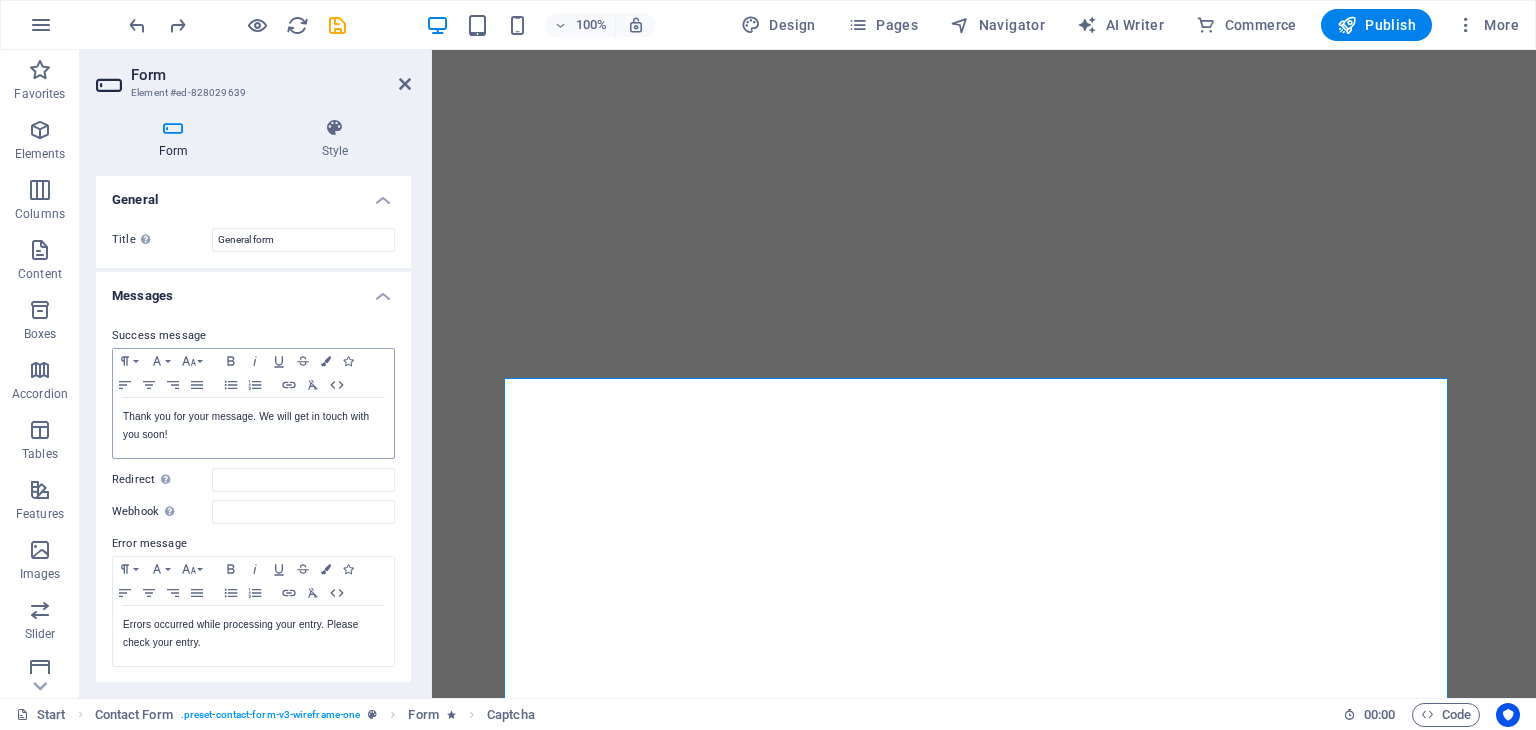 scroll, scrollTop: 0, scrollLeft: 0, axis: both 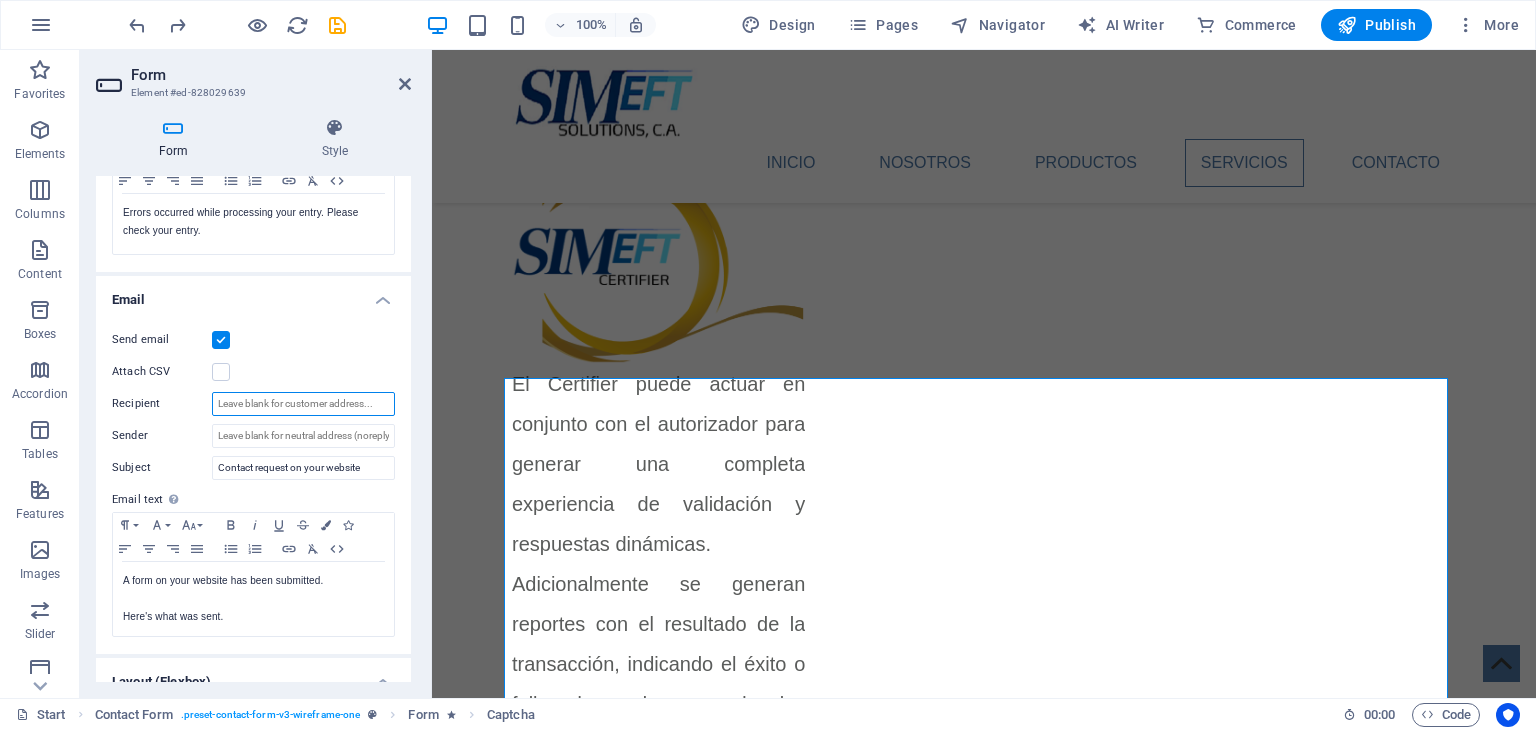 click on "Recipient" at bounding box center [303, 404] 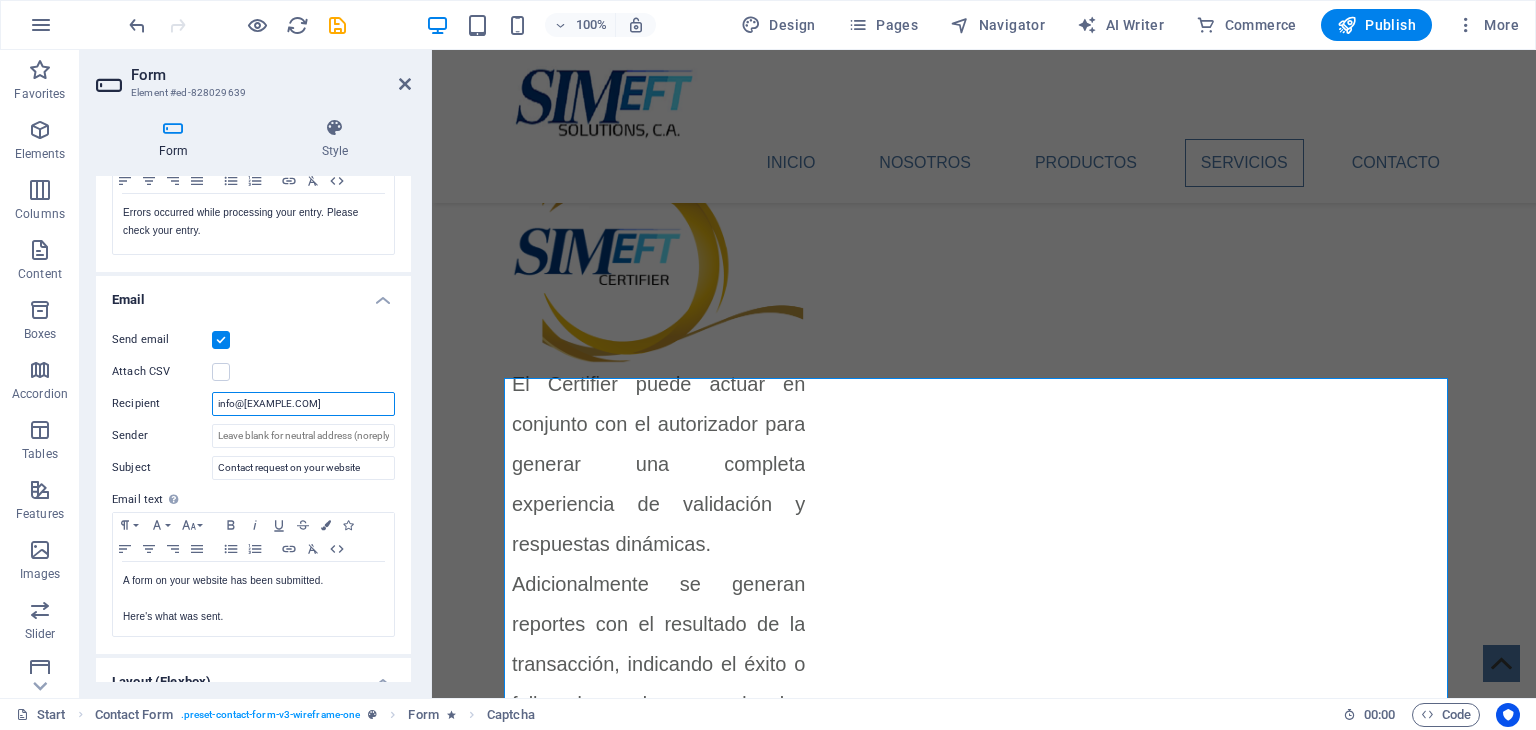type on "info@simefta" 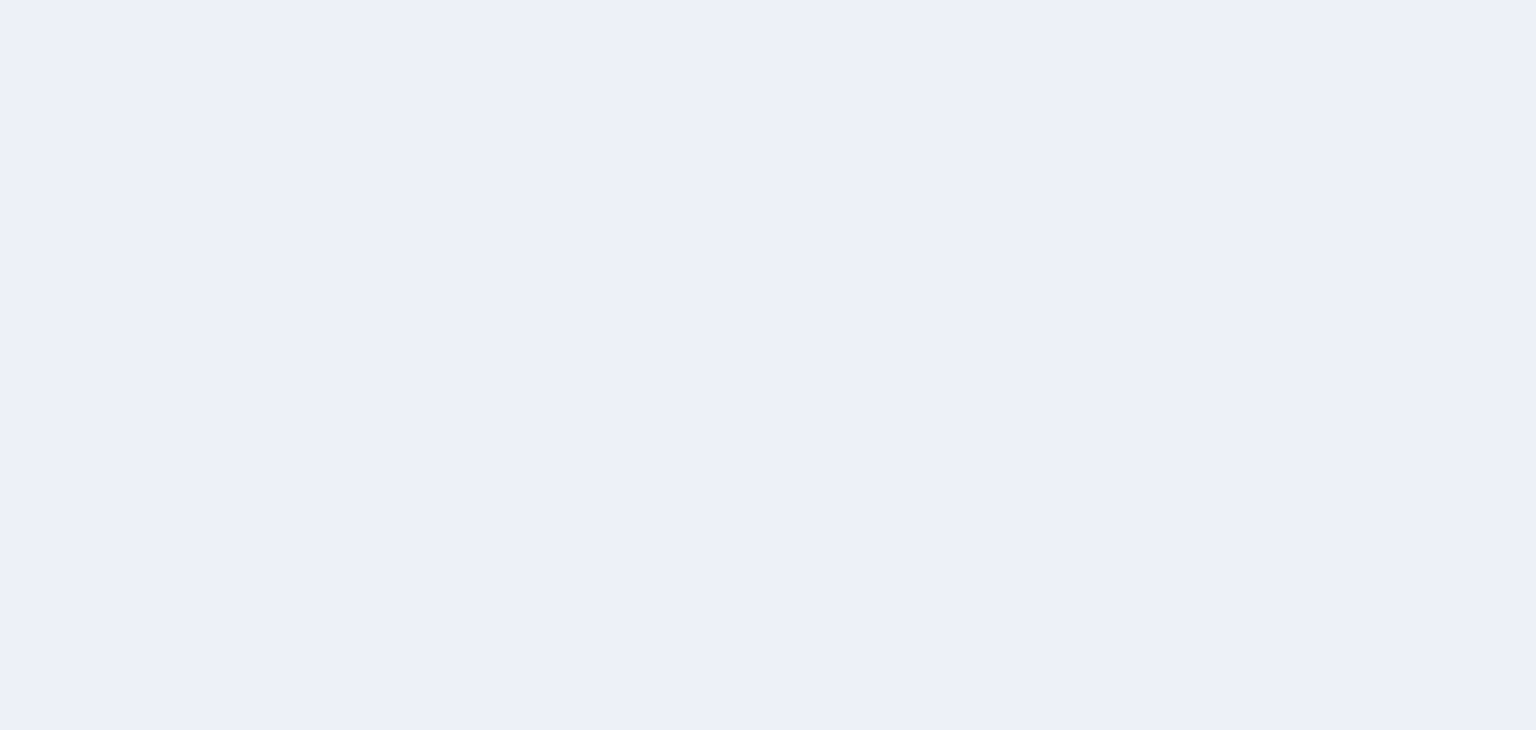 scroll, scrollTop: 0, scrollLeft: 0, axis: both 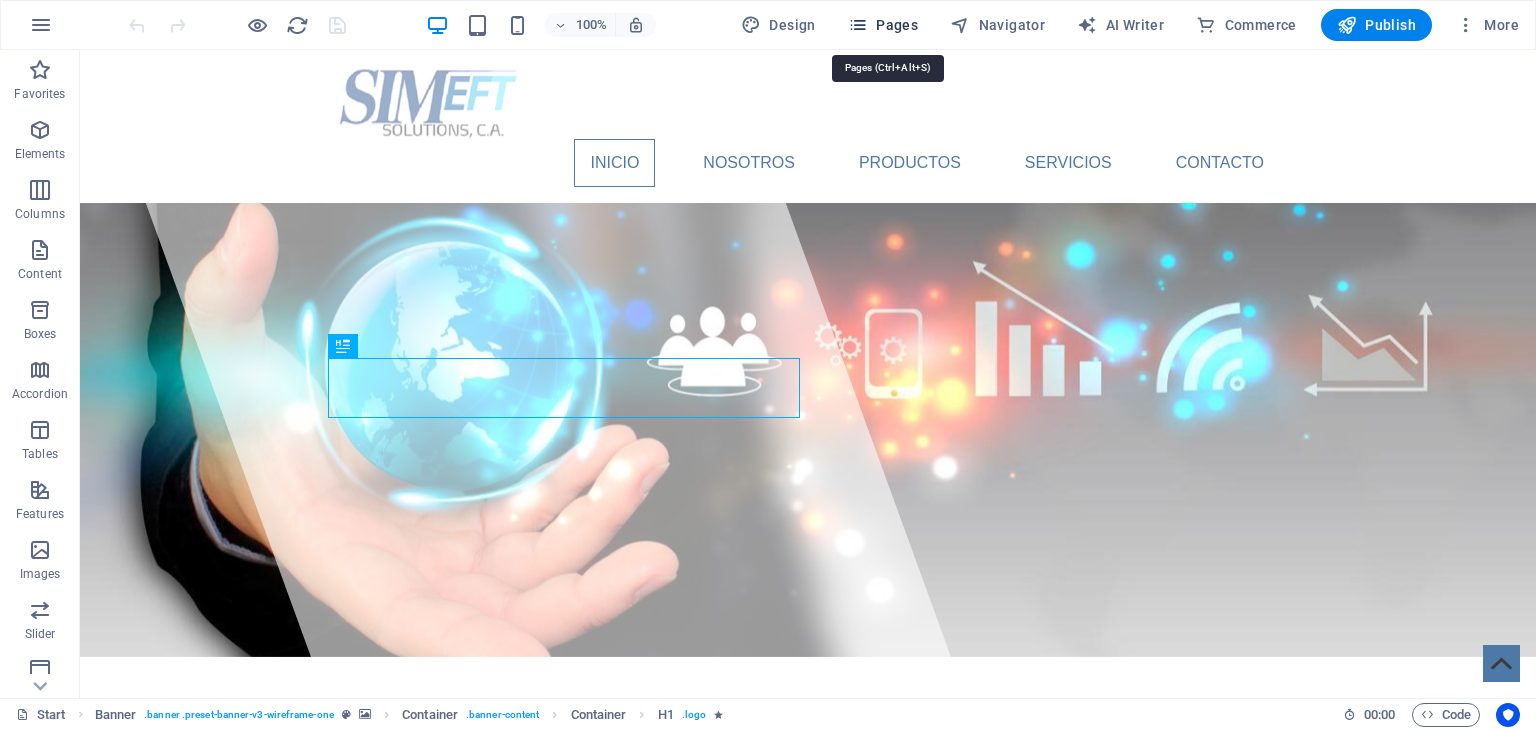 click on "Pages" at bounding box center [883, 25] 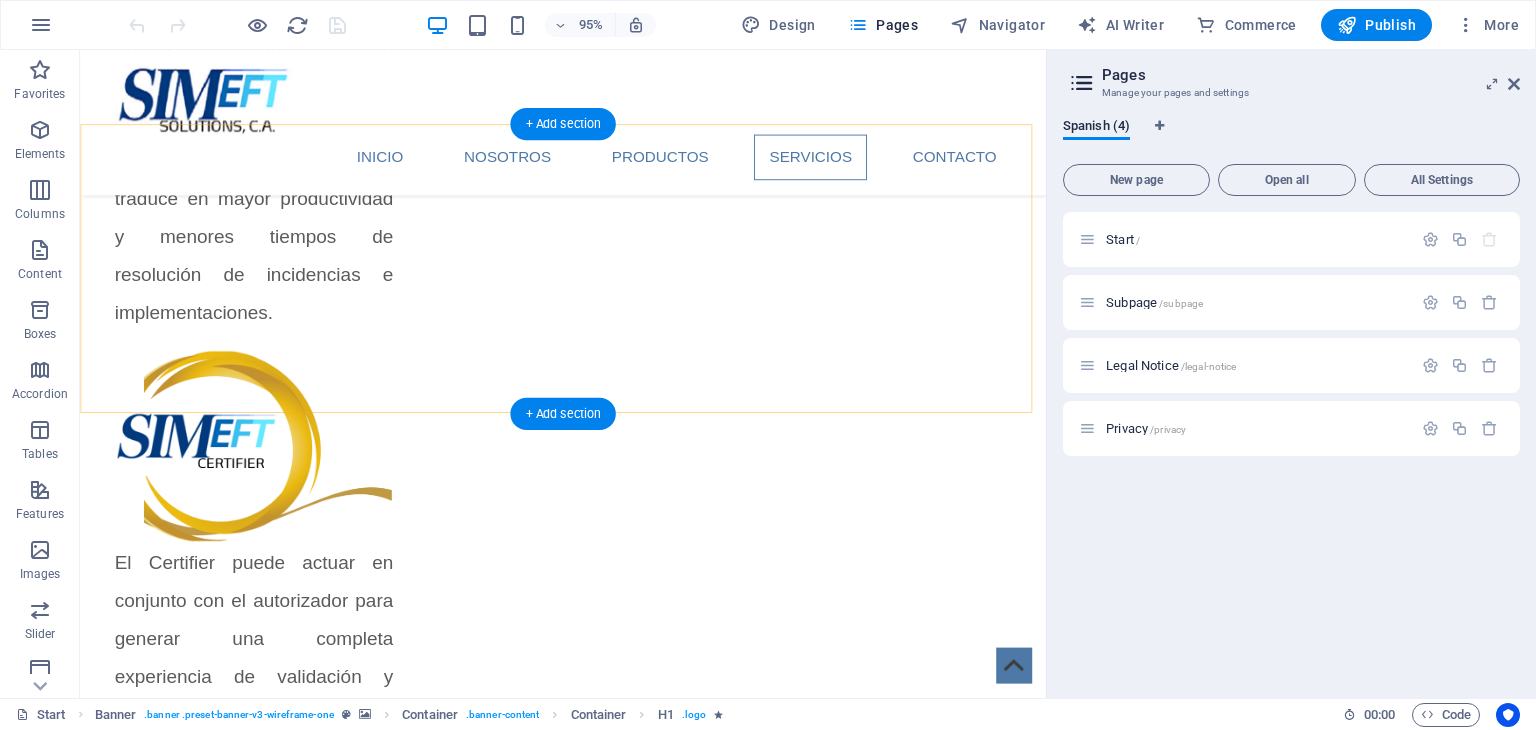 scroll, scrollTop: 3800, scrollLeft: 0, axis: vertical 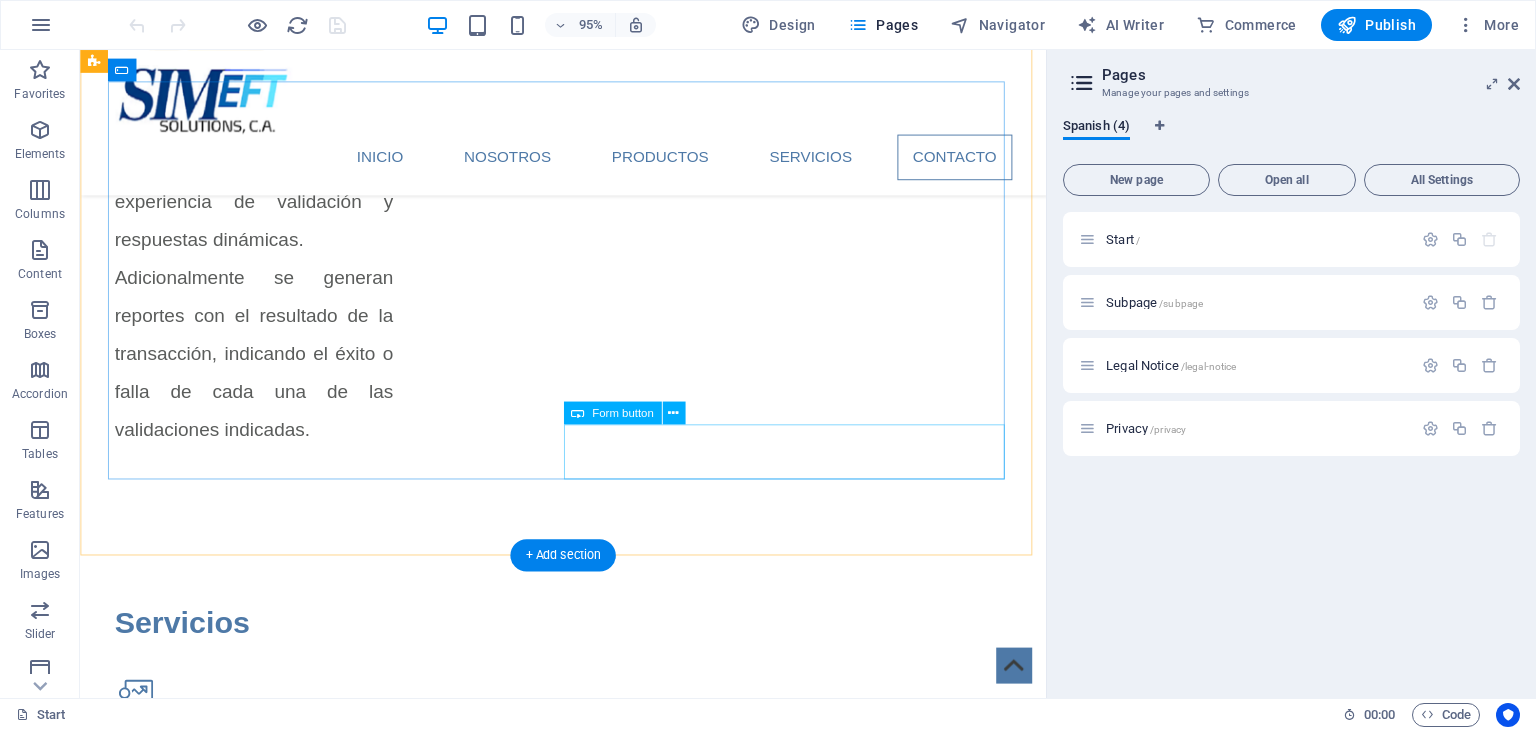 click on "Submit" at bounding box center (829, 3395) 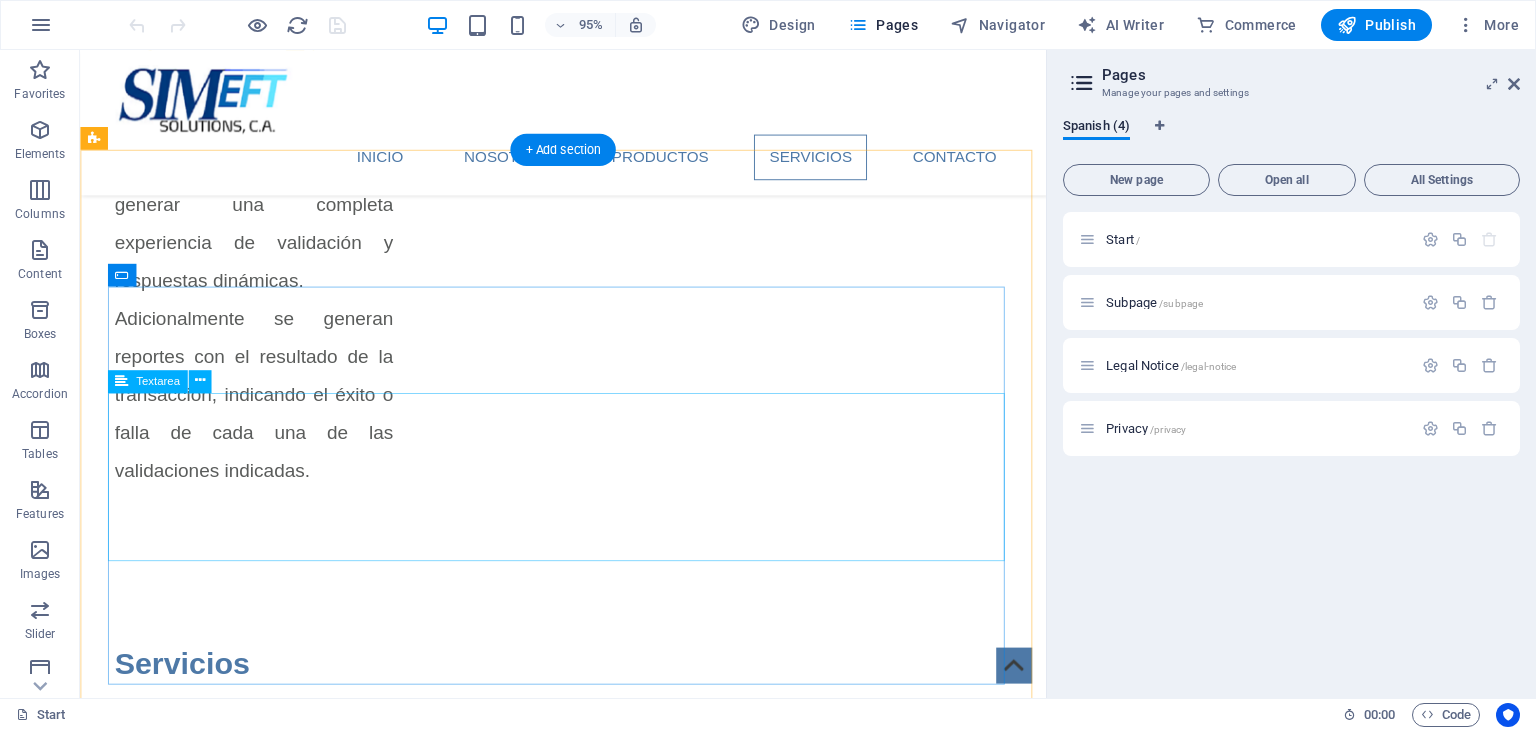 scroll, scrollTop: 3800, scrollLeft: 0, axis: vertical 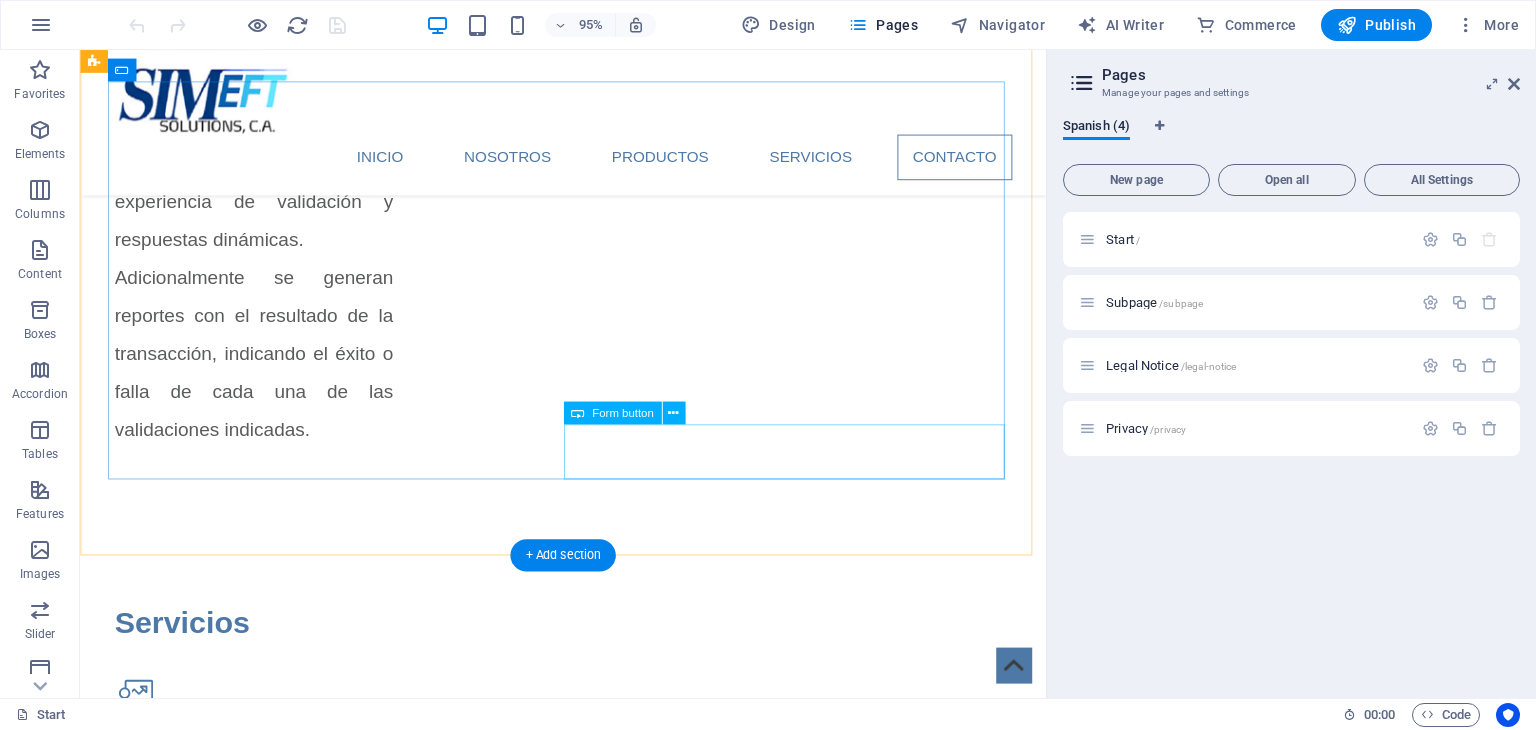 click on "Submit" at bounding box center [829, 3395] 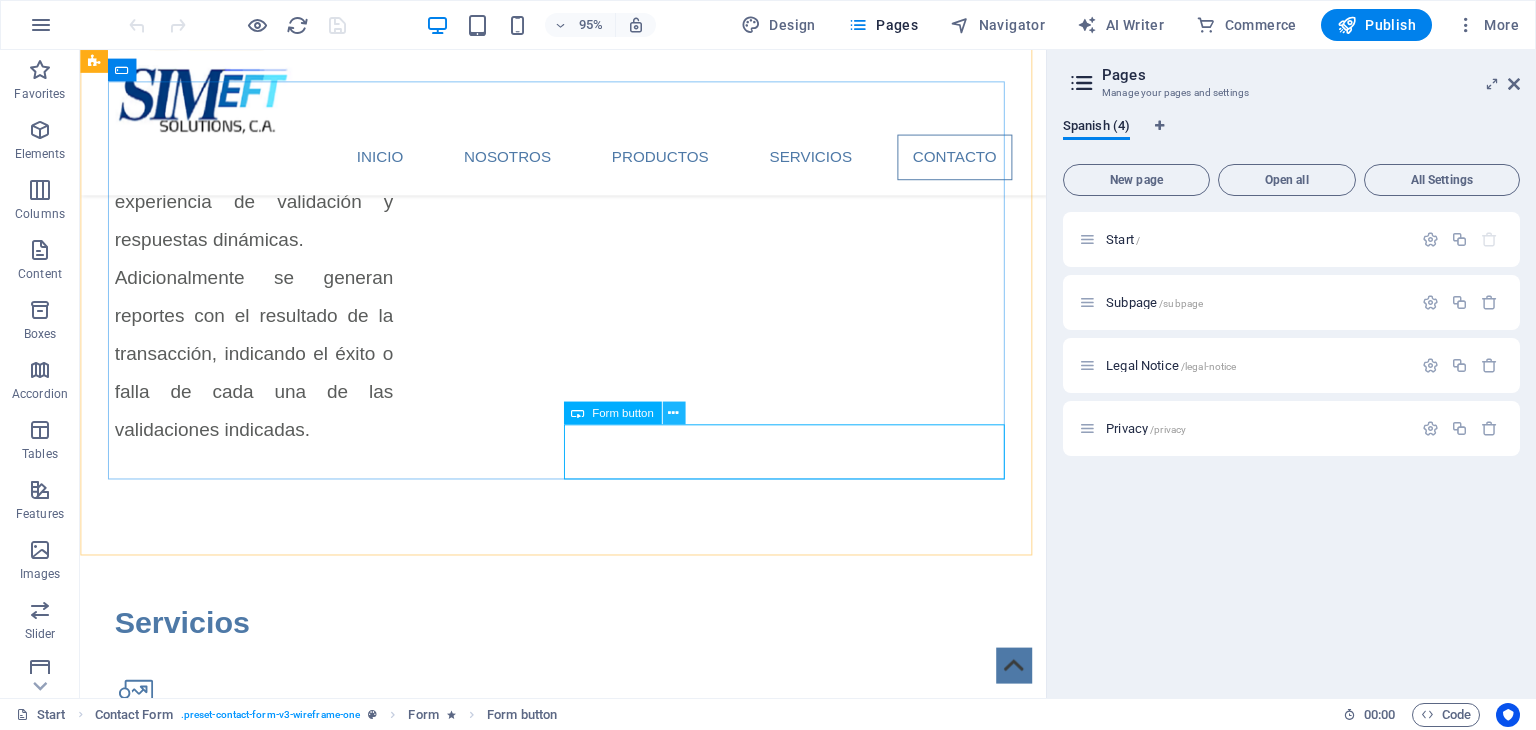 click at bounding box center [673, 413] 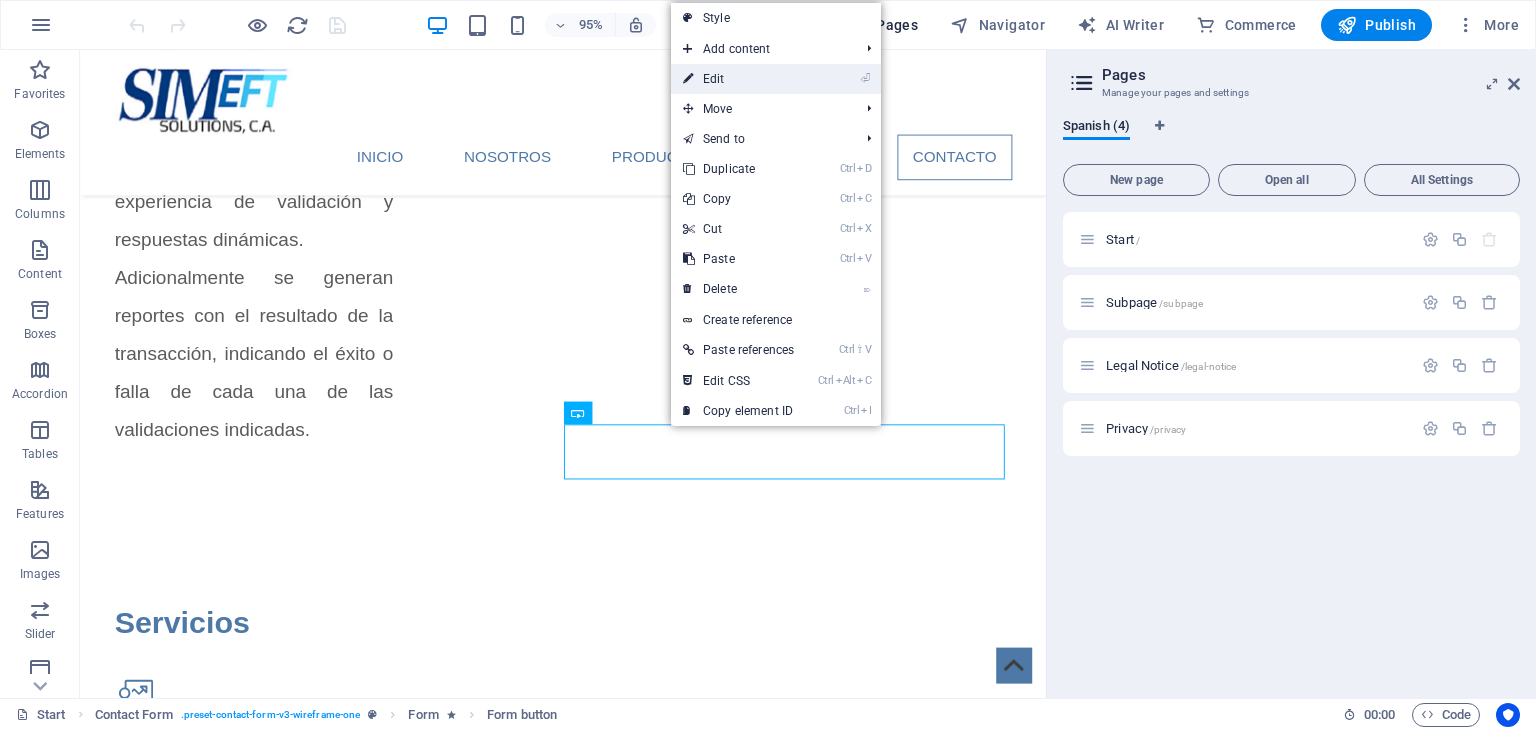 click on "⏎  Edit" at bounding box center [738, 79] 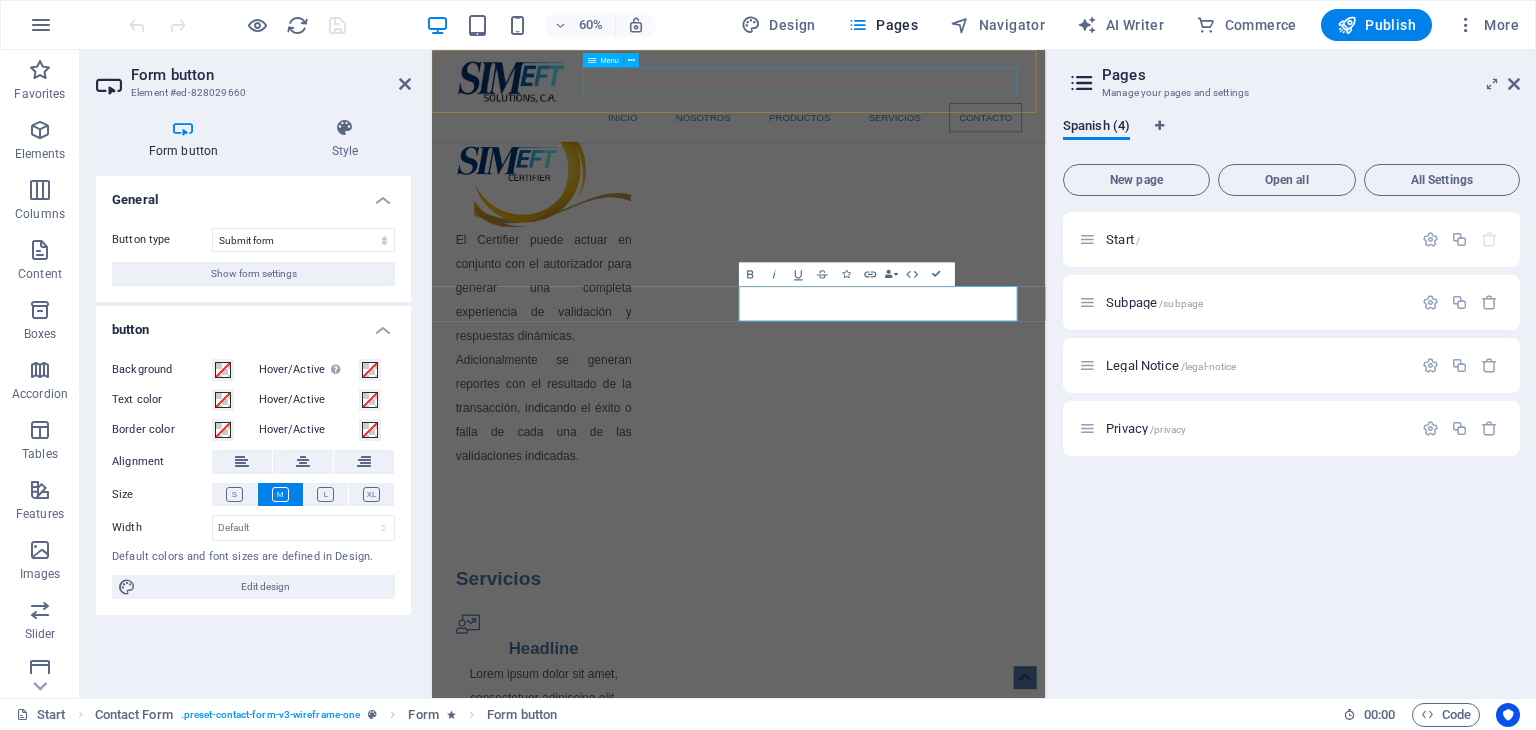 scroll, scrollTop: 4078, scrollLeft: 0, axis: vertical 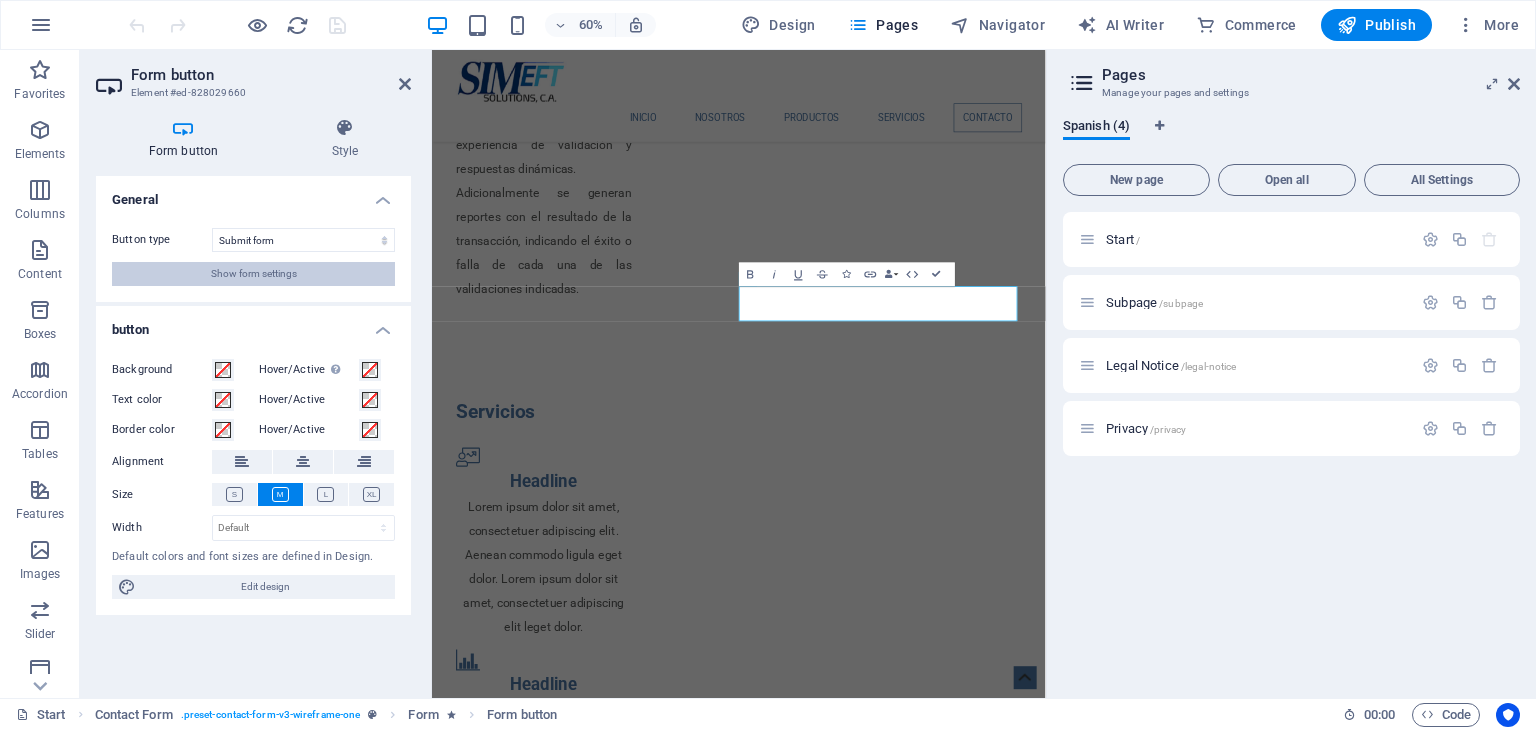 click on "Show form settings" at bounding box center (254, 274) 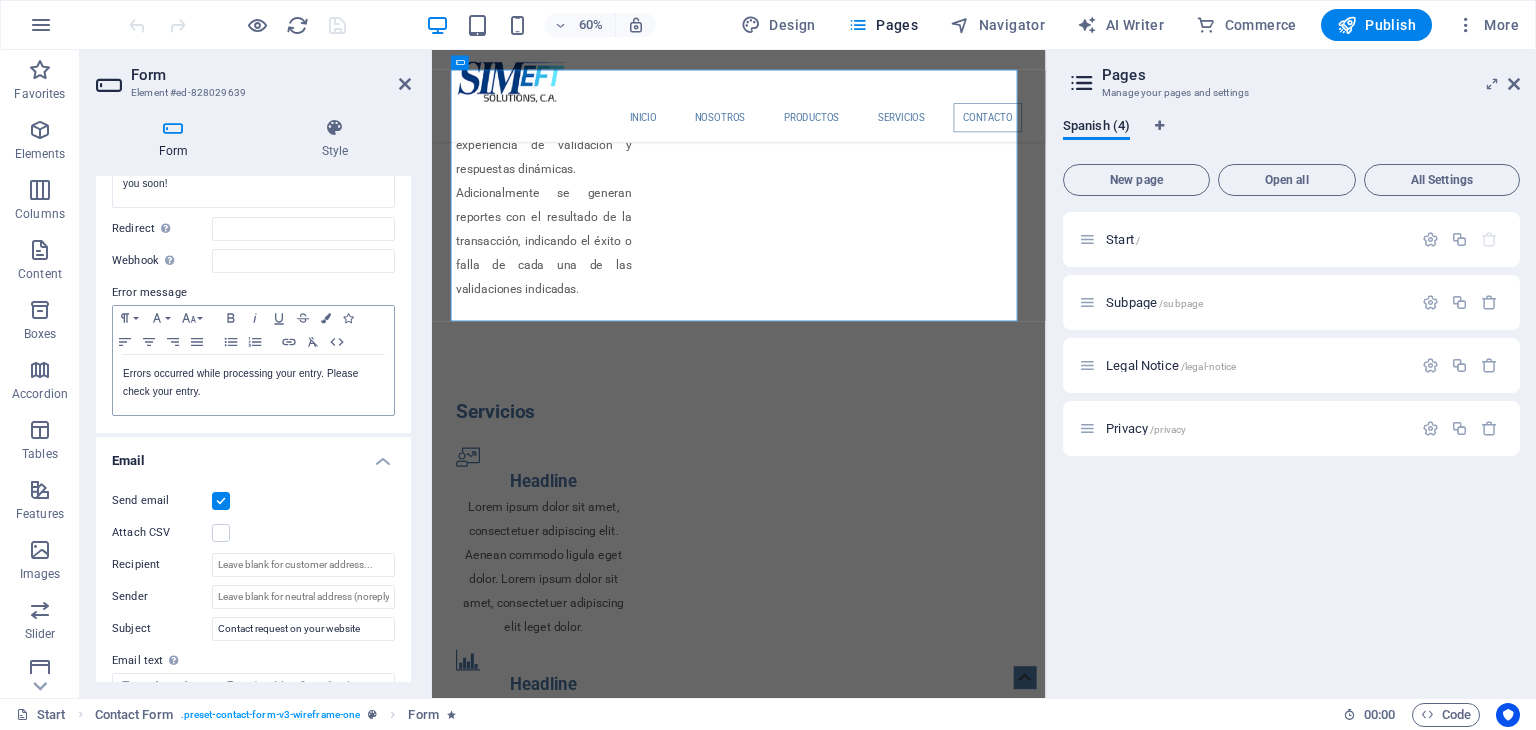 scroll, scrollTop: 300, scrollLeft: 0, axis: vertical 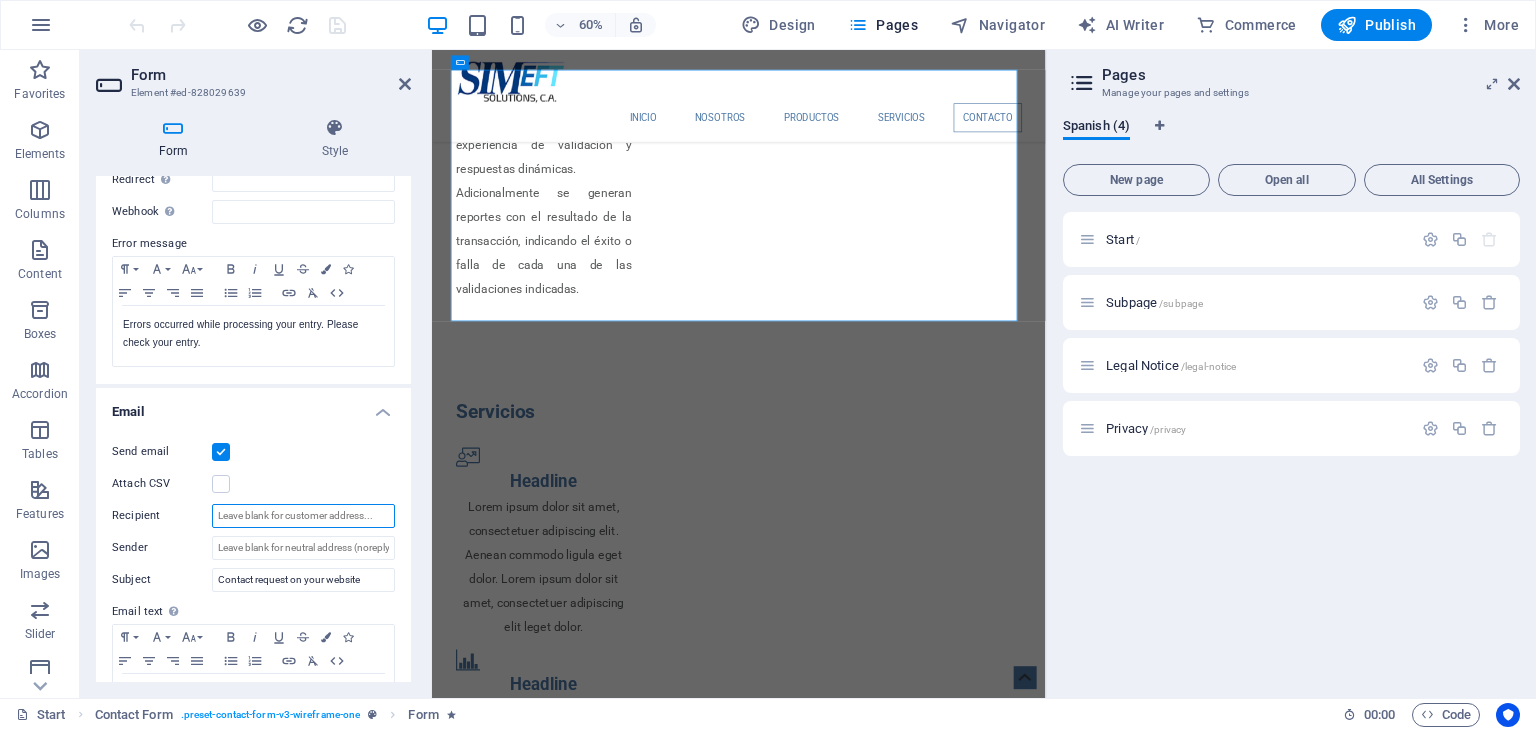 click on "Recipient" at bounding box center (303, 516) 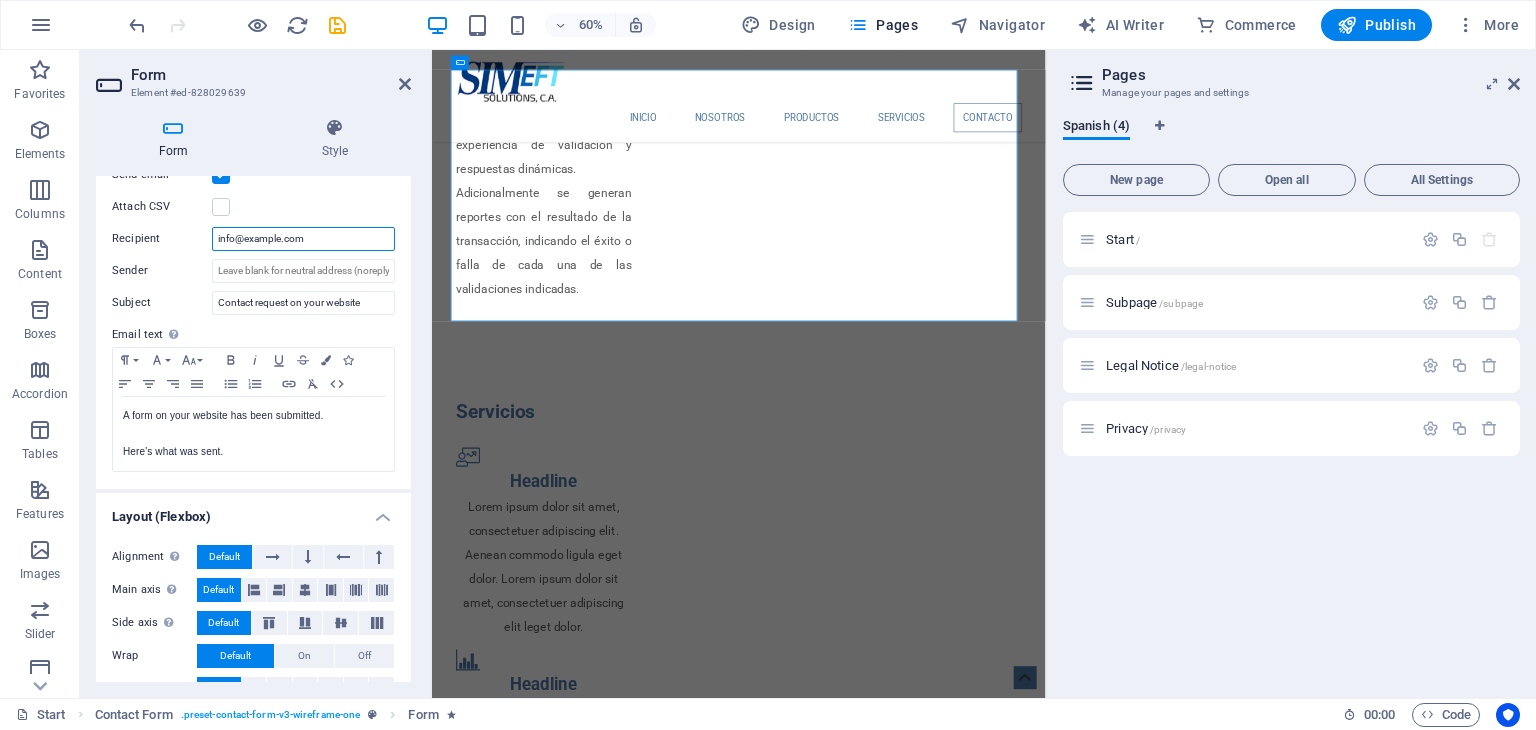 scroll, scrollTop: 600, scrollLeft: 0, axis: vertical 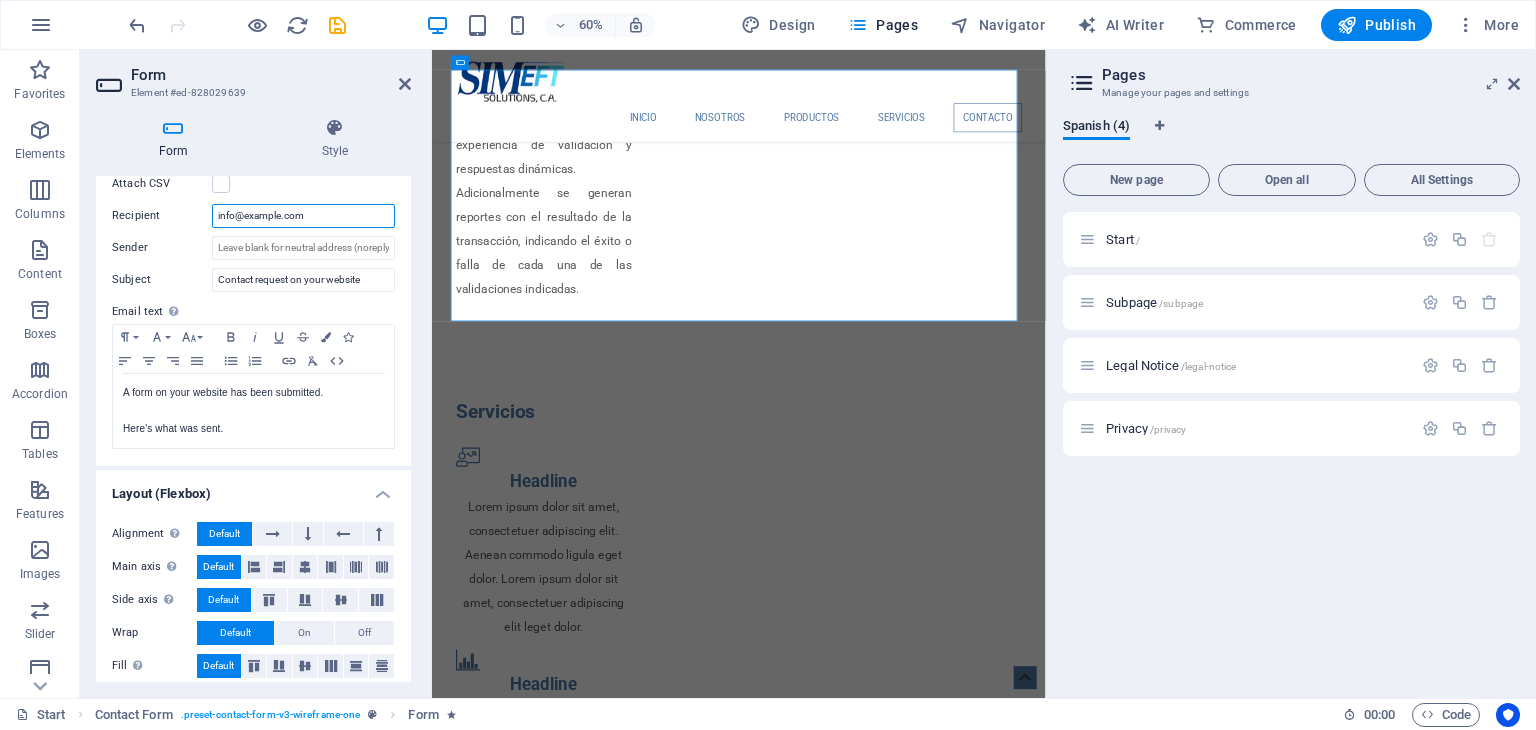 type on "info@simeftapp.com" 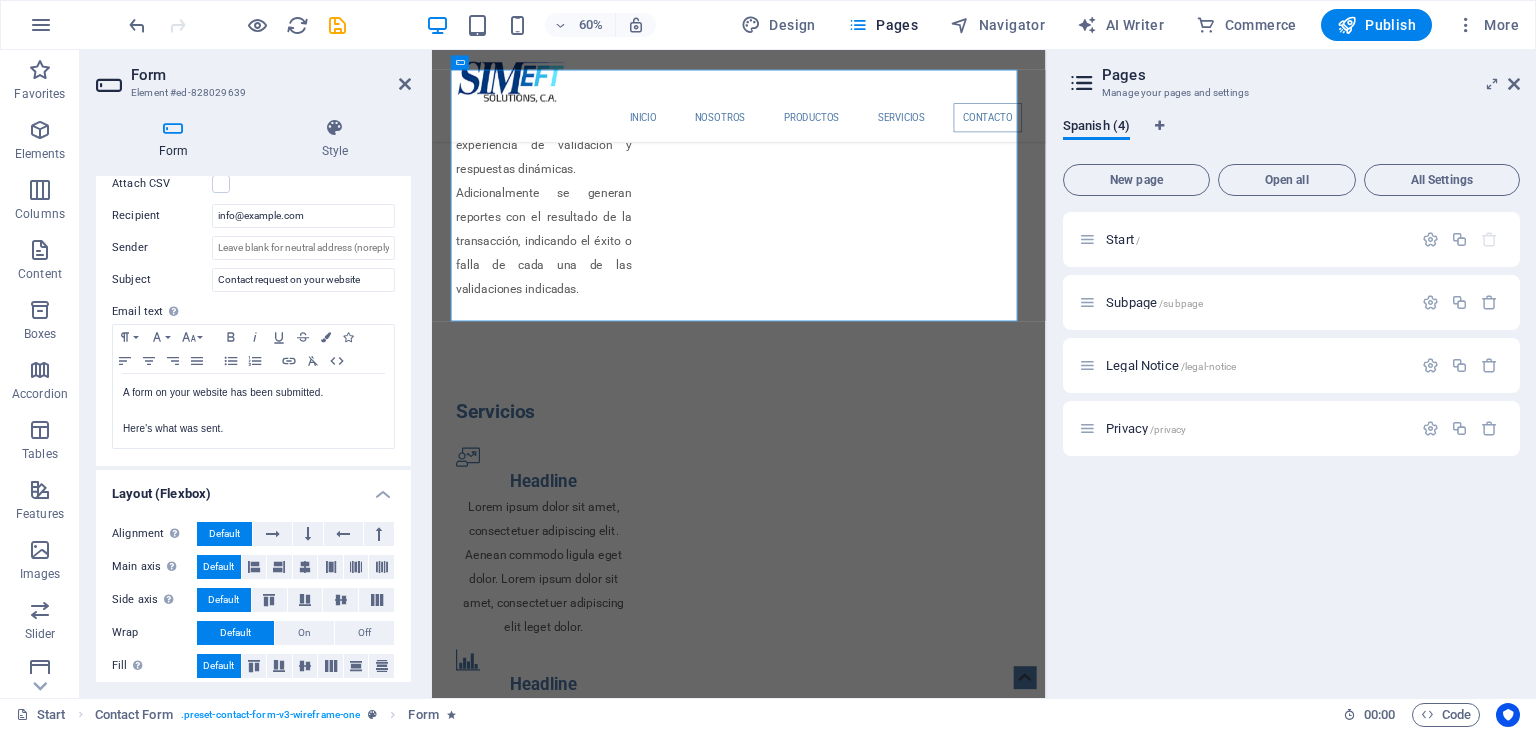 click on "Email text Define text to be sent if form inputs should be sent by email." at bounding box center (253, 312) 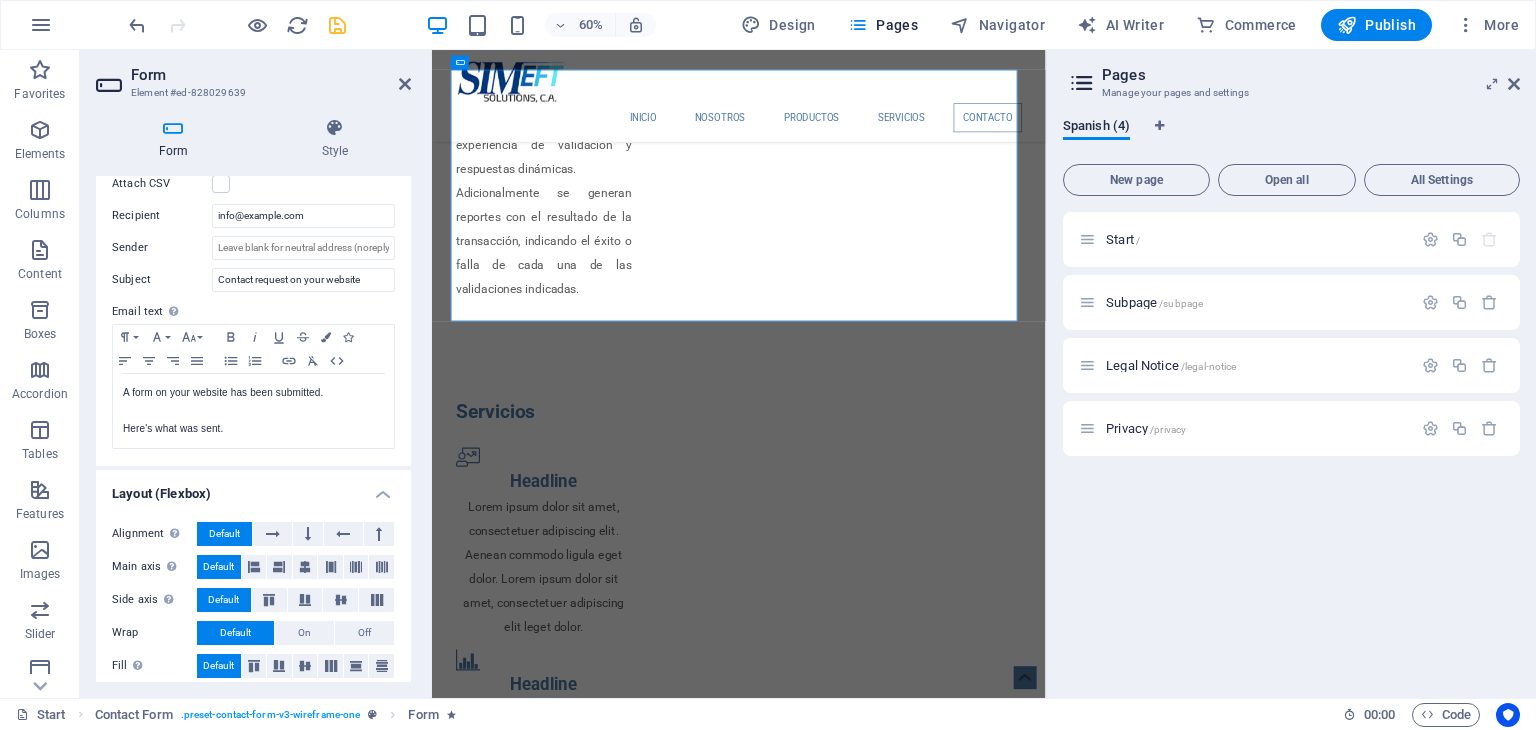 click at bounding box center (337, 25) 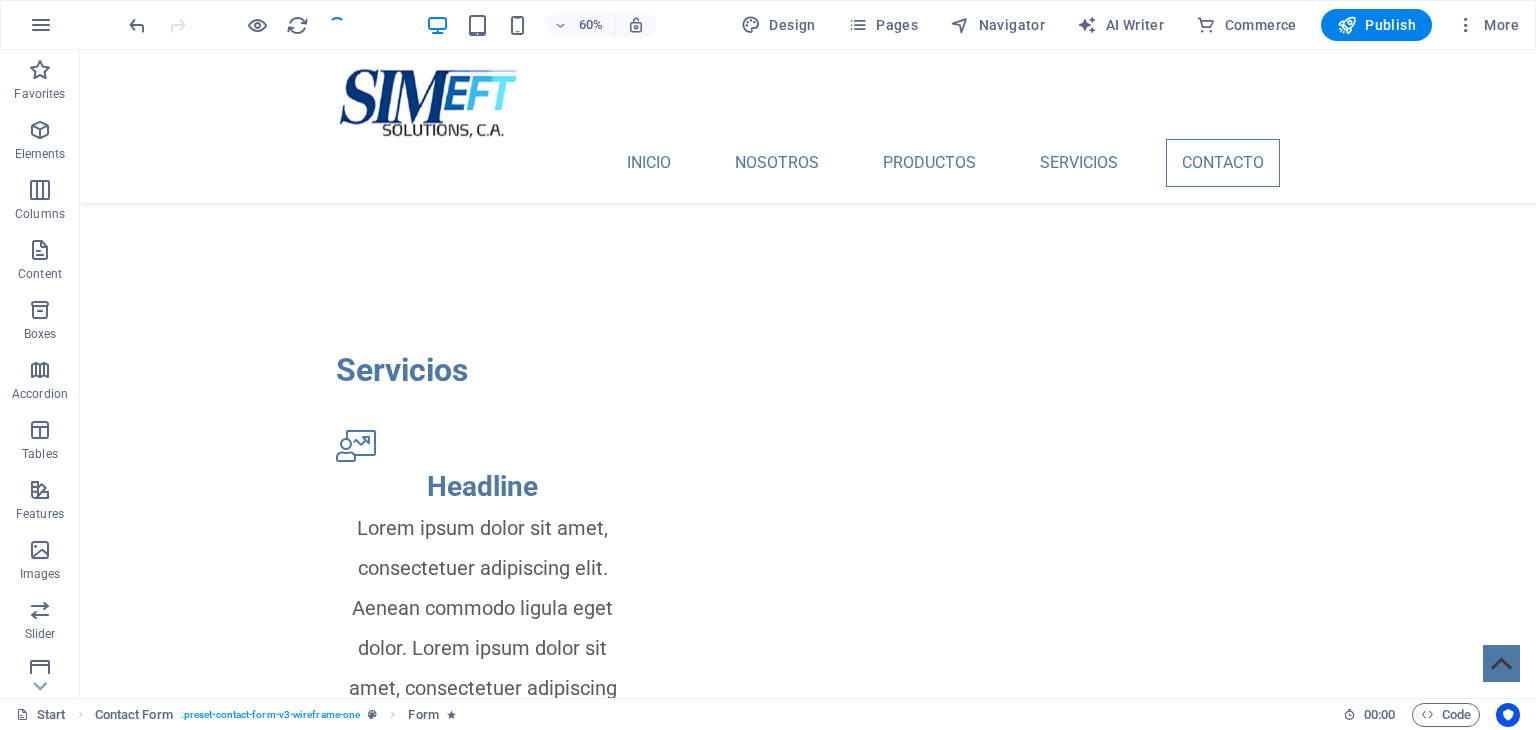 scroll, scrollTop: 3795, scrollLeft: 0, axis: vertical 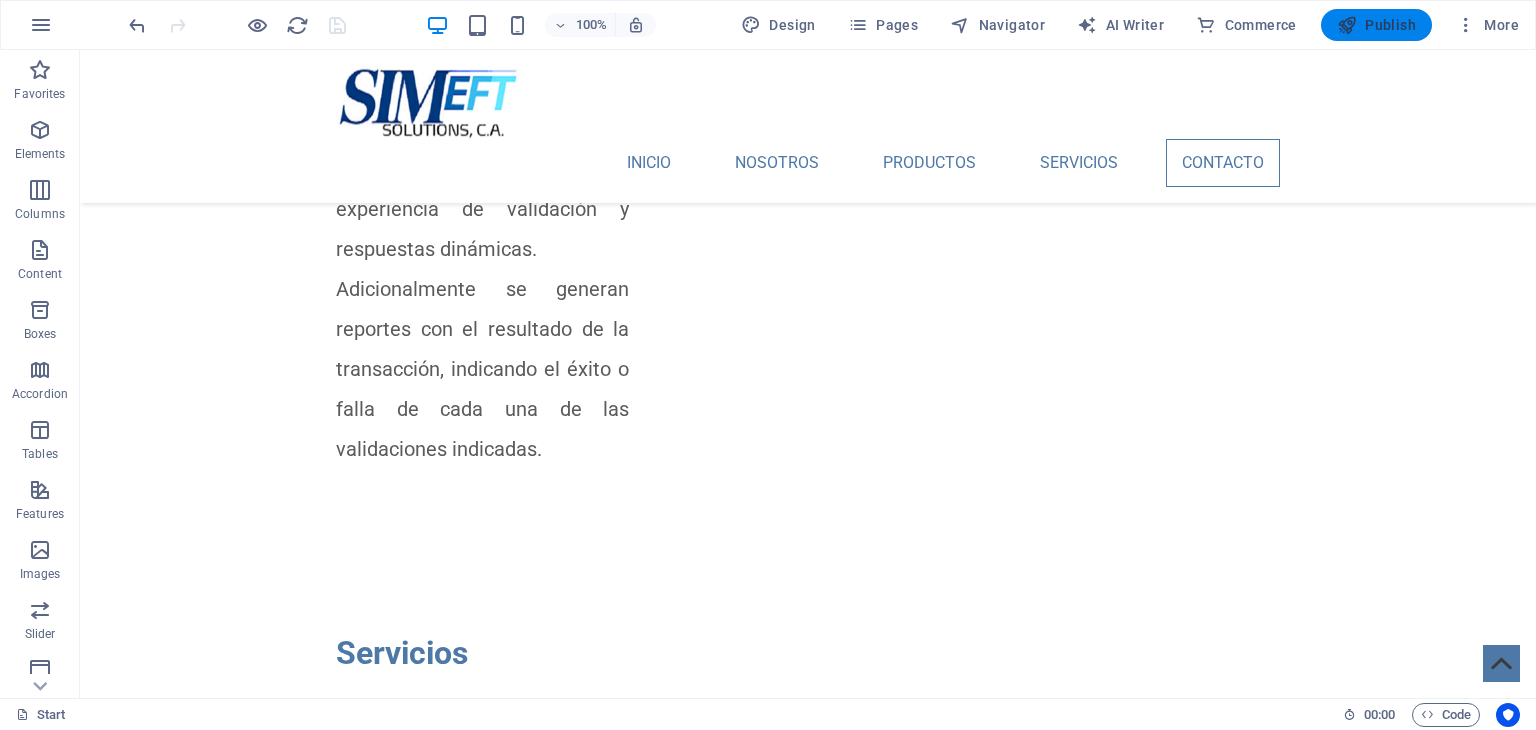 click on "Publish" at bounding box center (1376, 25) 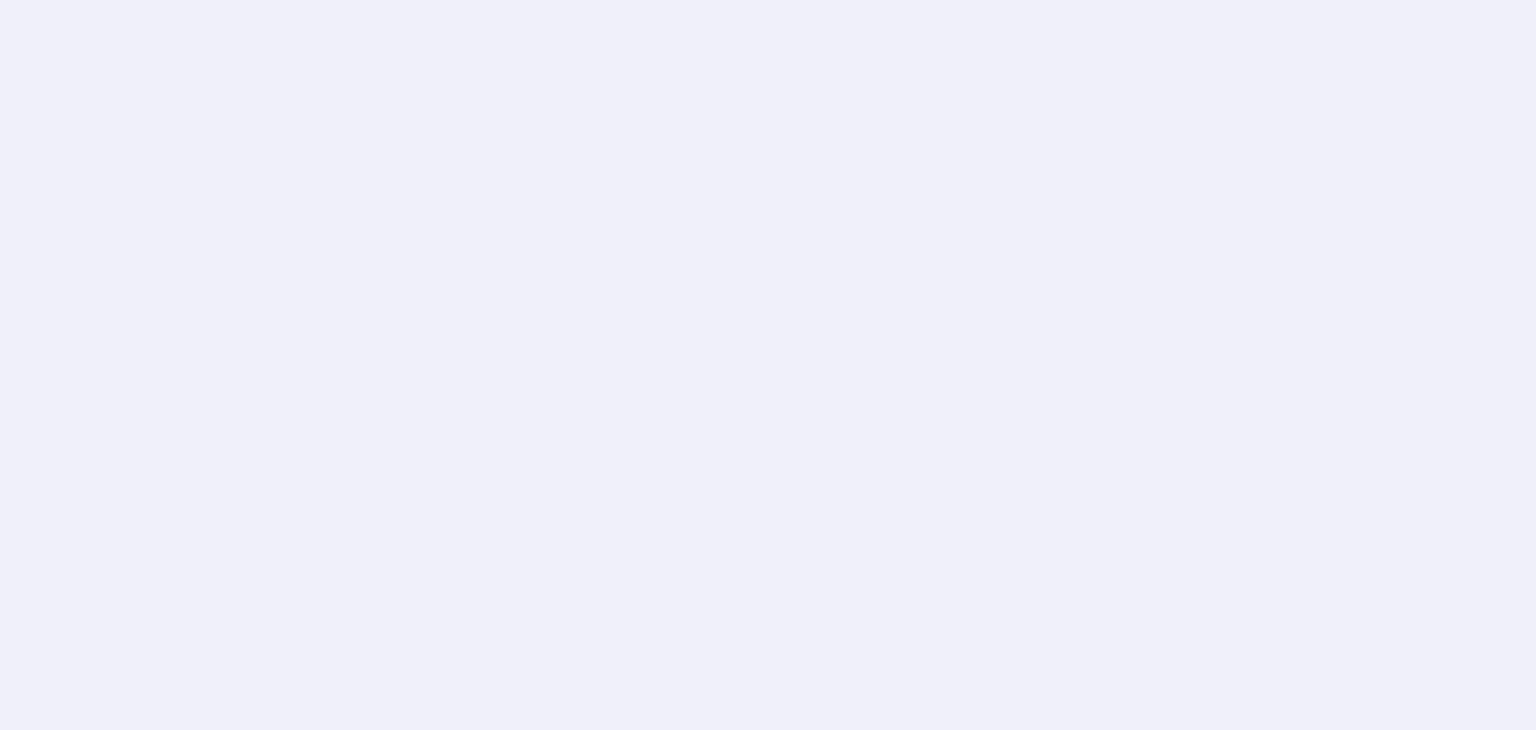 scroll, scrollTop: 0, scrollLeft: 0, axis: both 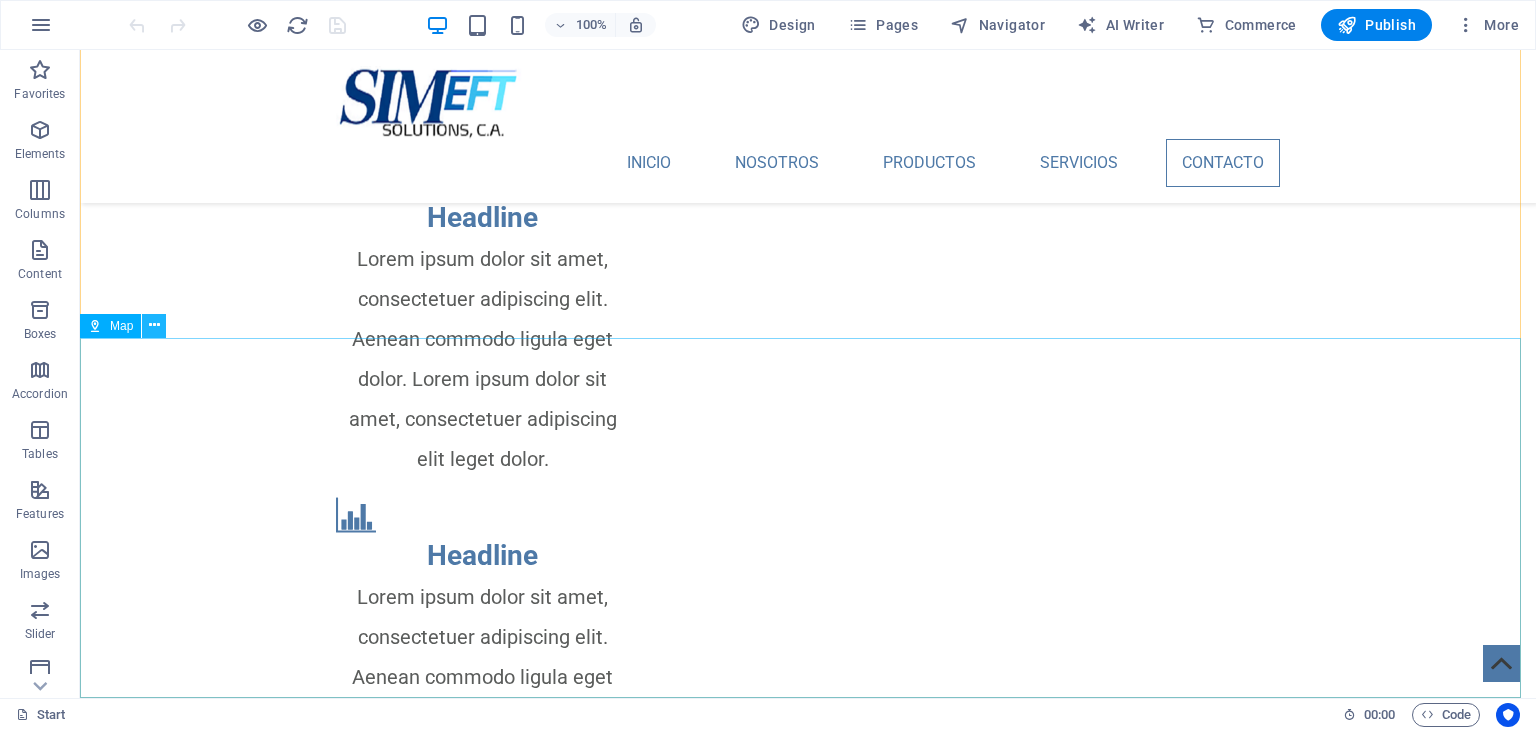 click at bounding box center [154, 325] 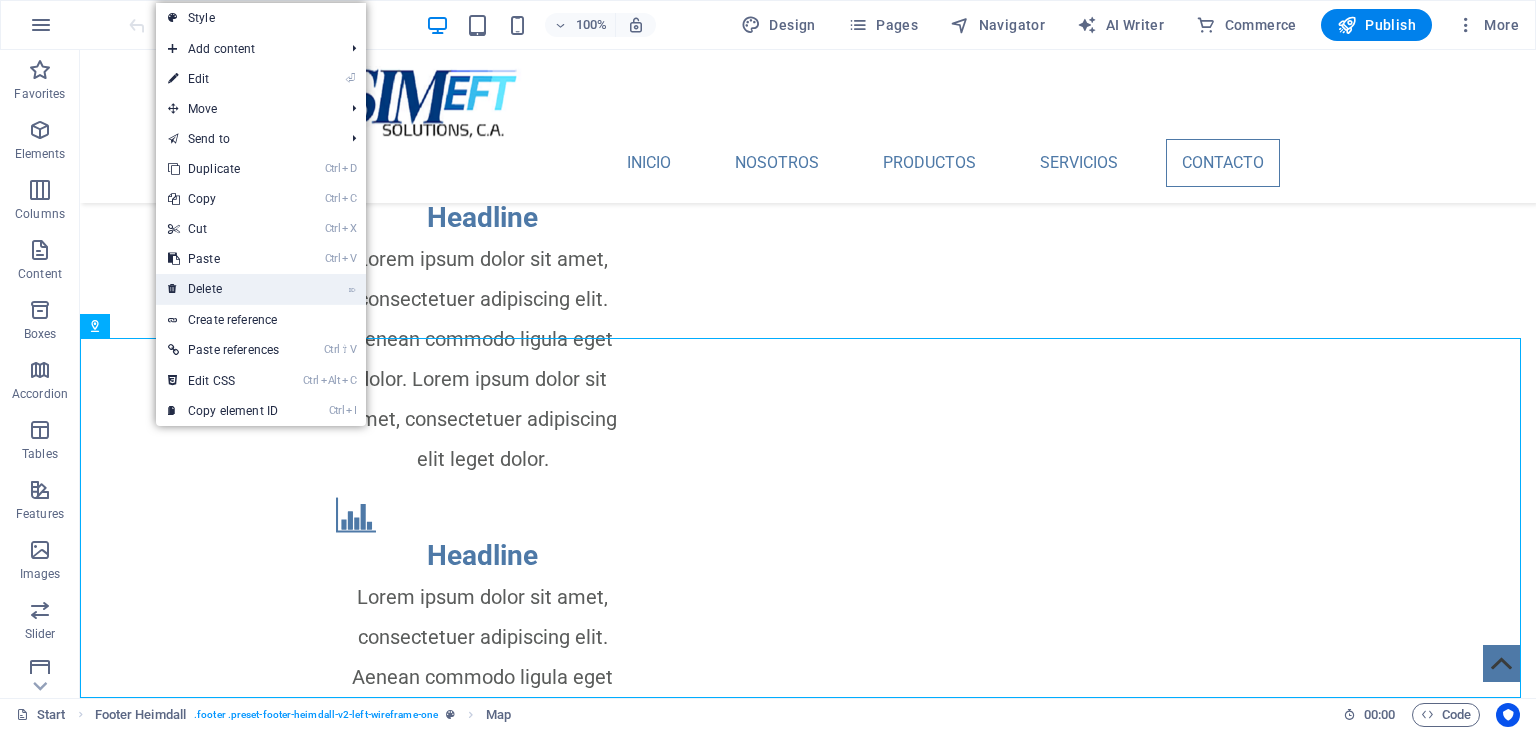 click on "⌦  Delete" at bounding box center [223, 289] 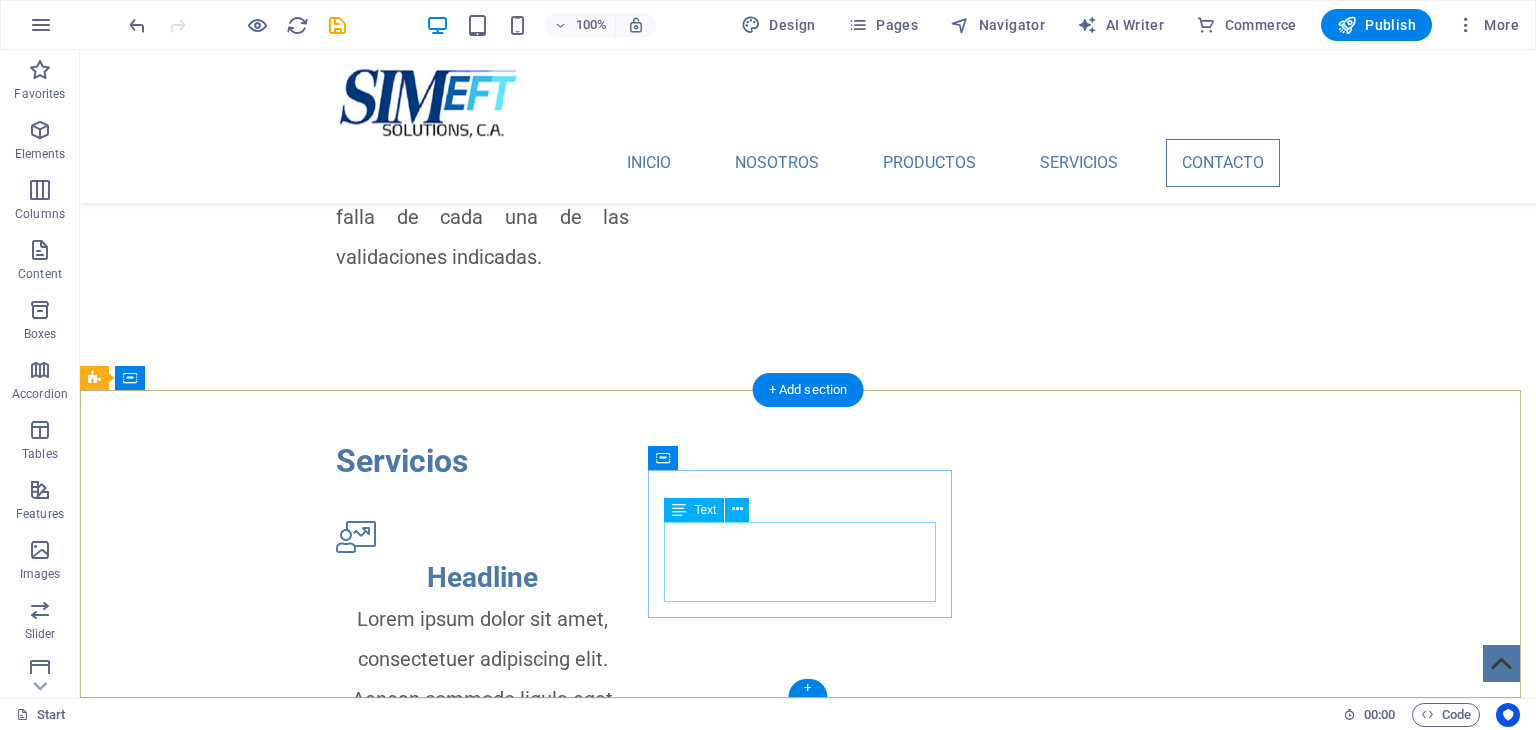 click on "Phone: +58-[PHONE]-[PHONE] Mobile:" at bounding box center [248, 3689] 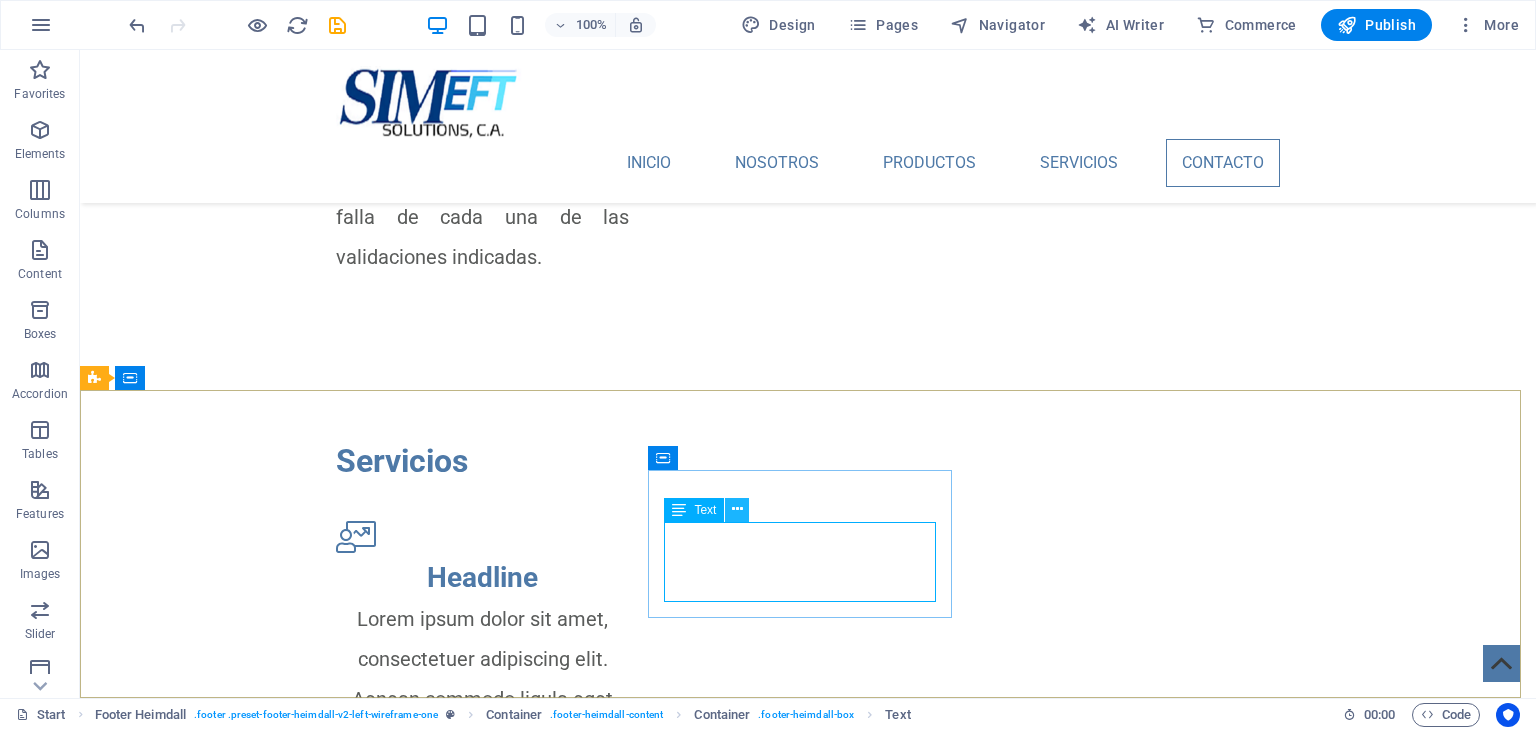 click at bounding box center (737, 509) 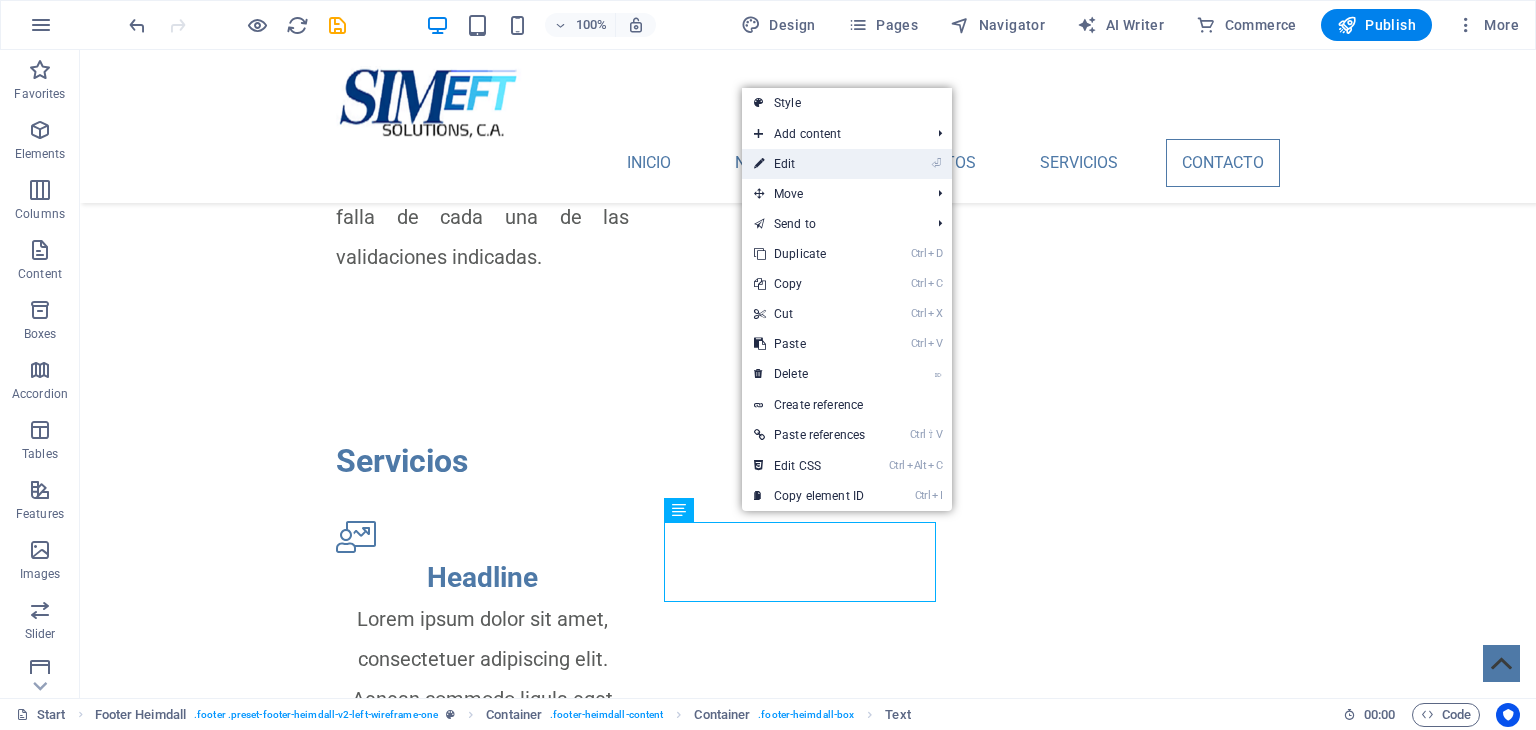 click on "⏎  Edit" at bounding box center (809, 164) 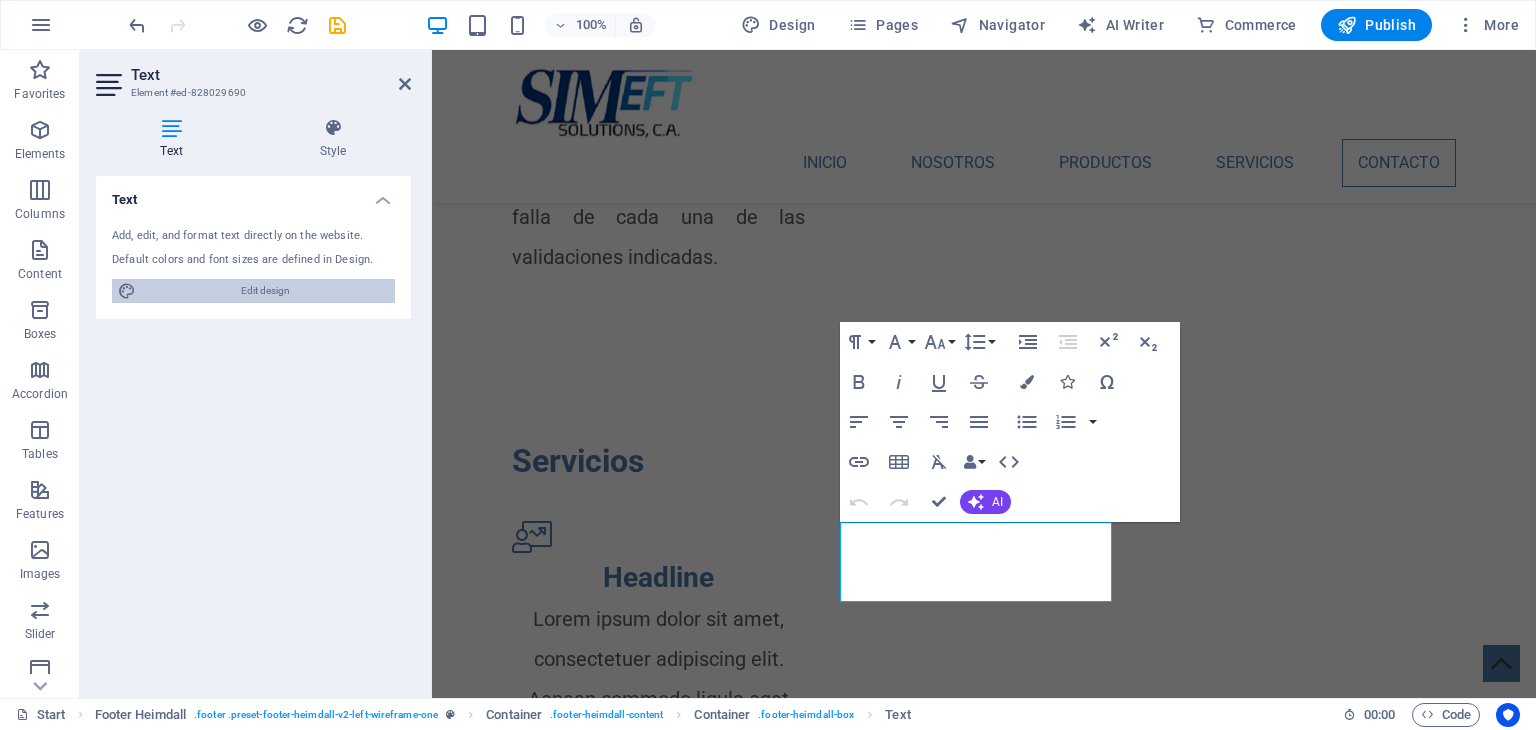 click on "Edit design" at bounding box center (265, 291) 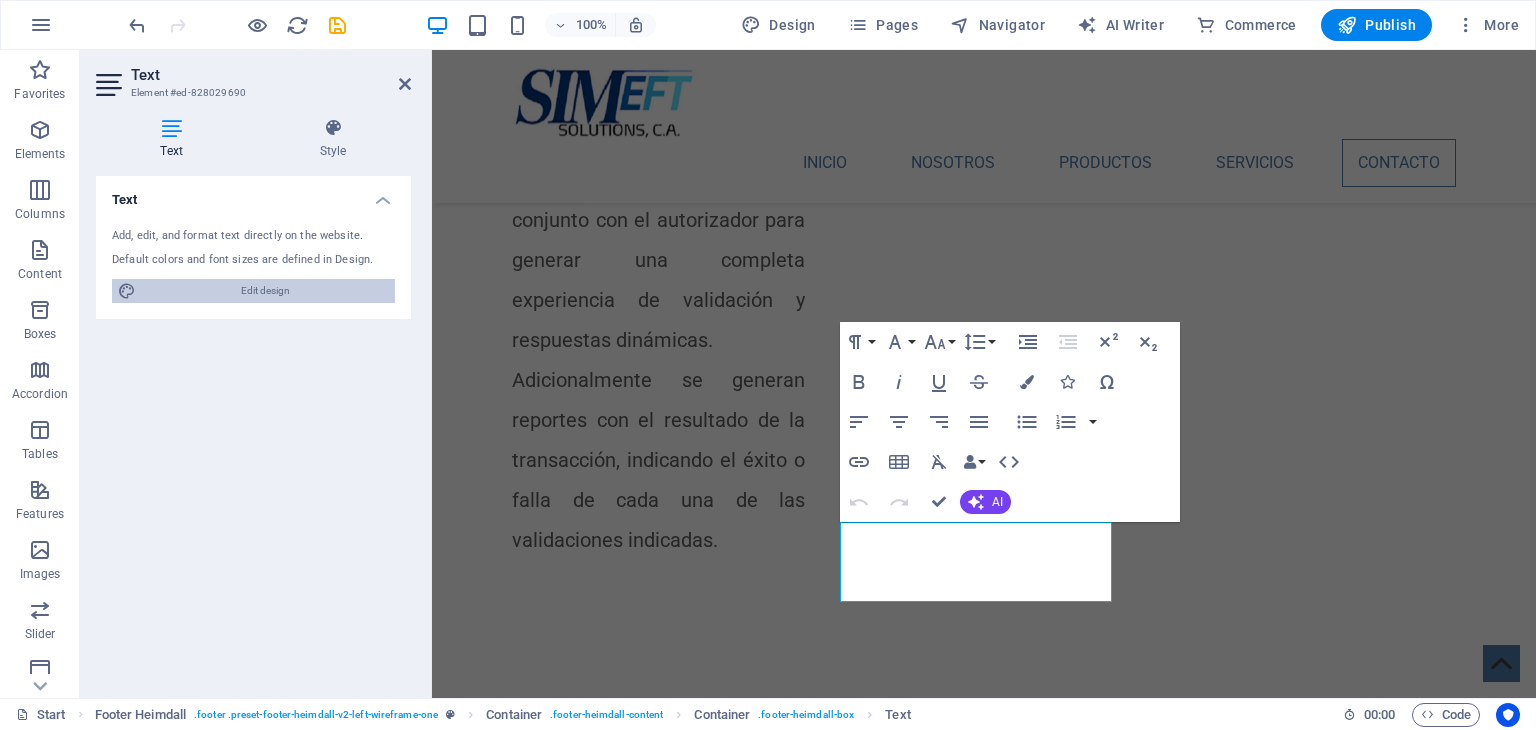 select on "px" 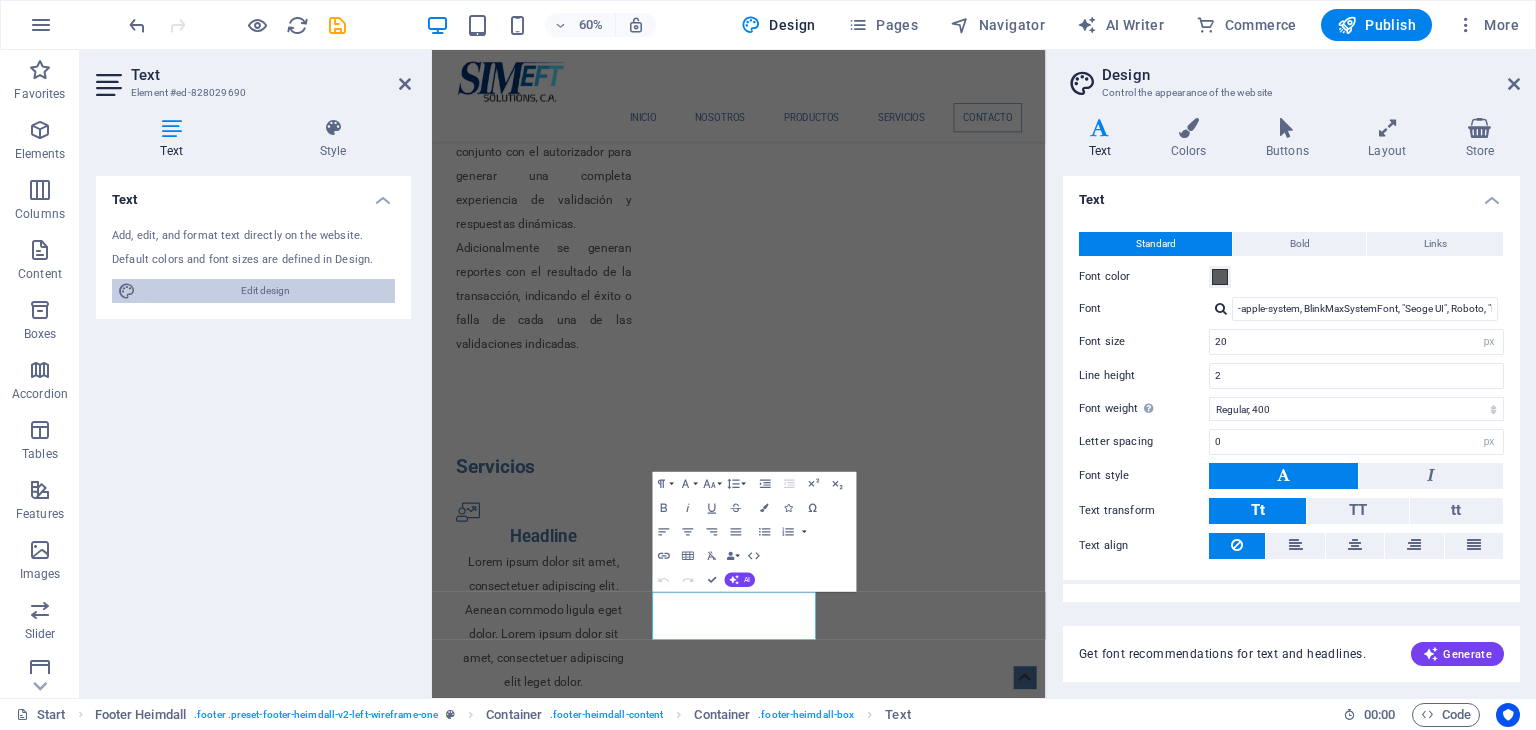 scroll, scrollTop: 3839, scrollLeft: 0, axis: vertical 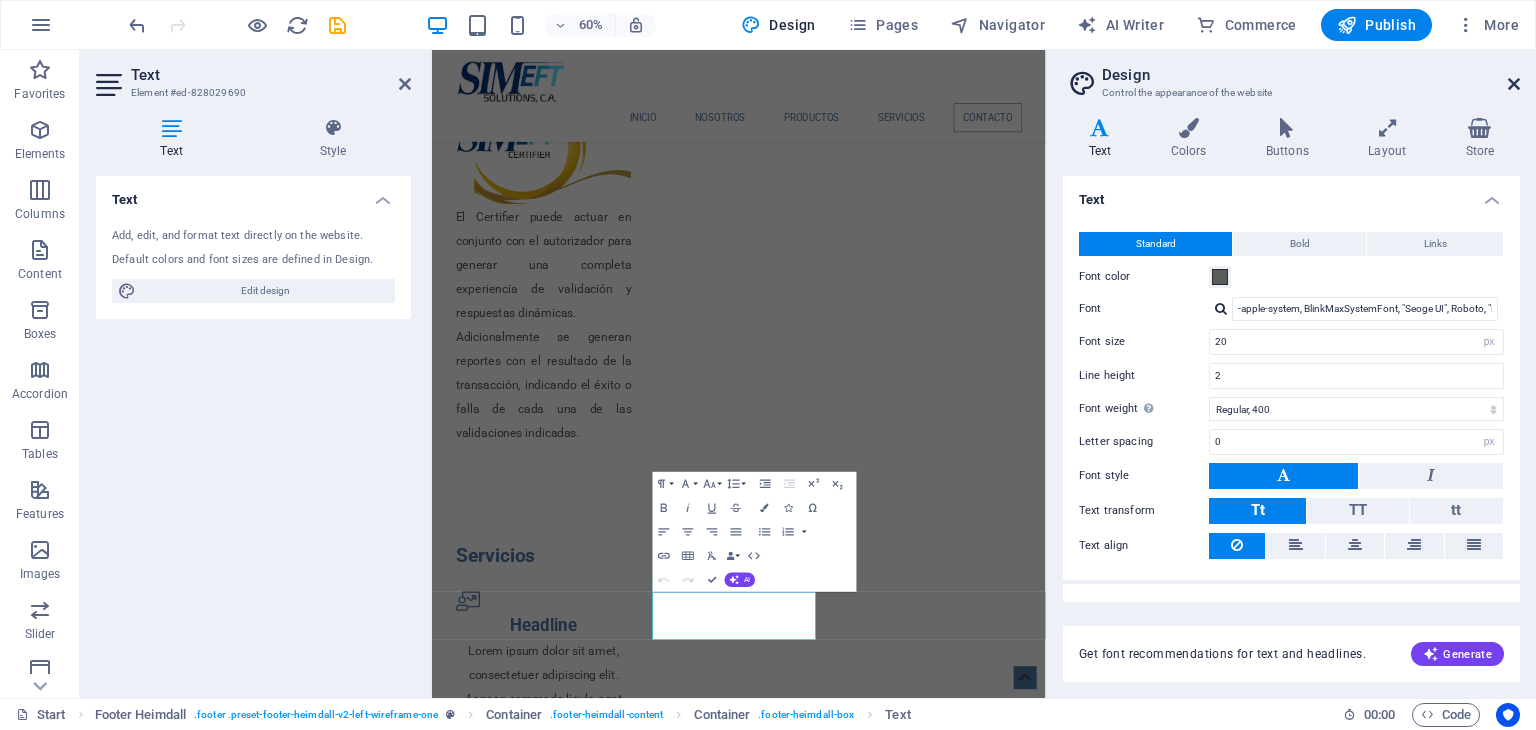 click at bounding box center (1514, 84) 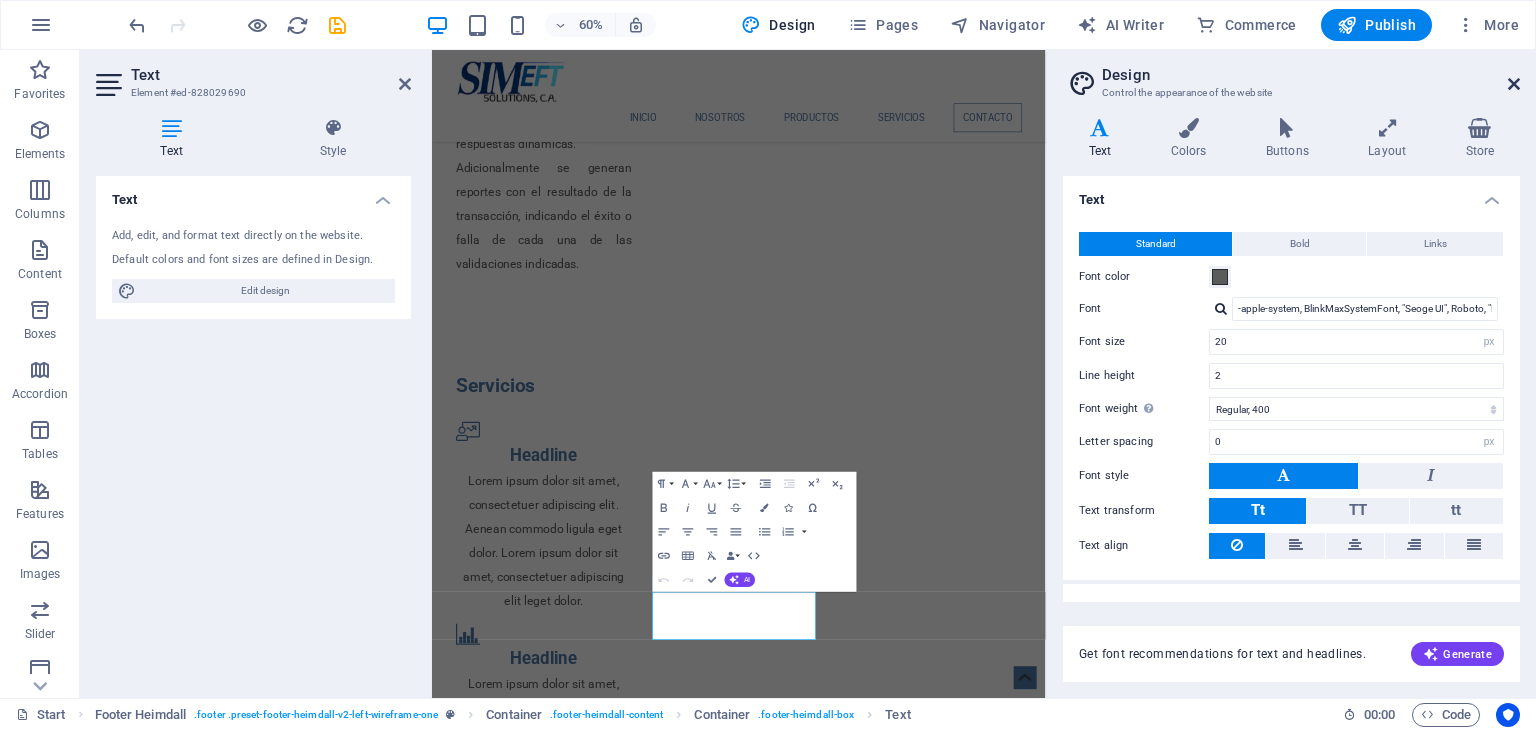 scroll, scrollTop: 3987, scrollLeft: 0, axis: vertical 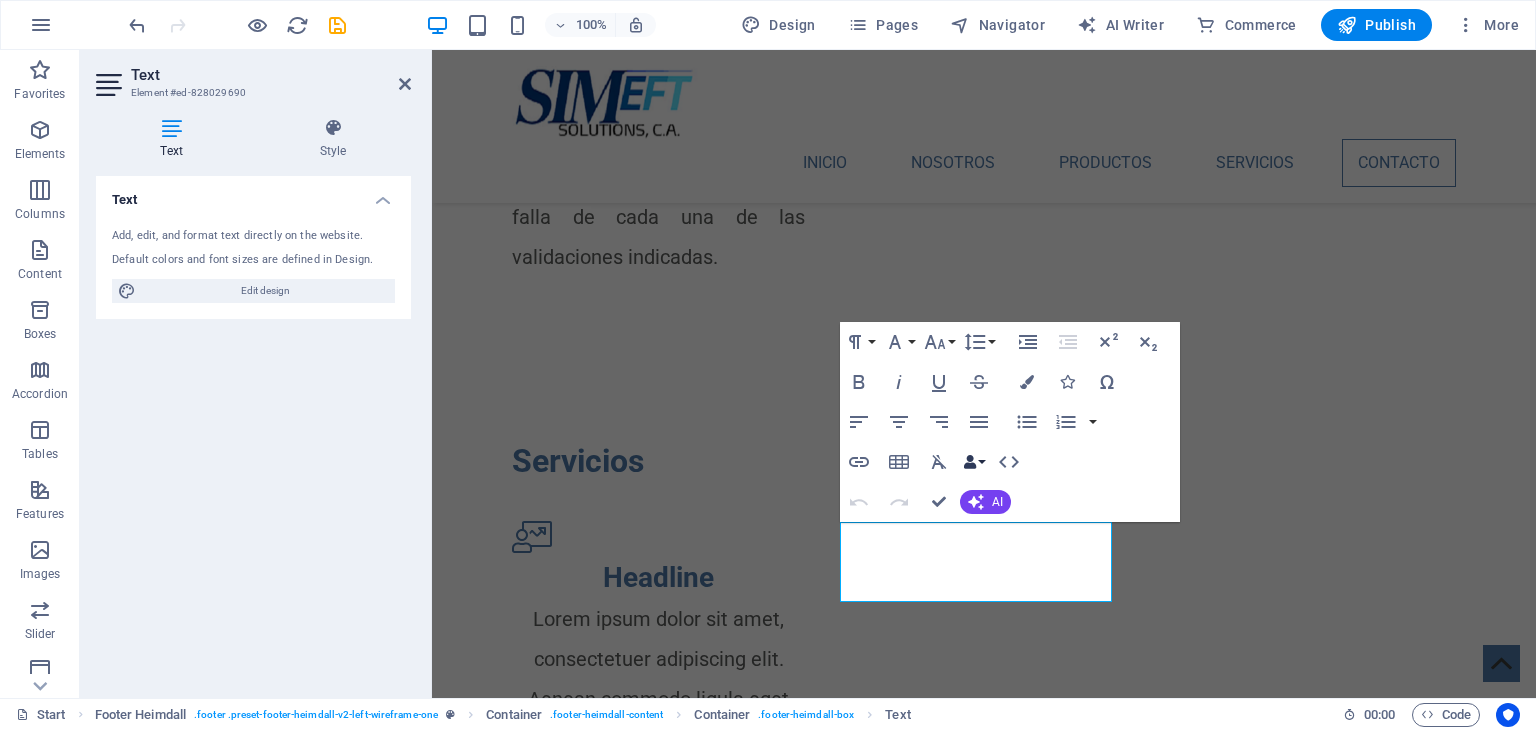 click on "Data Bindings" at bounding box center [974, 462] 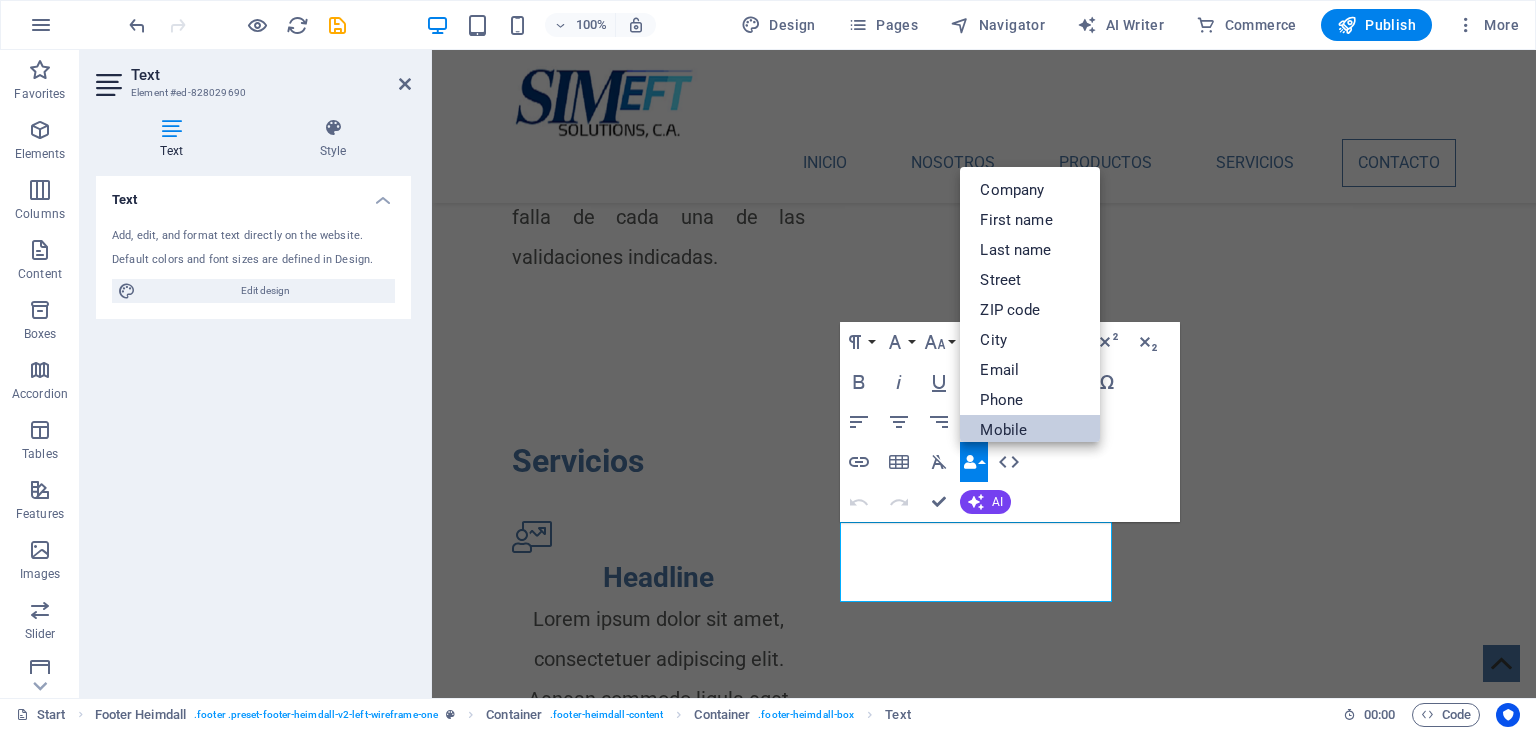 click on "Mobile" at bounding box center [1030, 430] 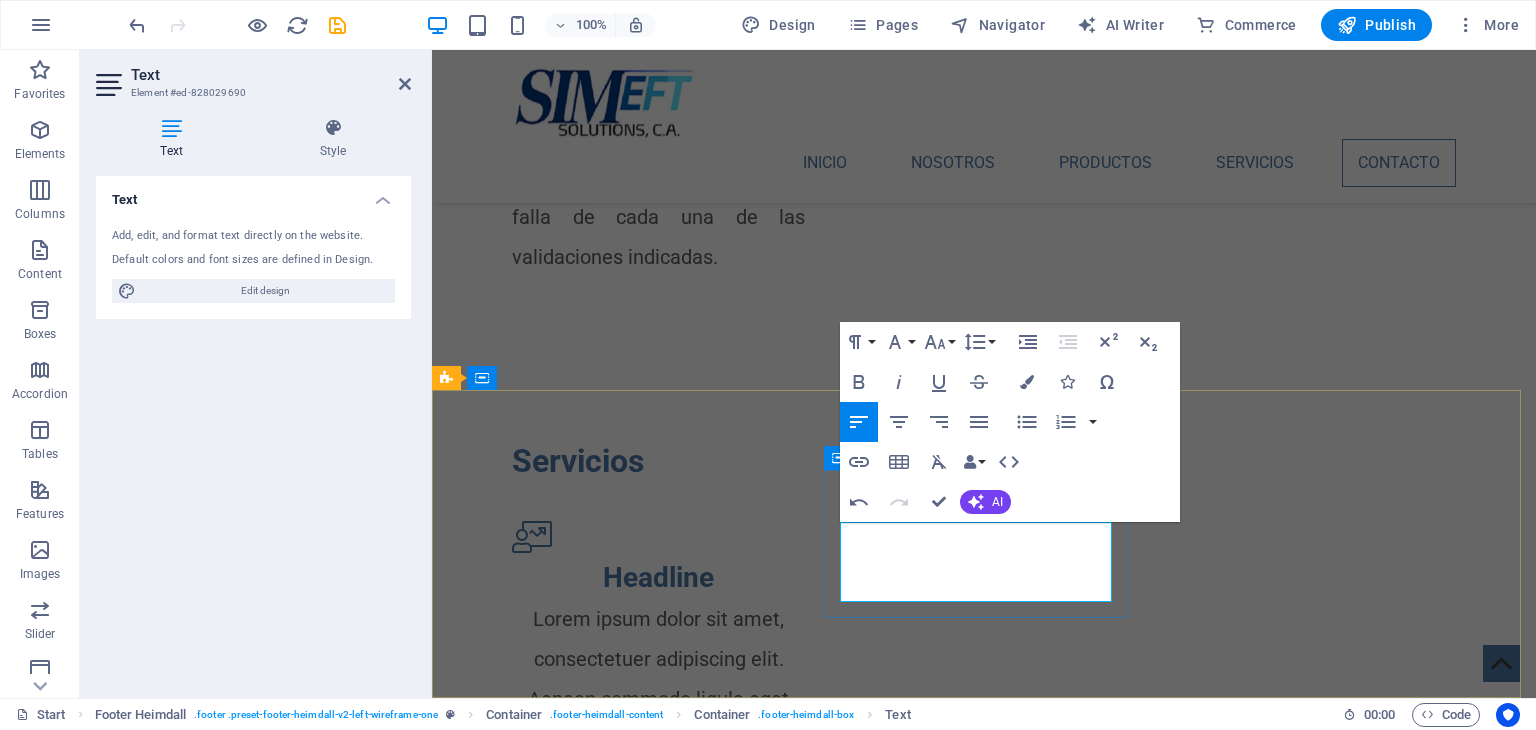 click on "Phone: +58-[PHONE]-[PHONE]" at bounding box center [600, 3669] 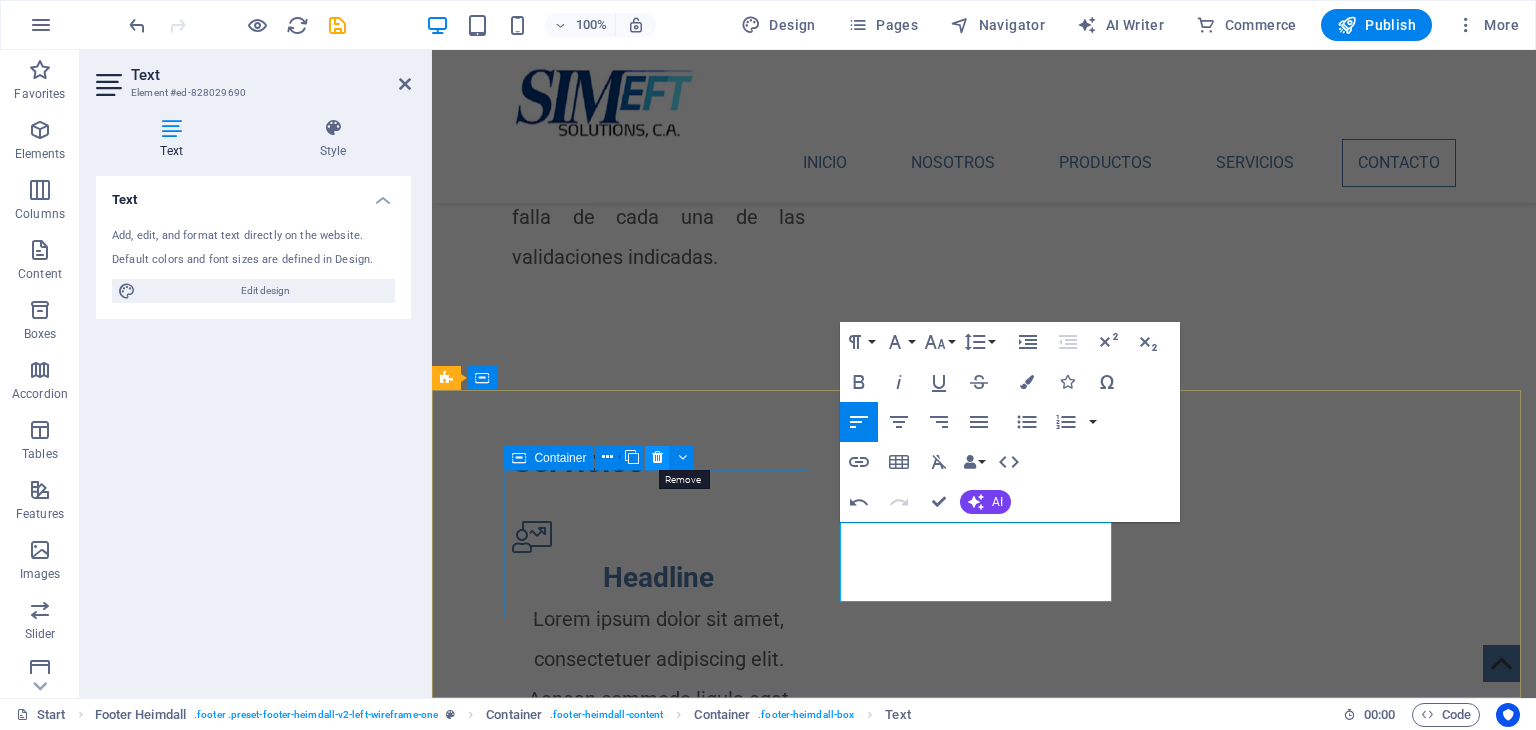 click at bounding box center [657, 457] 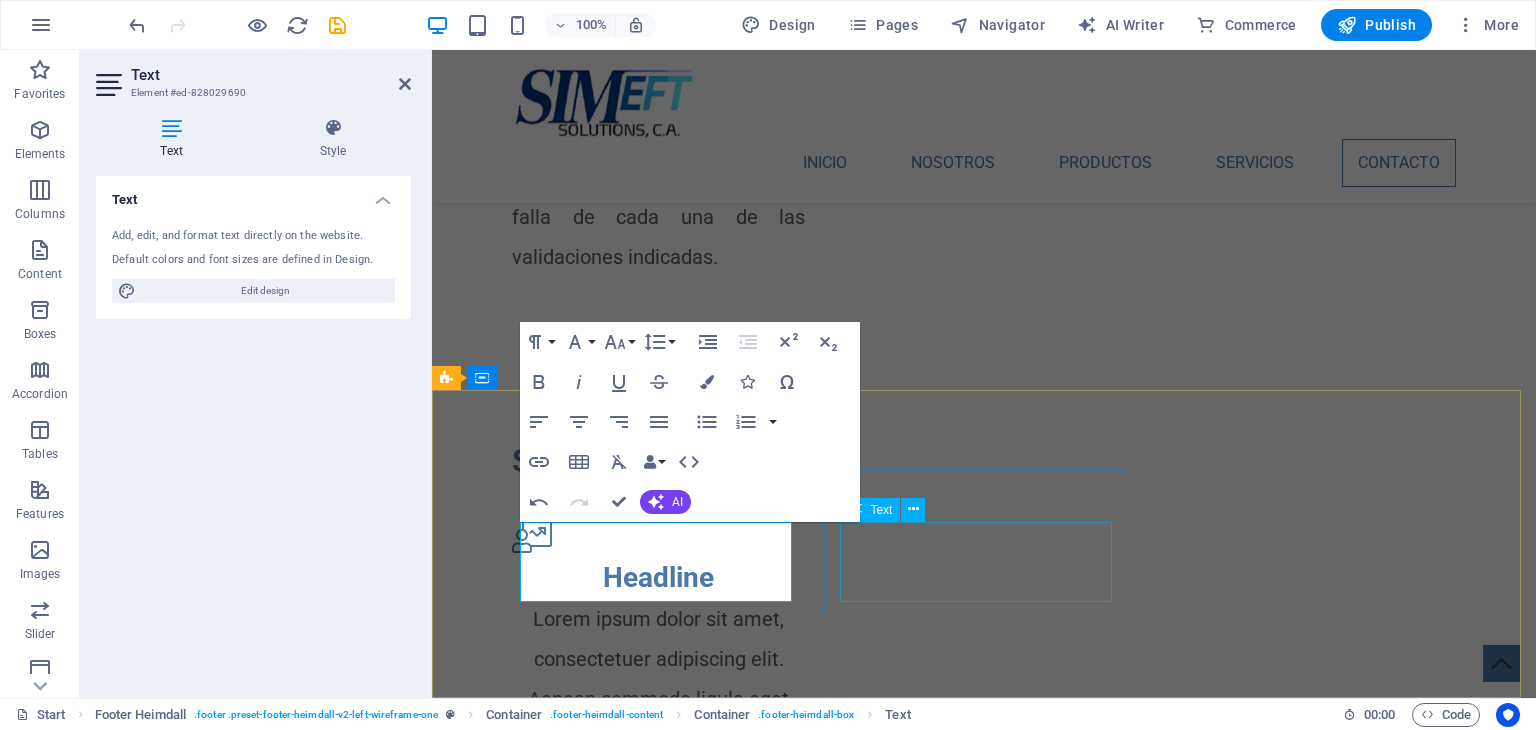 click on "info@simeftapp.com Legal Notice | Privacy Policy" at bounding box center (600, 3729) 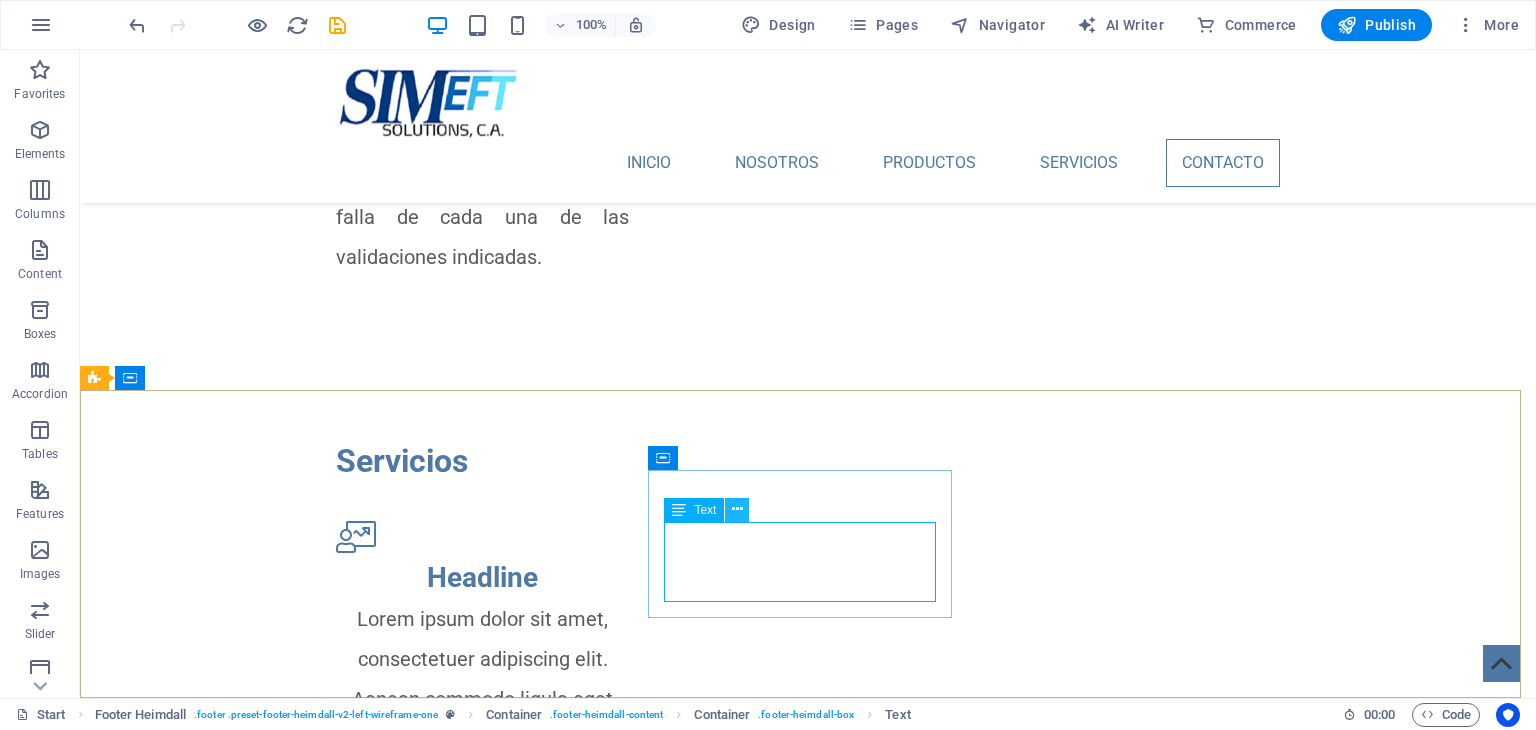 click at bounding box center (737, 509) 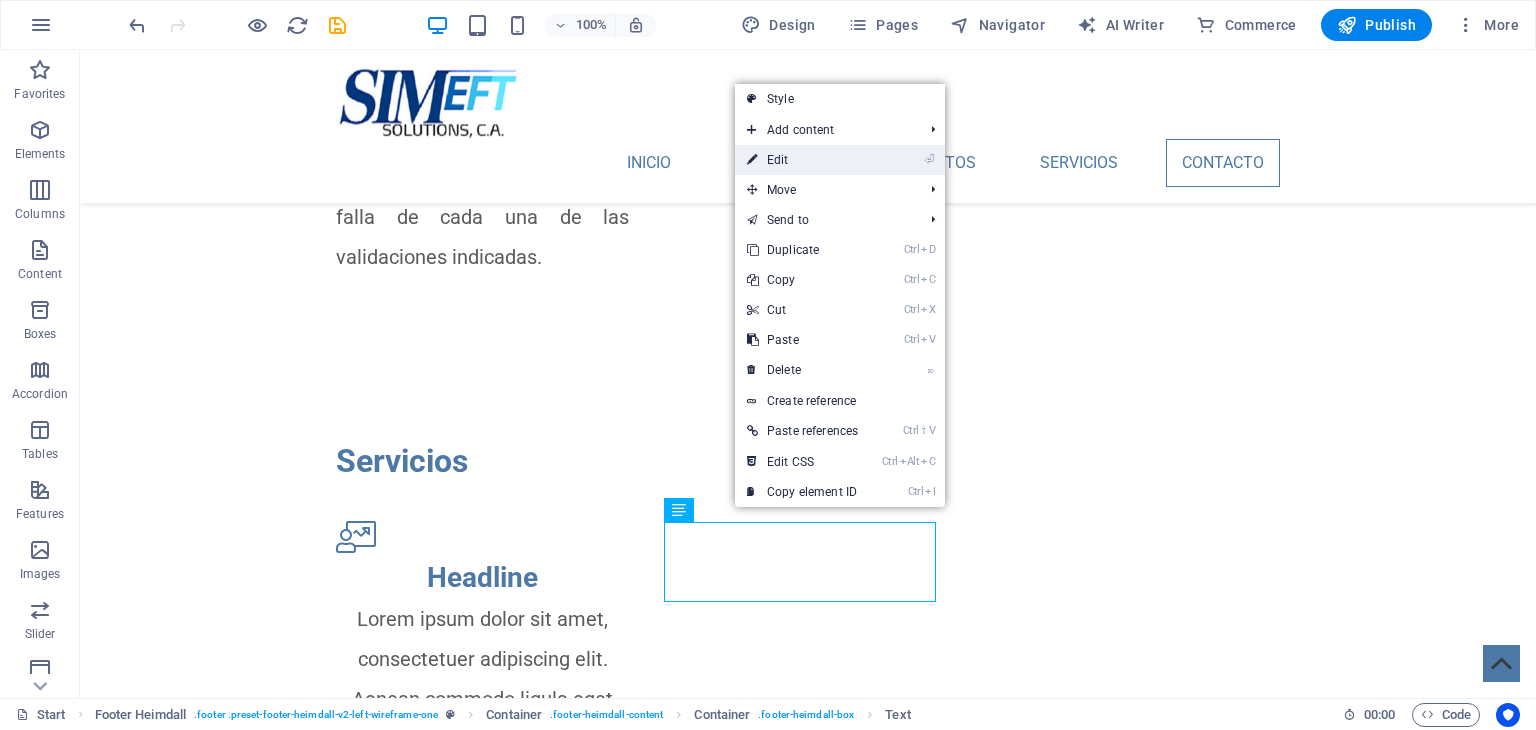 click on "⏎  Edit" at bounding box center [802, 160] 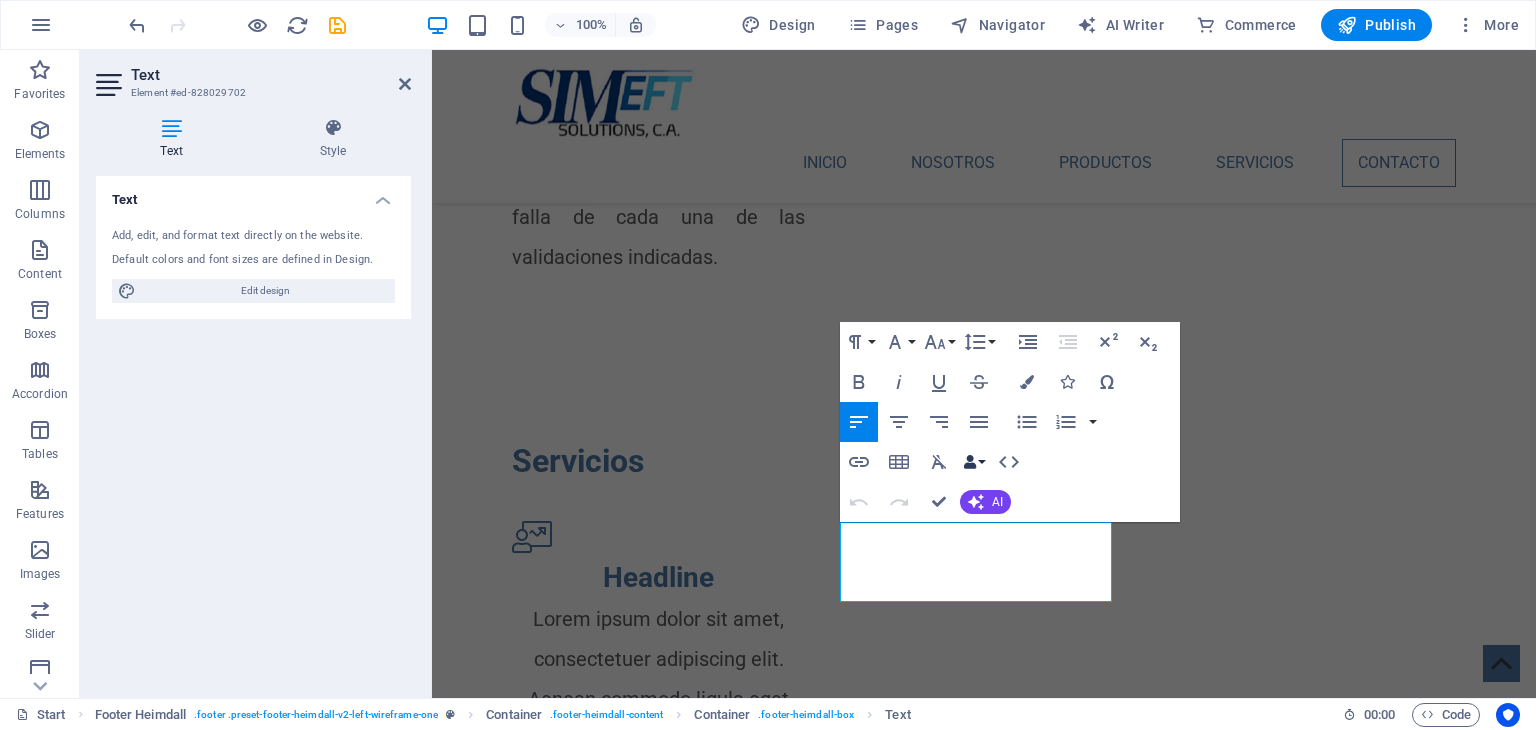 click on "Data Bindings" at bounding box center (974, 462) 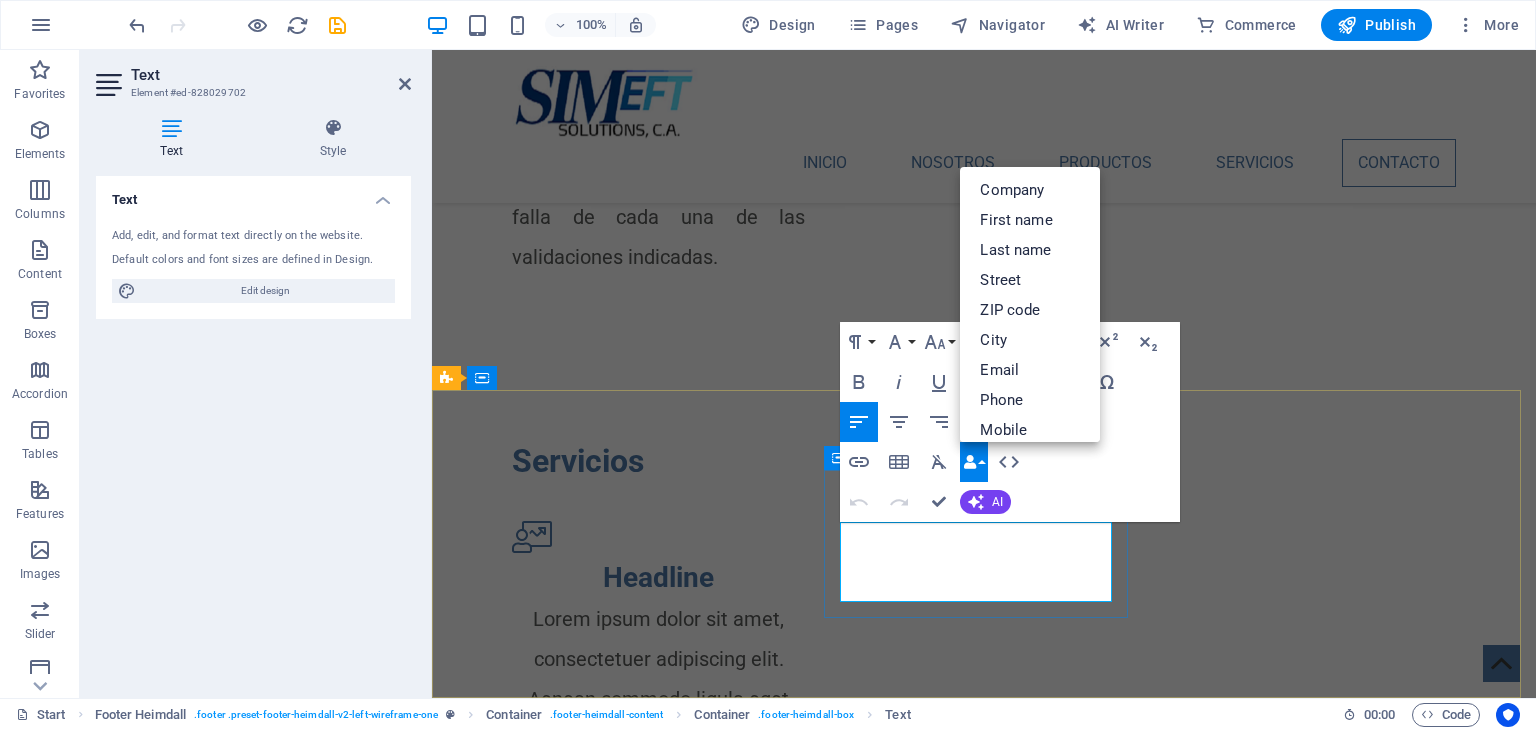 click on "Privacy Policy" at bounding box center [642, 3749] 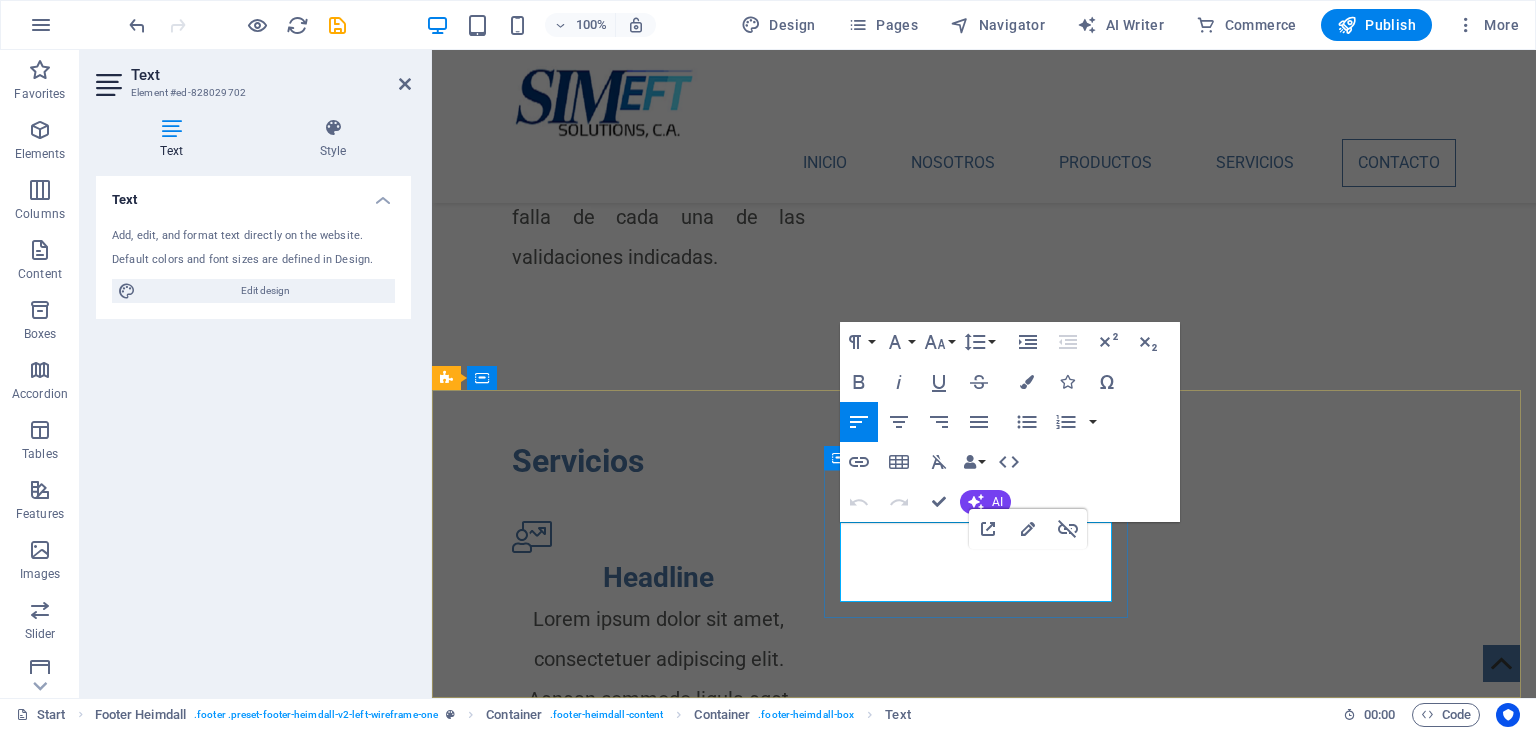 drag, startPoint x: 1097, startPoint y: 580, endPoint x: 841, endPoint y: 580, distance: 256 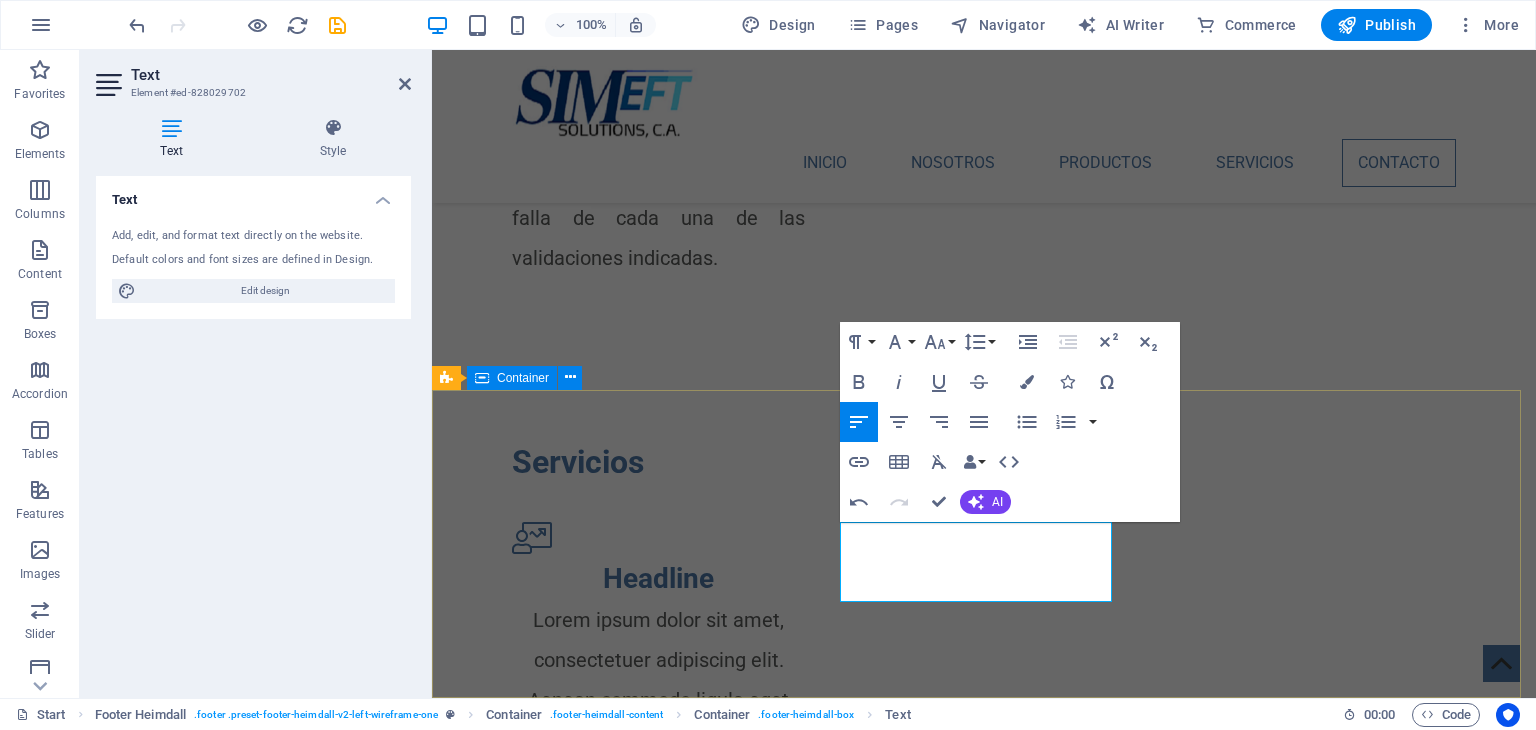 scroll, scrollTop: 3987, scrollLeft: 0, axis: vertical 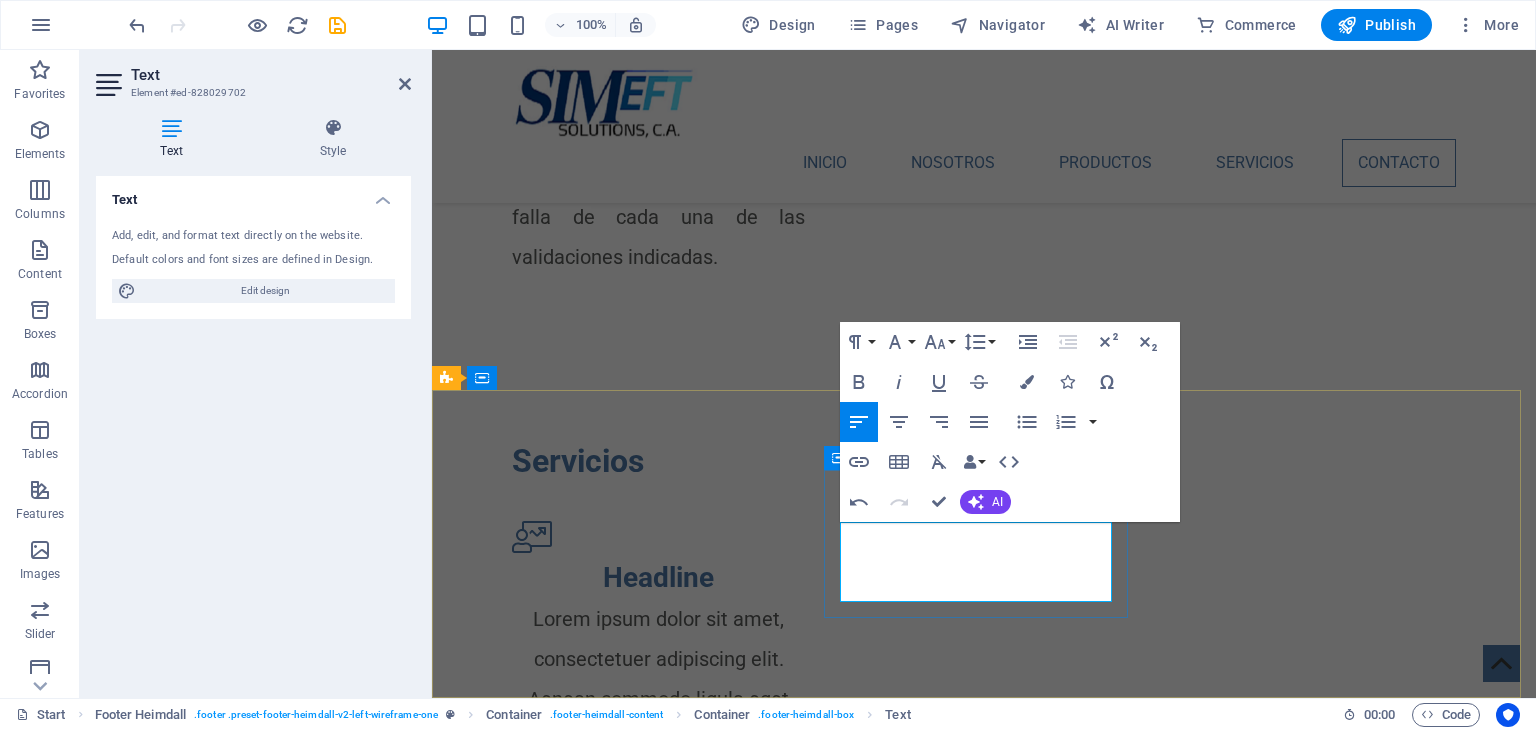 click at bounding box center (600, 3749) 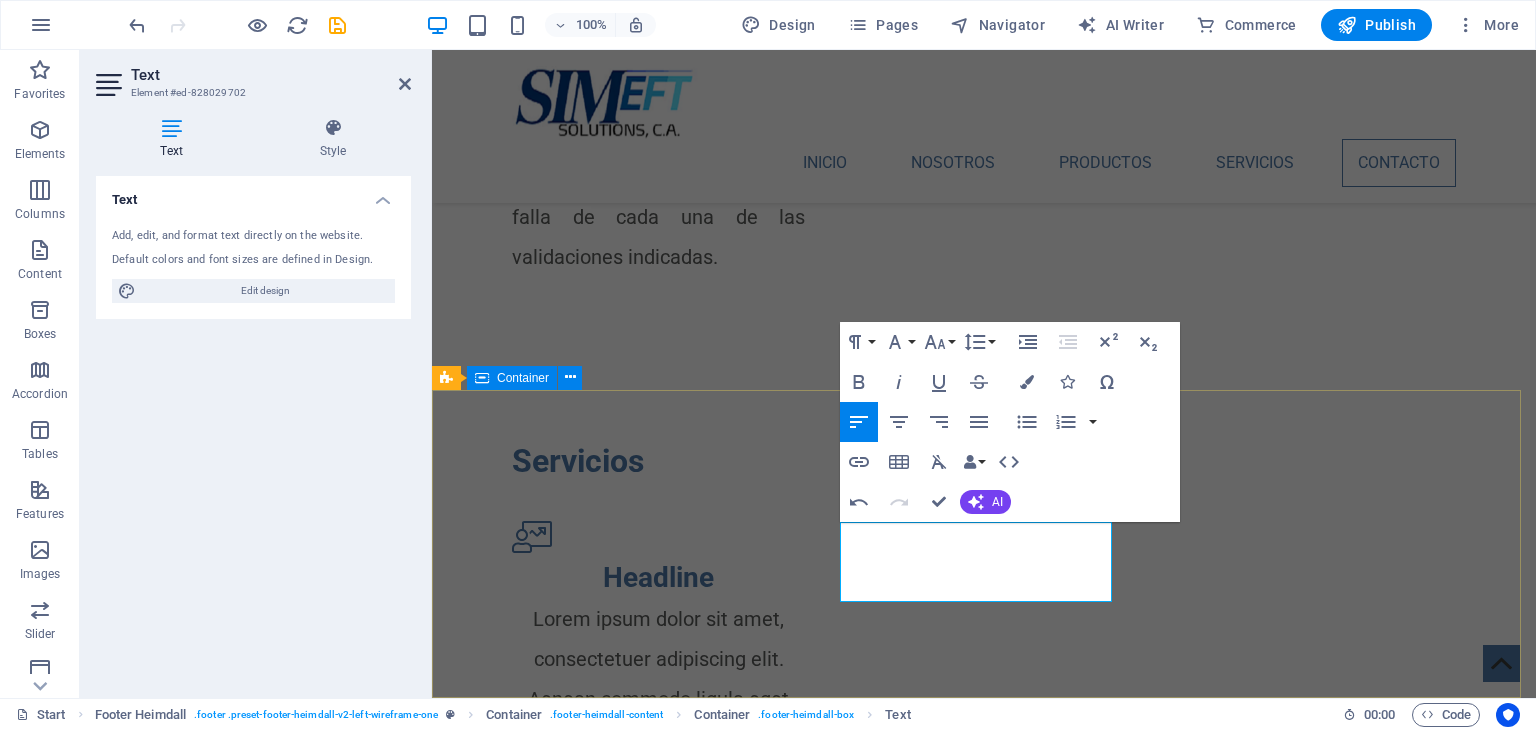 click on "Phone Teléfono: +58-[PHONE]-[PHONE] Móvil: +58-[PHONE]-[PHONE] Contact info@simeftapp.com" at bounding box center [984, 3585] 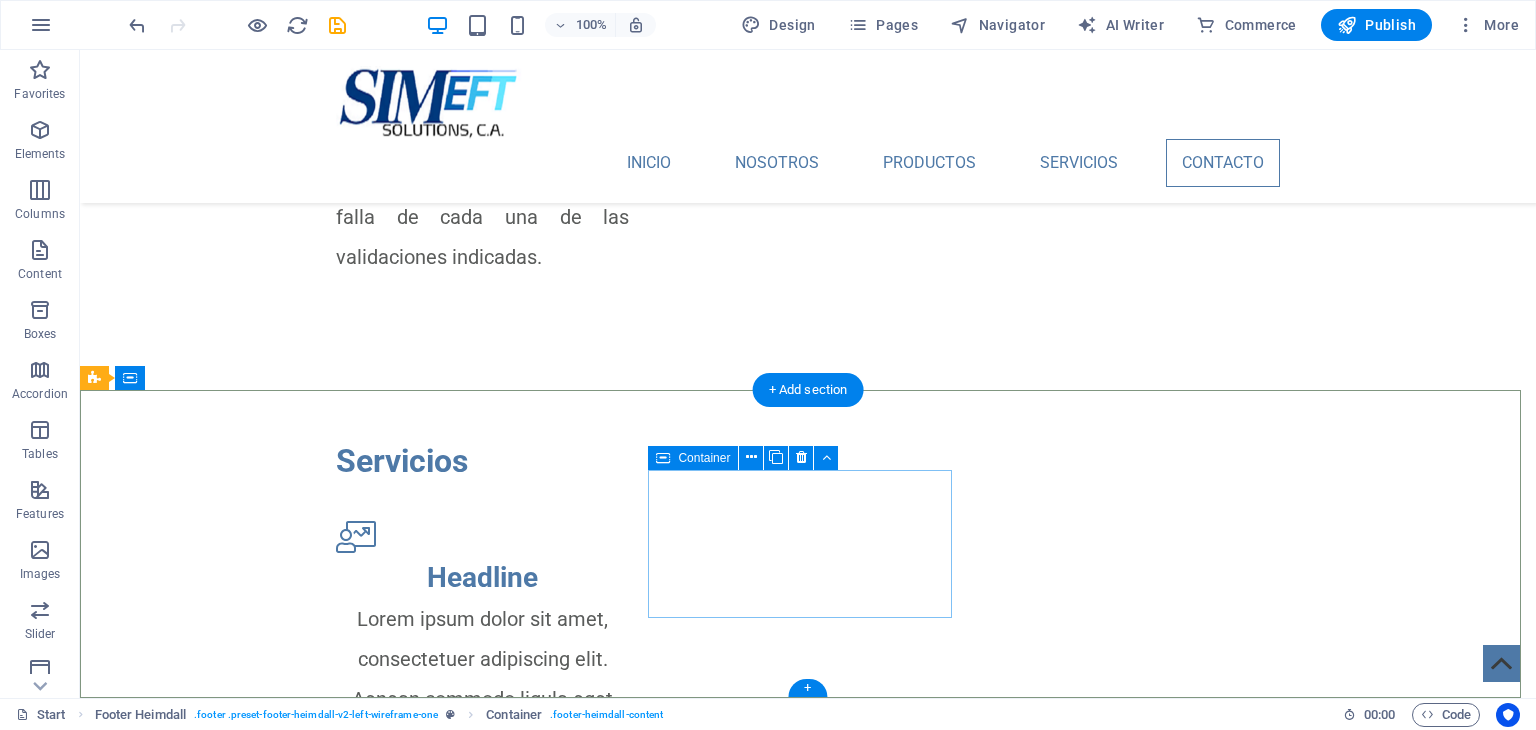 click on "Contact info@simeftapp.com" at bounding box center [248, 3697] 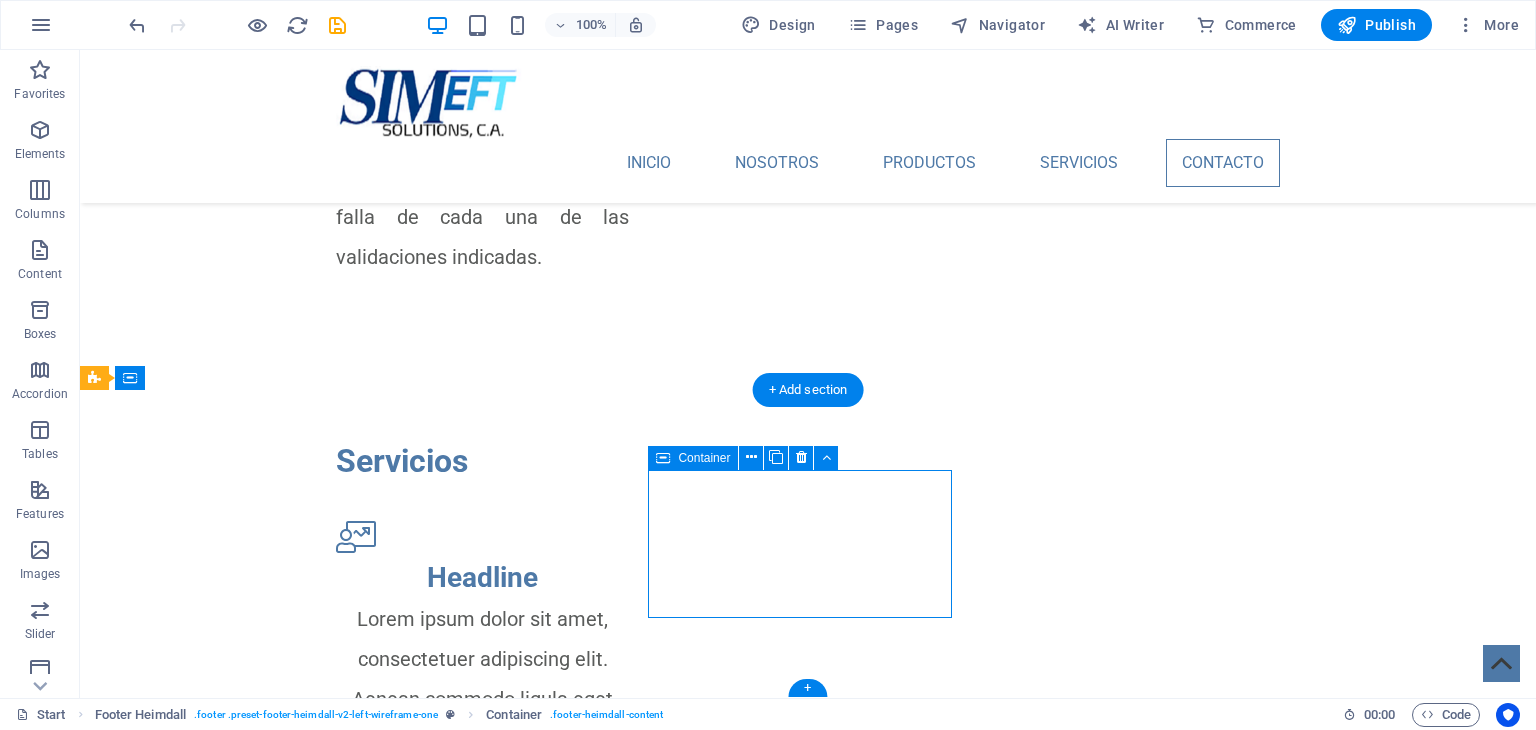 click on "Contact info@simeftapp.com" at bounding box center [248, 3697] 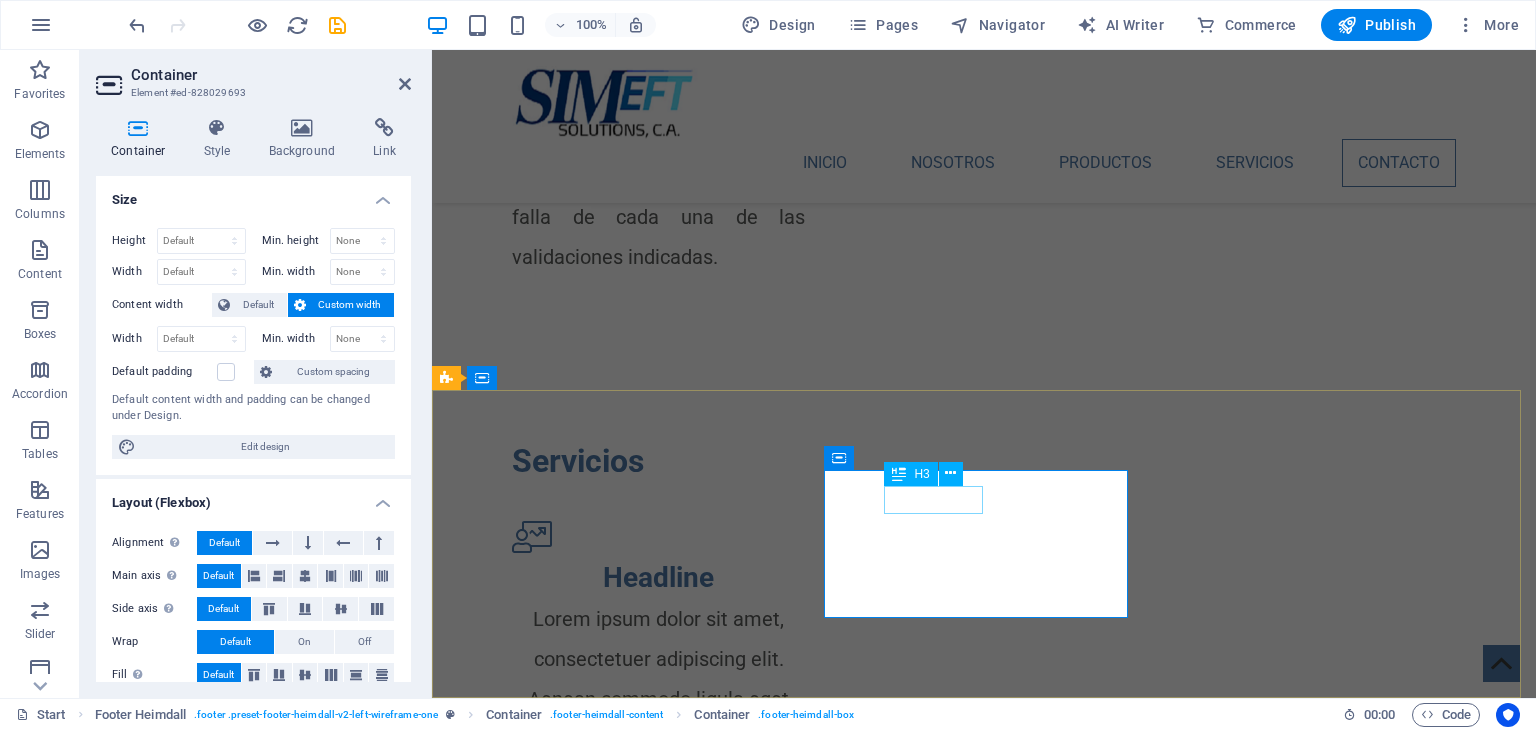 click on "Contact" at bounding box center (600, 3667) 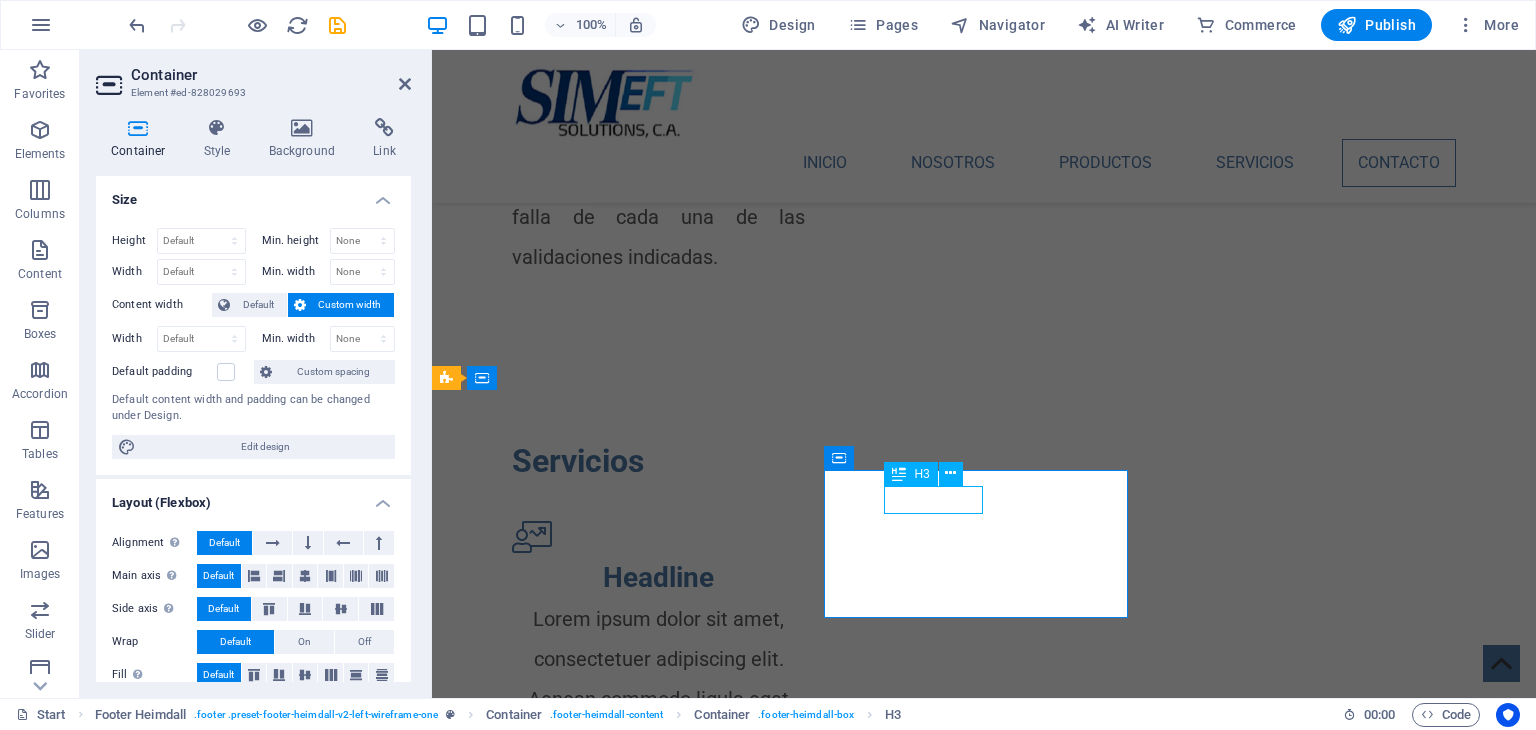 click on "Contact" at bounding box center [600, 3667] 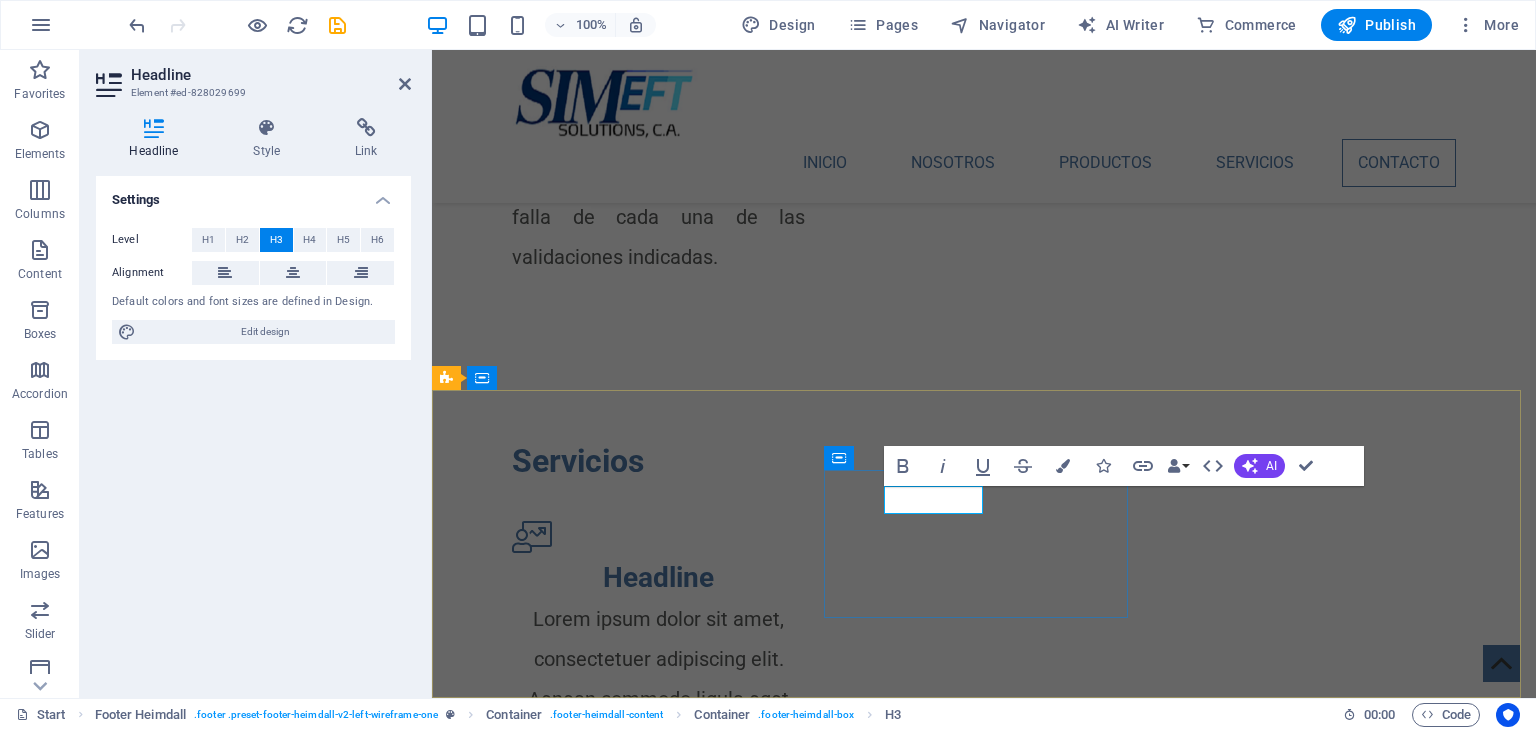 type 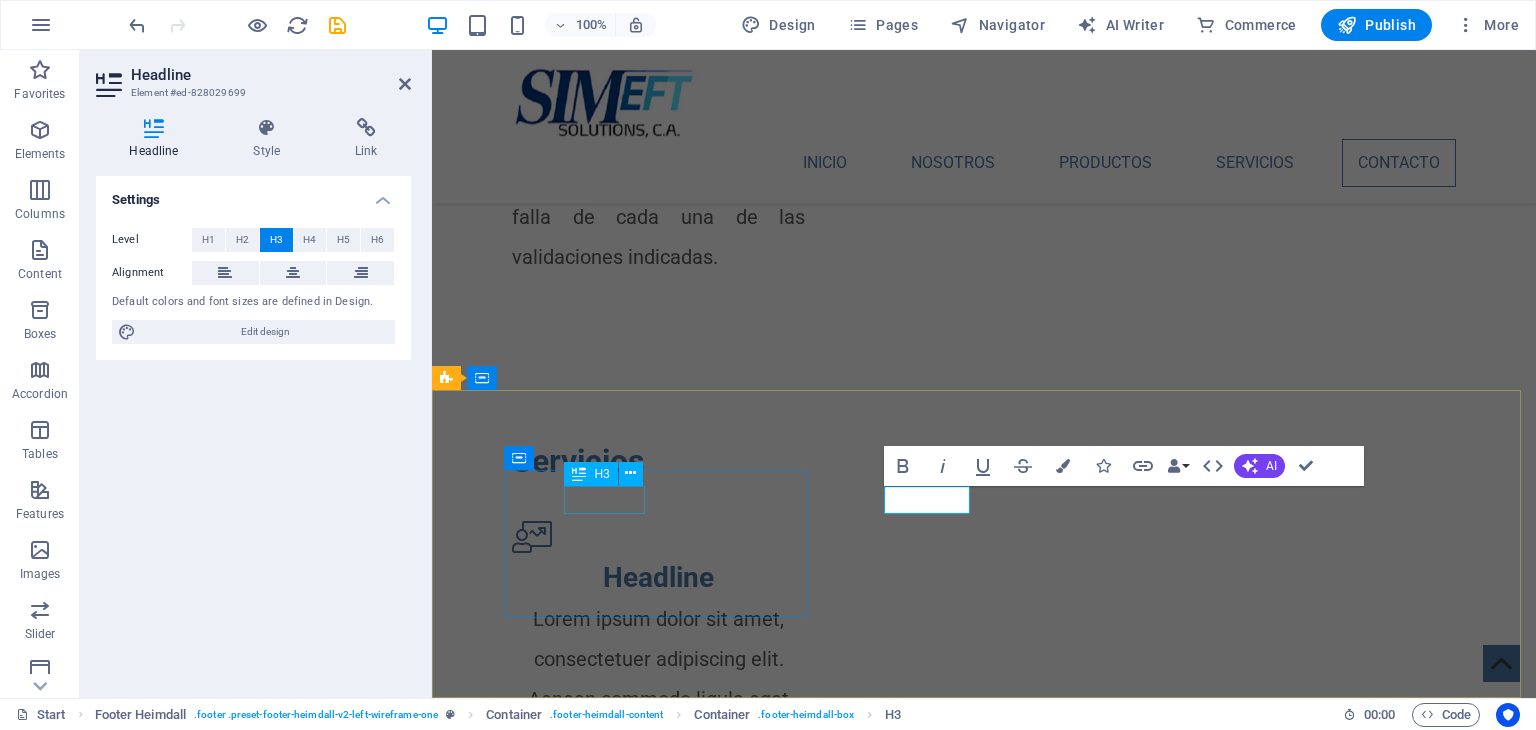 click on "Phone" at bounding box center [600, 3443] 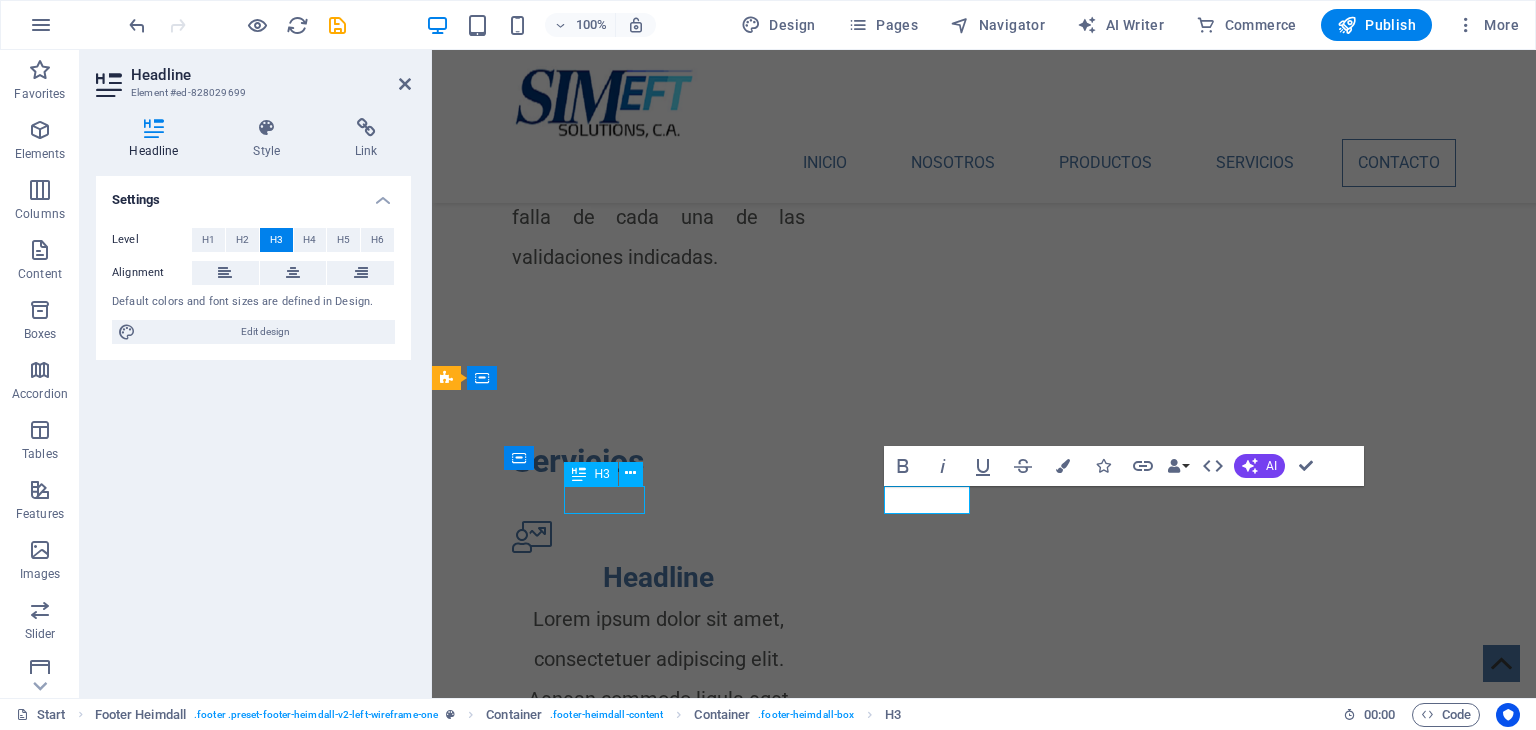 click on "Phone" at bounding box center [600, 3443] 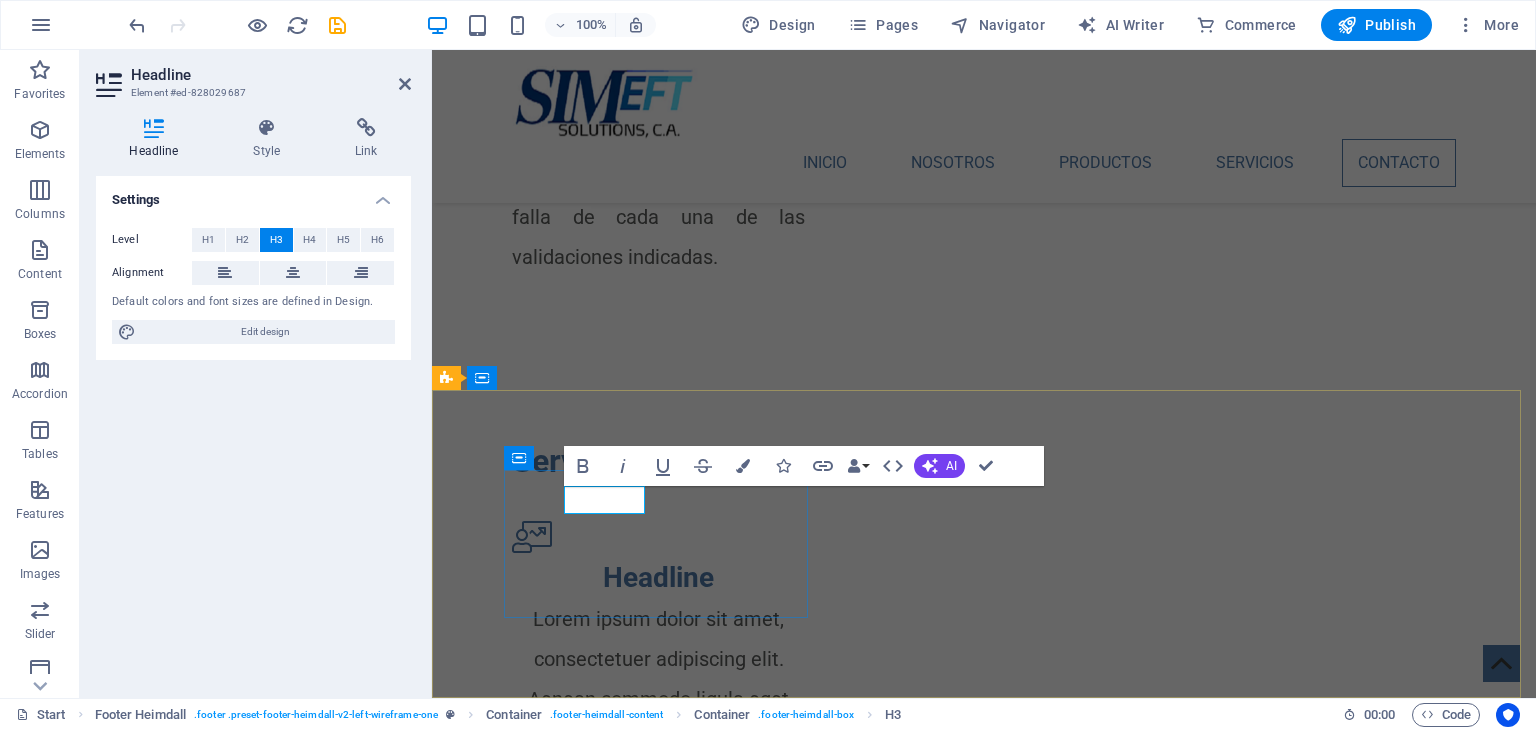 type 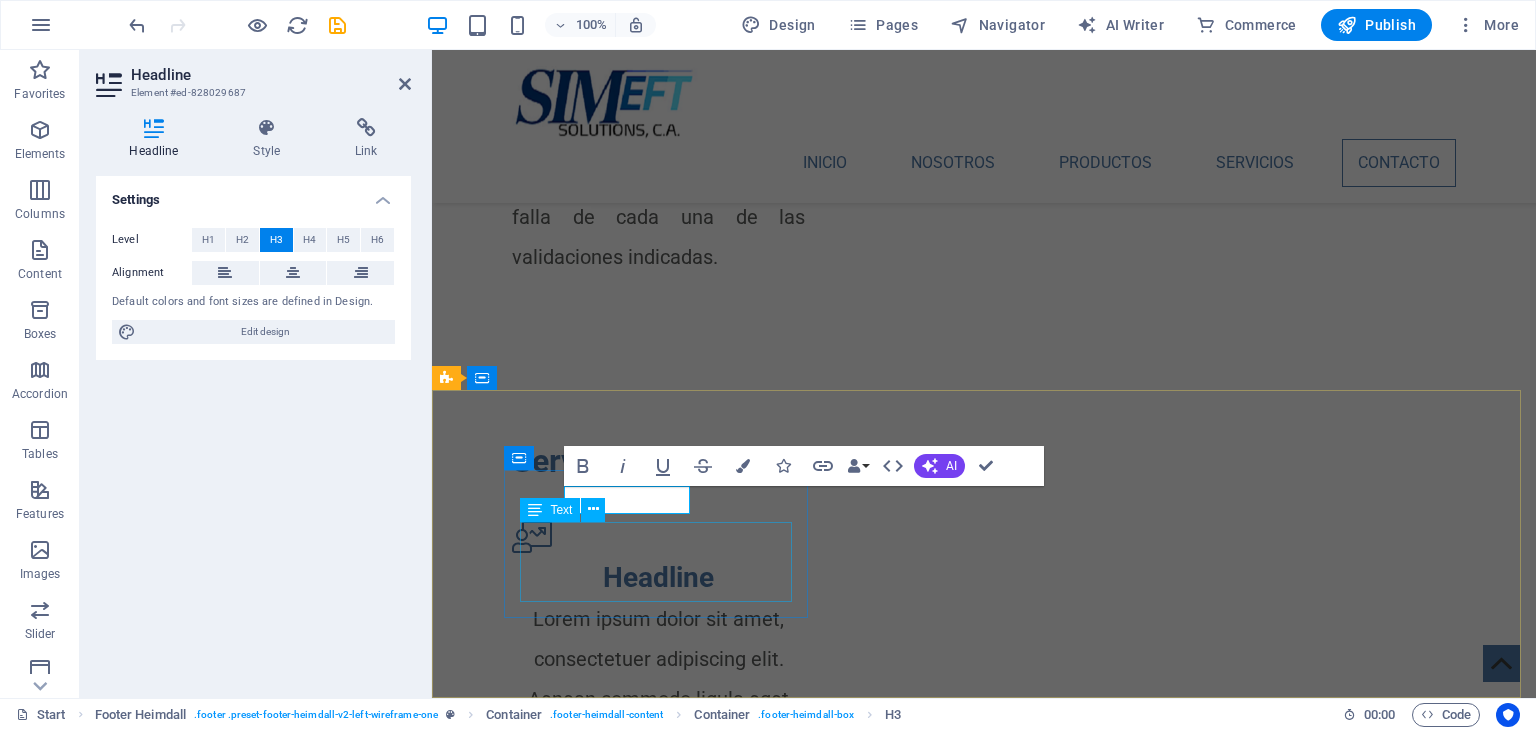 click on "Teléfono: +58-[PHONE]-[PHONE] Móvil: +58-[PHONE]-[PHONE]" at bounding box center (600, 3525) 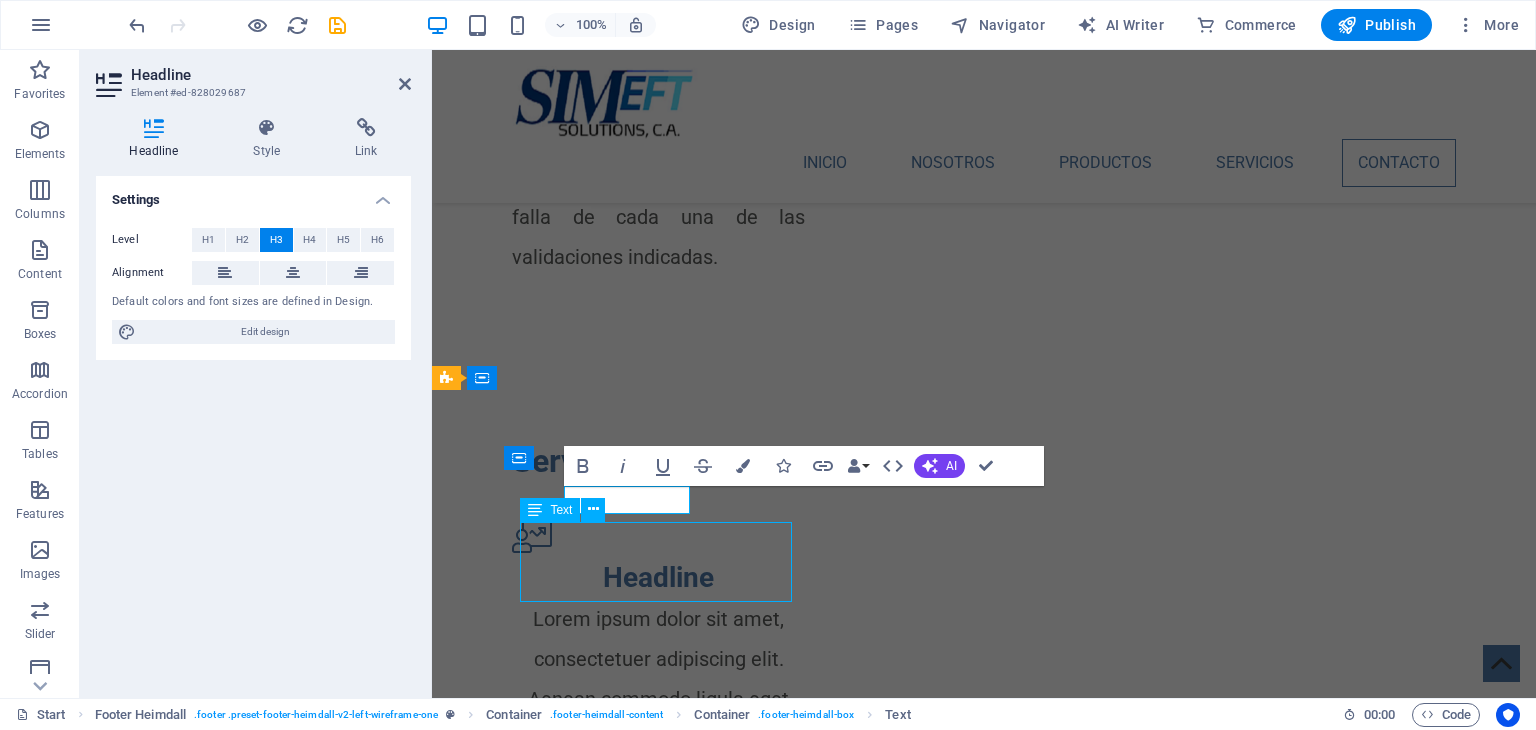 click on "Teléfono: +58-[PHONE]-[PHONE] Móvil: +58-[PHONE]-[PHONE]" at bounding box center (600, 3525) 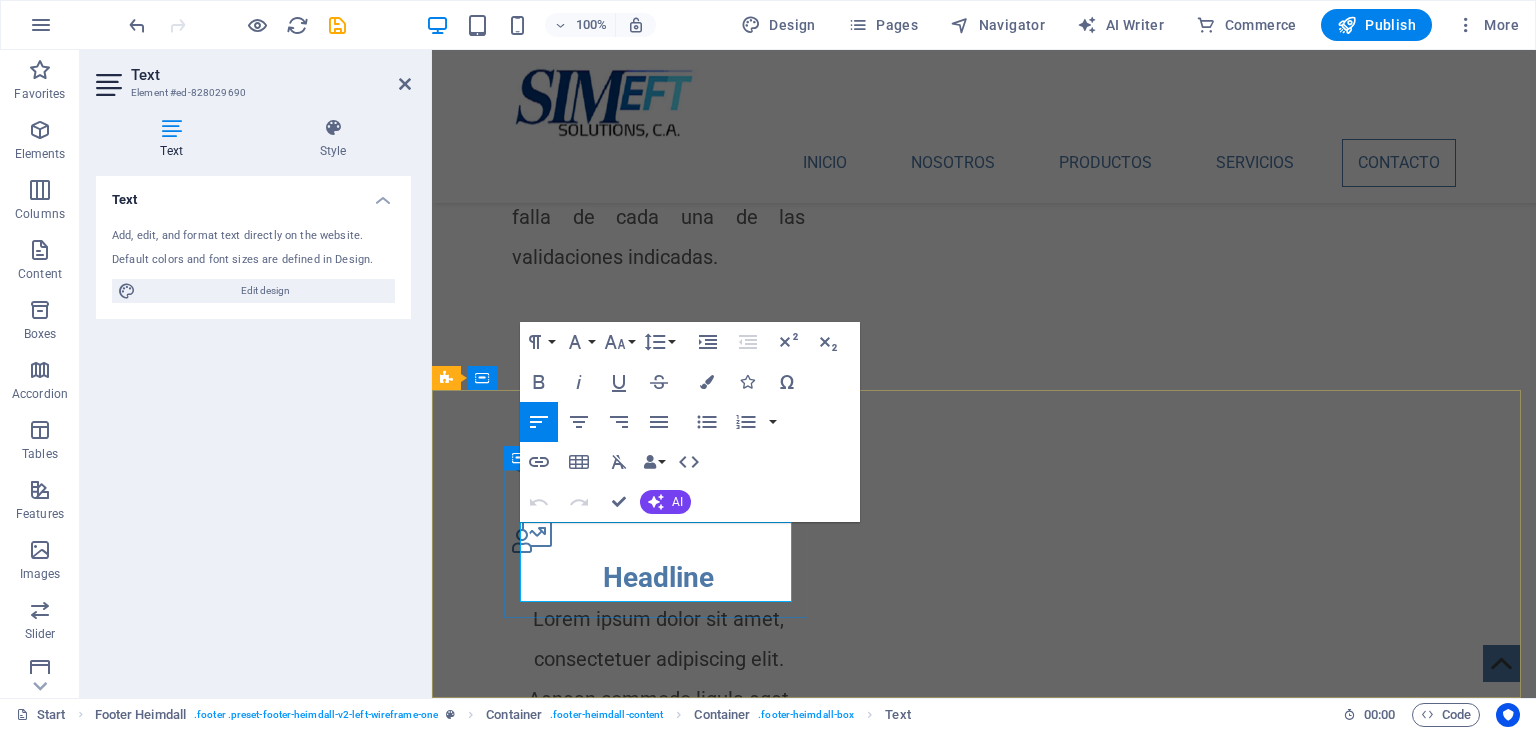 click on "Teléfono: +58-[PHONE]-[PHONE]" at bounding box center [600, 3505] 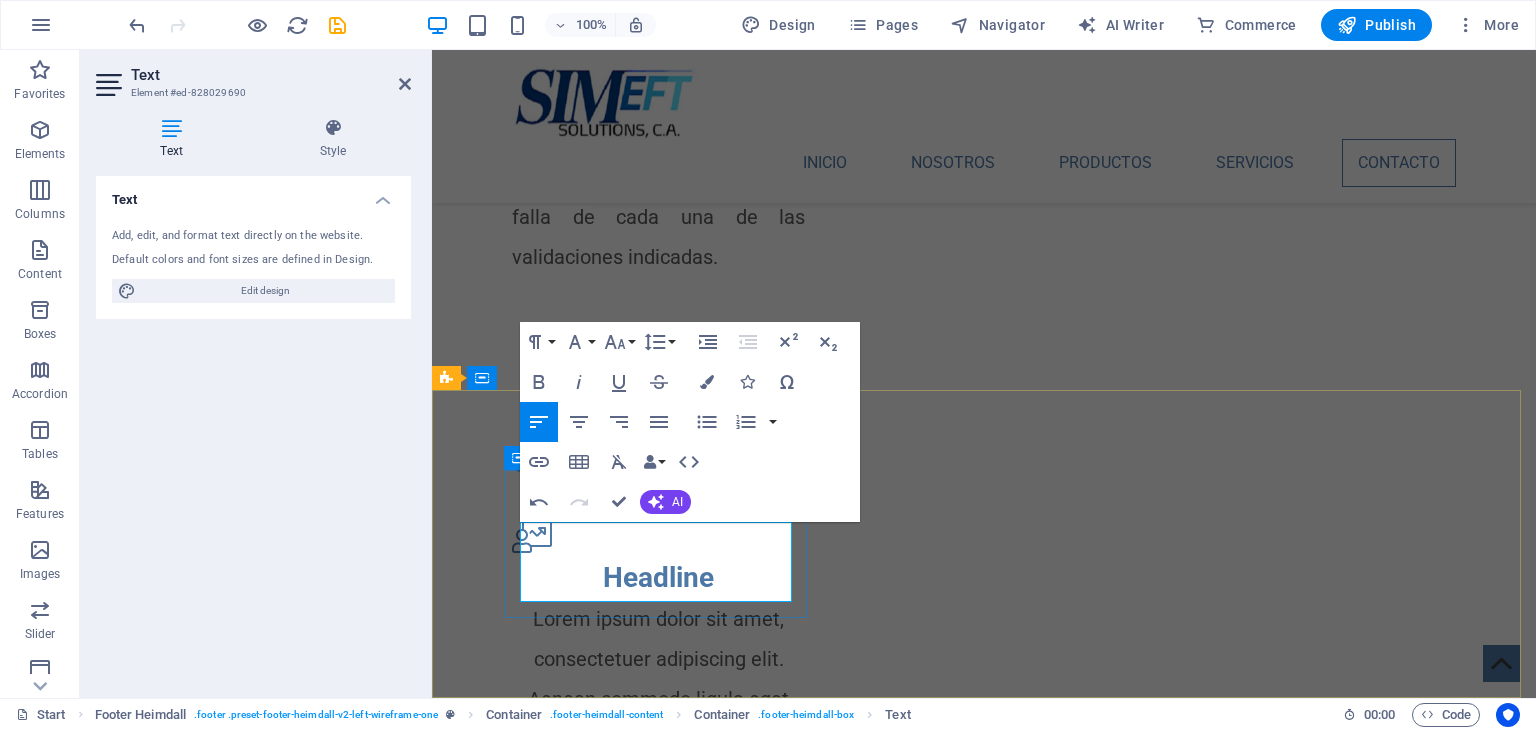 click on "Móvil: +58-[PHONE]-[PHONE]" at bounding box center (600, 3525) 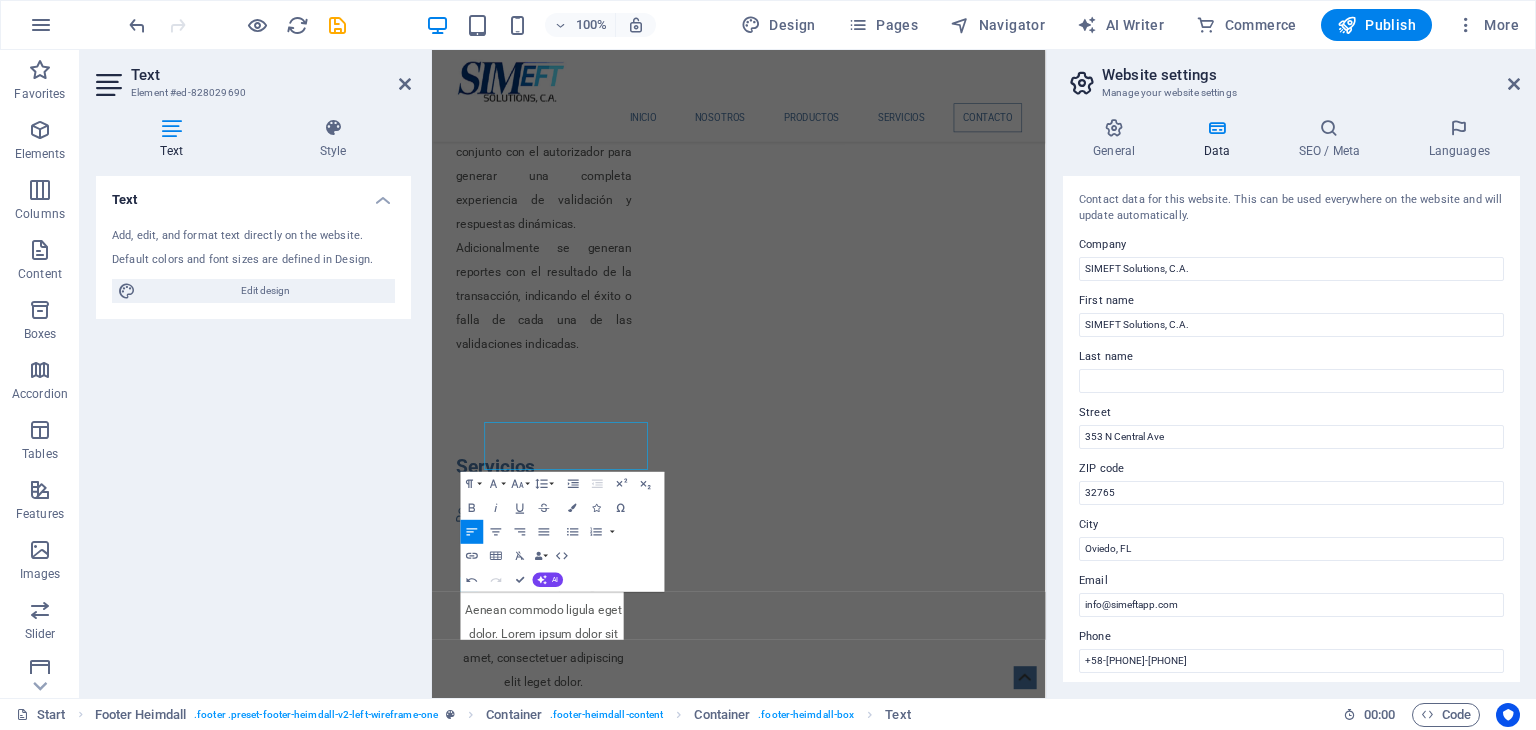 scroll, scrollTop: 3839, scrollLeft: 0, axis: vertical 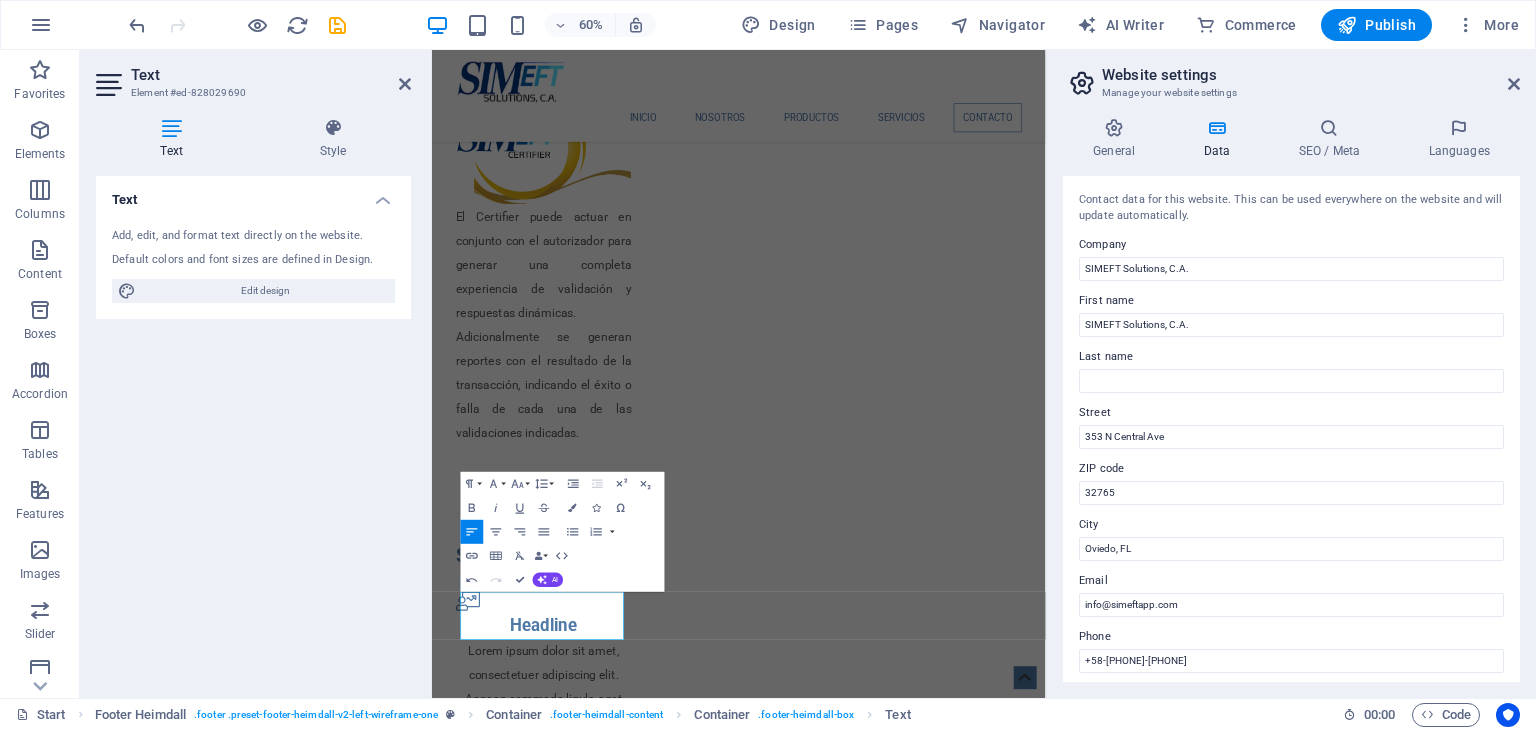 type 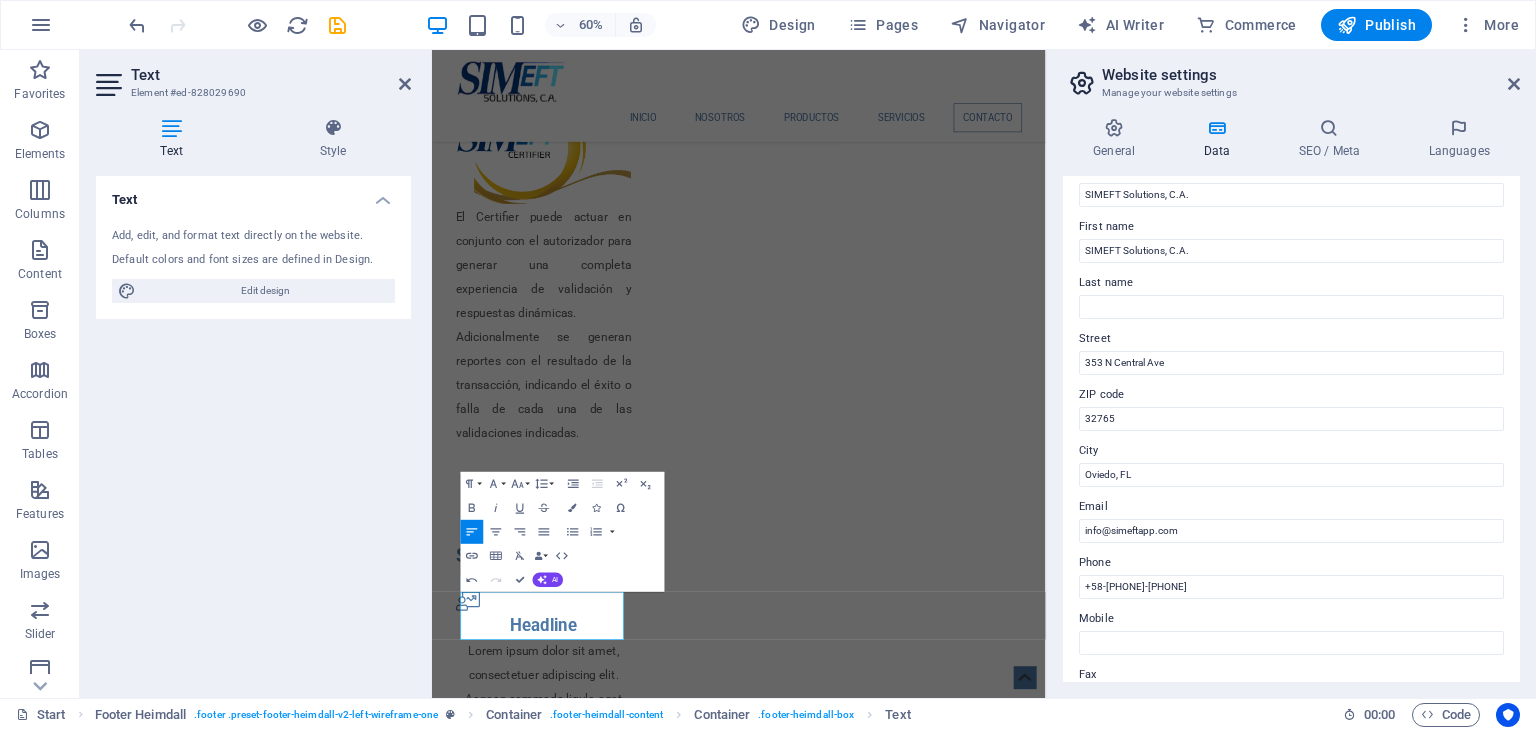 scroll, scrollTop: 100, scrollLeft: 0, axis: vertical 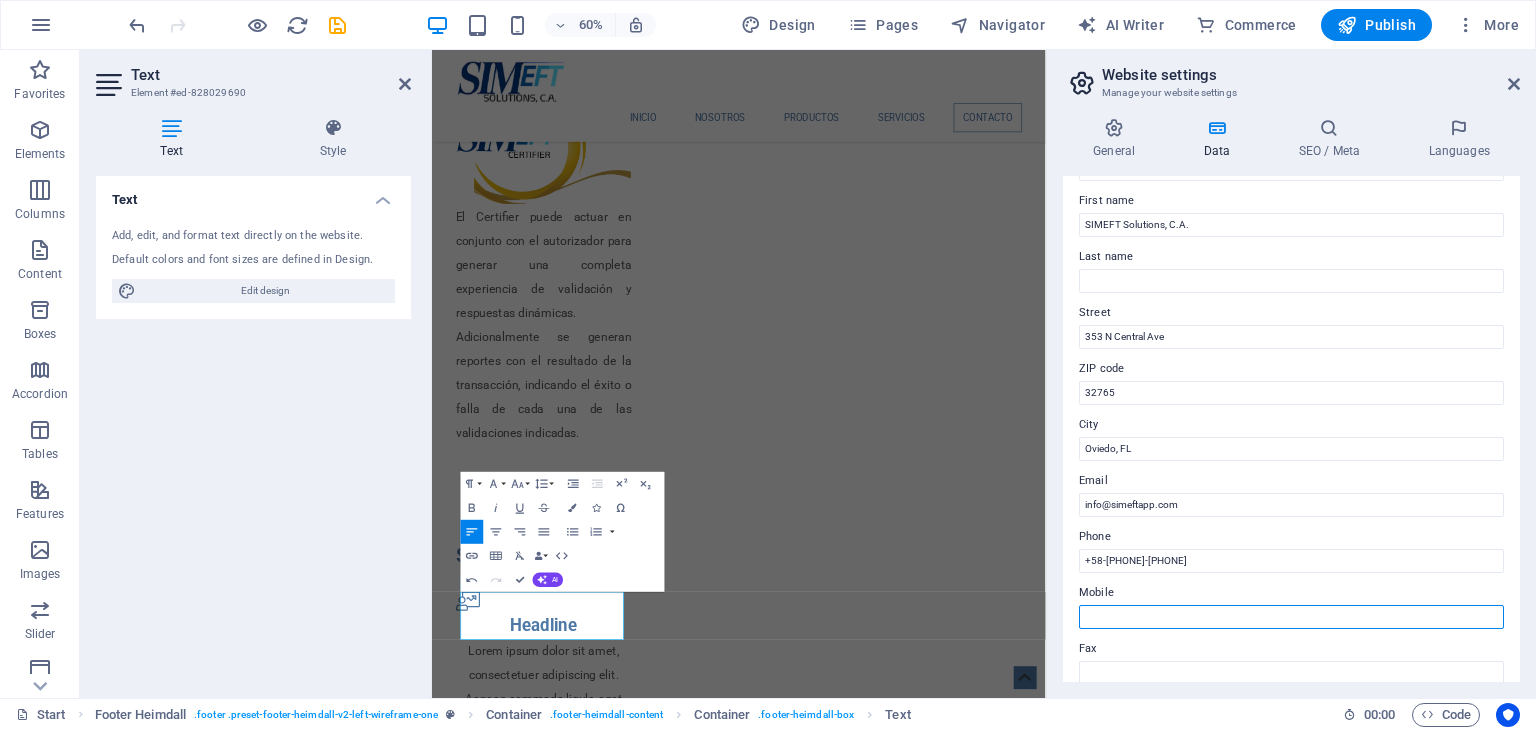 click on "Mobile" at bounding box center [1291, 617] 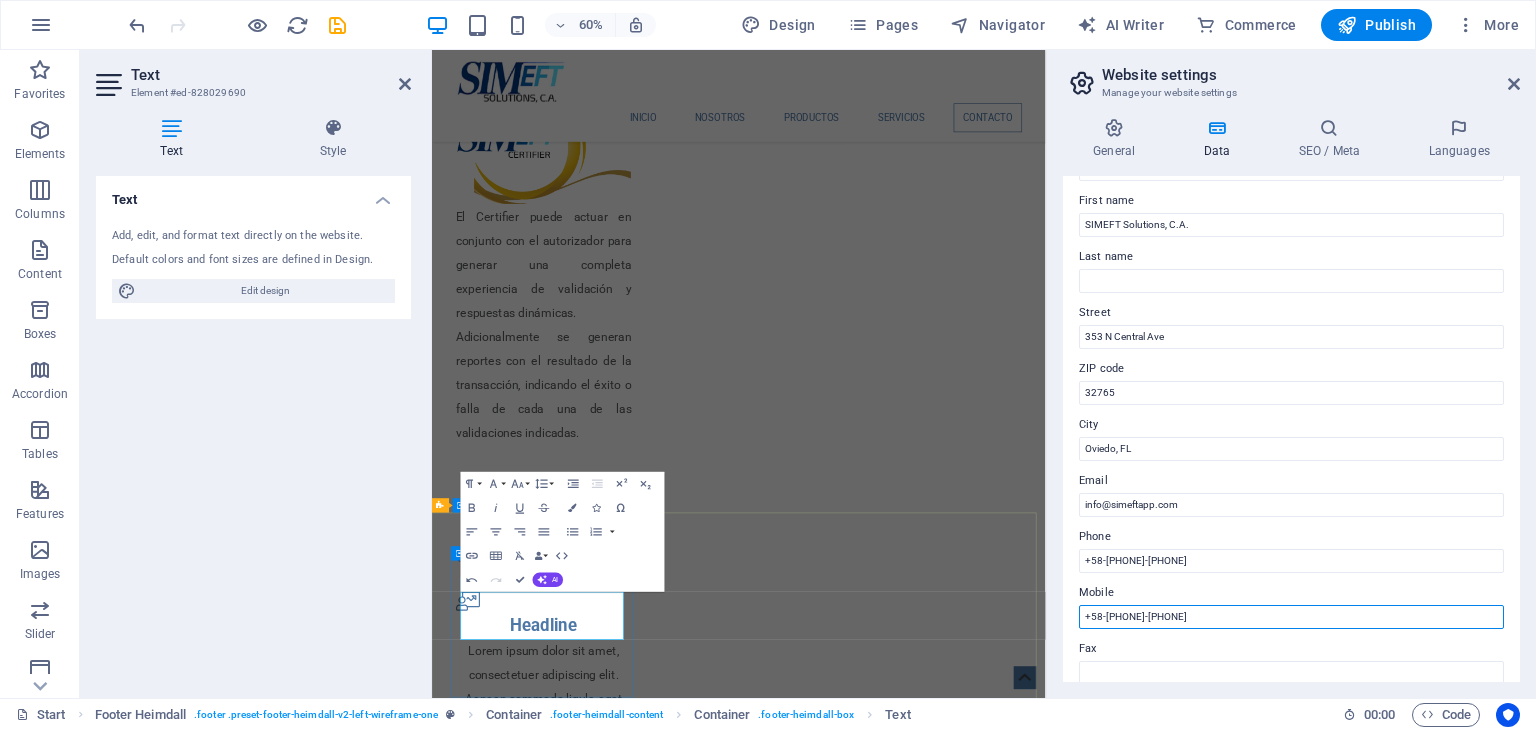 type on "+58-[PHONE]-[PHONE]" 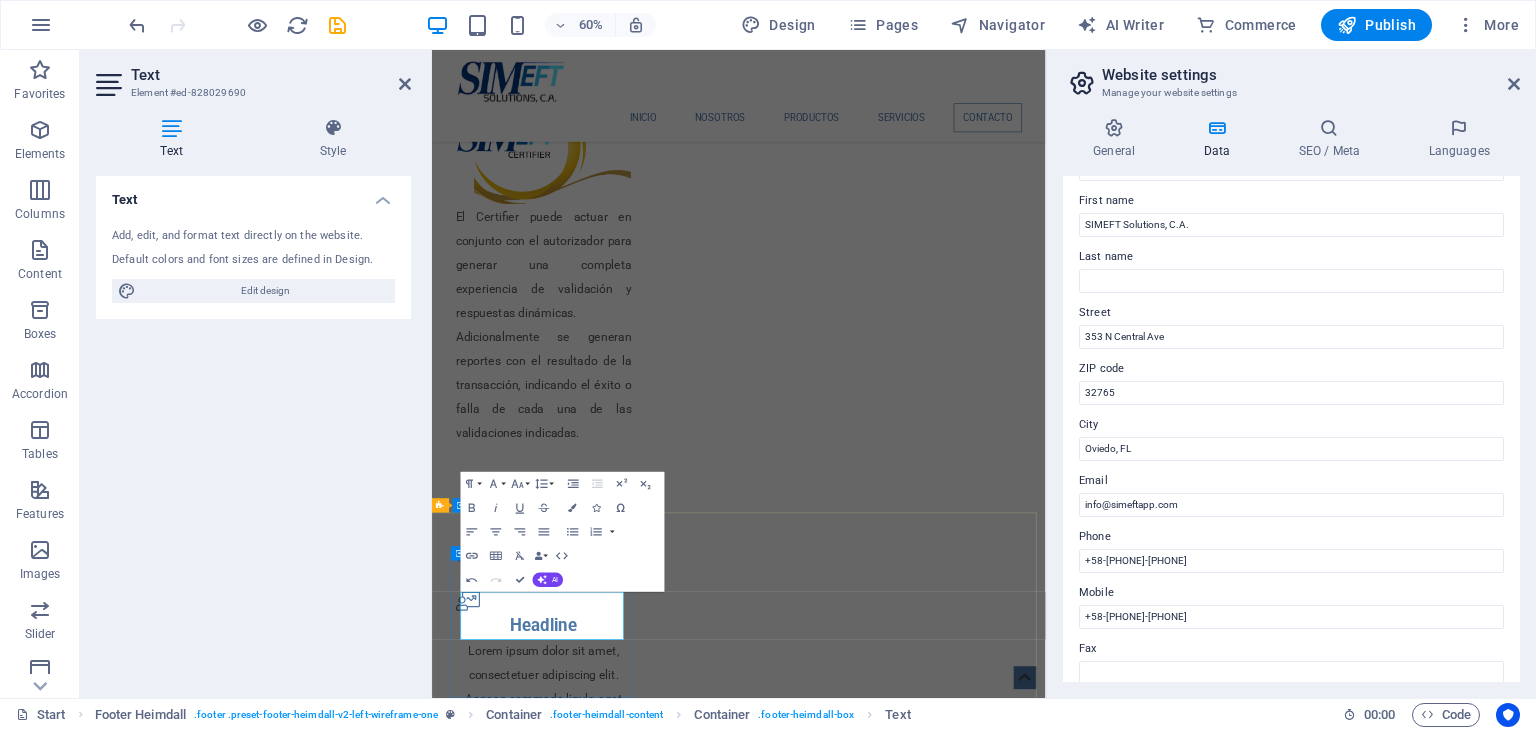 scroll, scrollTop: 3919, scrollLeft: 0, axis: vertical 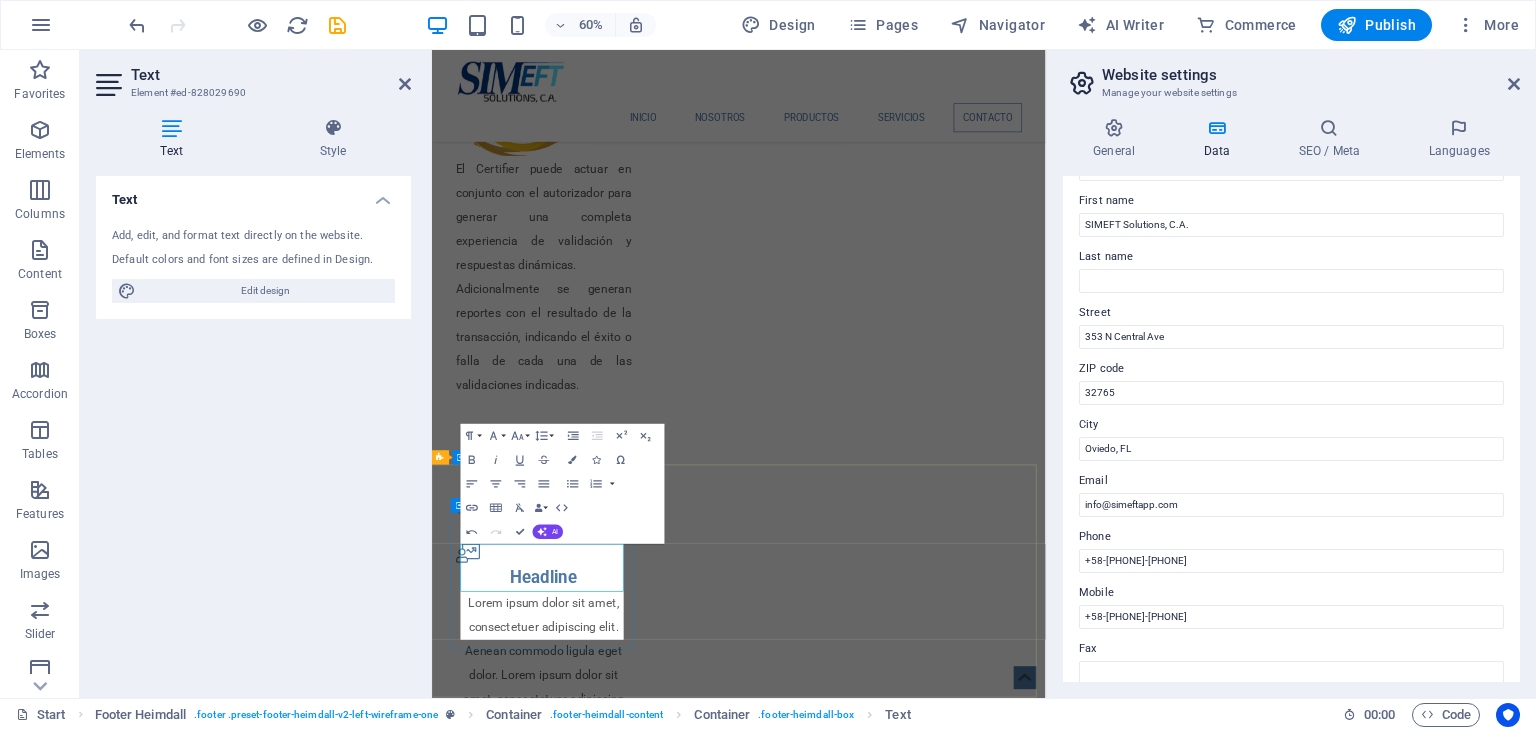 click on "+58-[PHONE]-[PHONE] +58-[PHONE]-[PHONE] +58-[PHONE]-[PHONE]" at bounding box center (600, 4042) 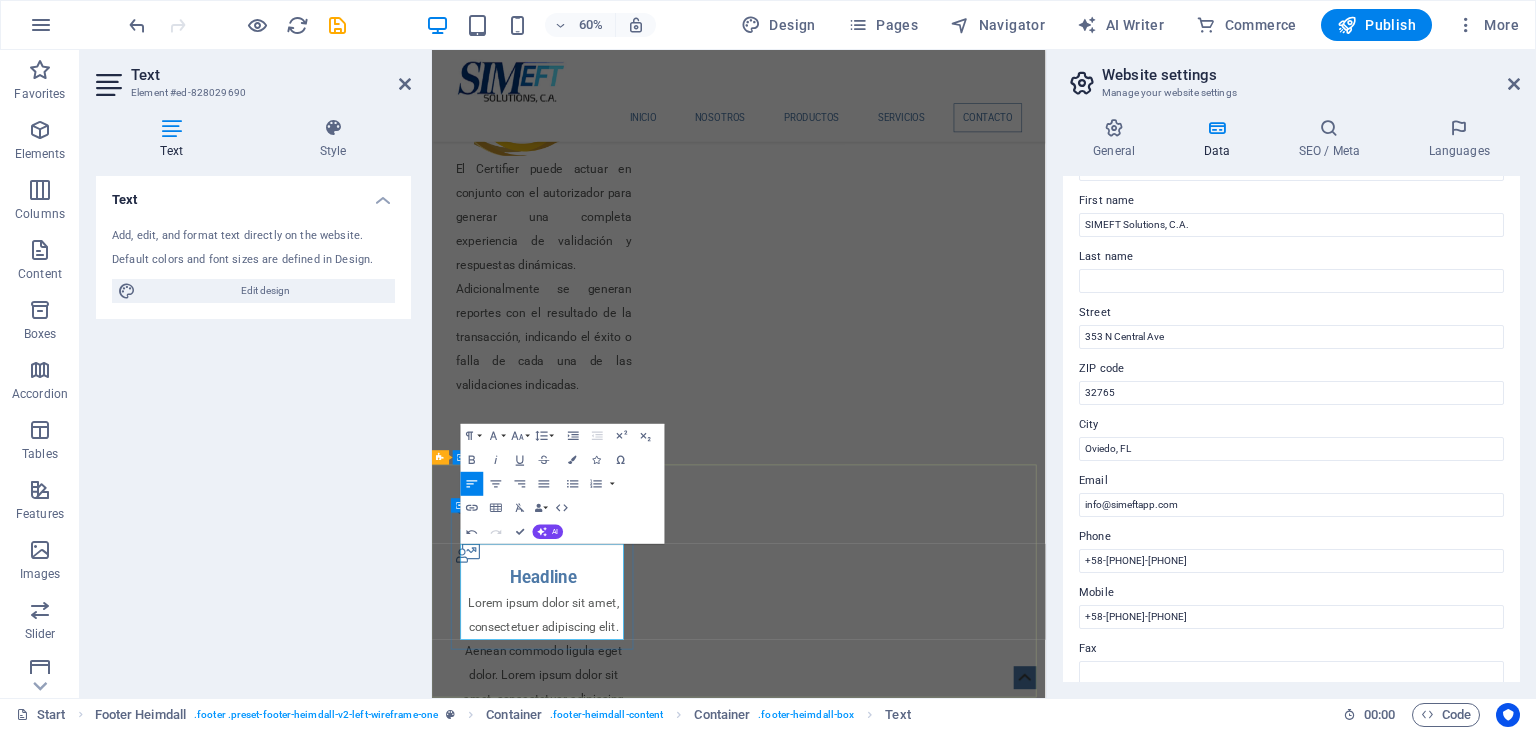 click on "+58-[PHONE]-[PHONE] +58-[PHONE]-[PHONE]" at bounding box center (600, 3942) 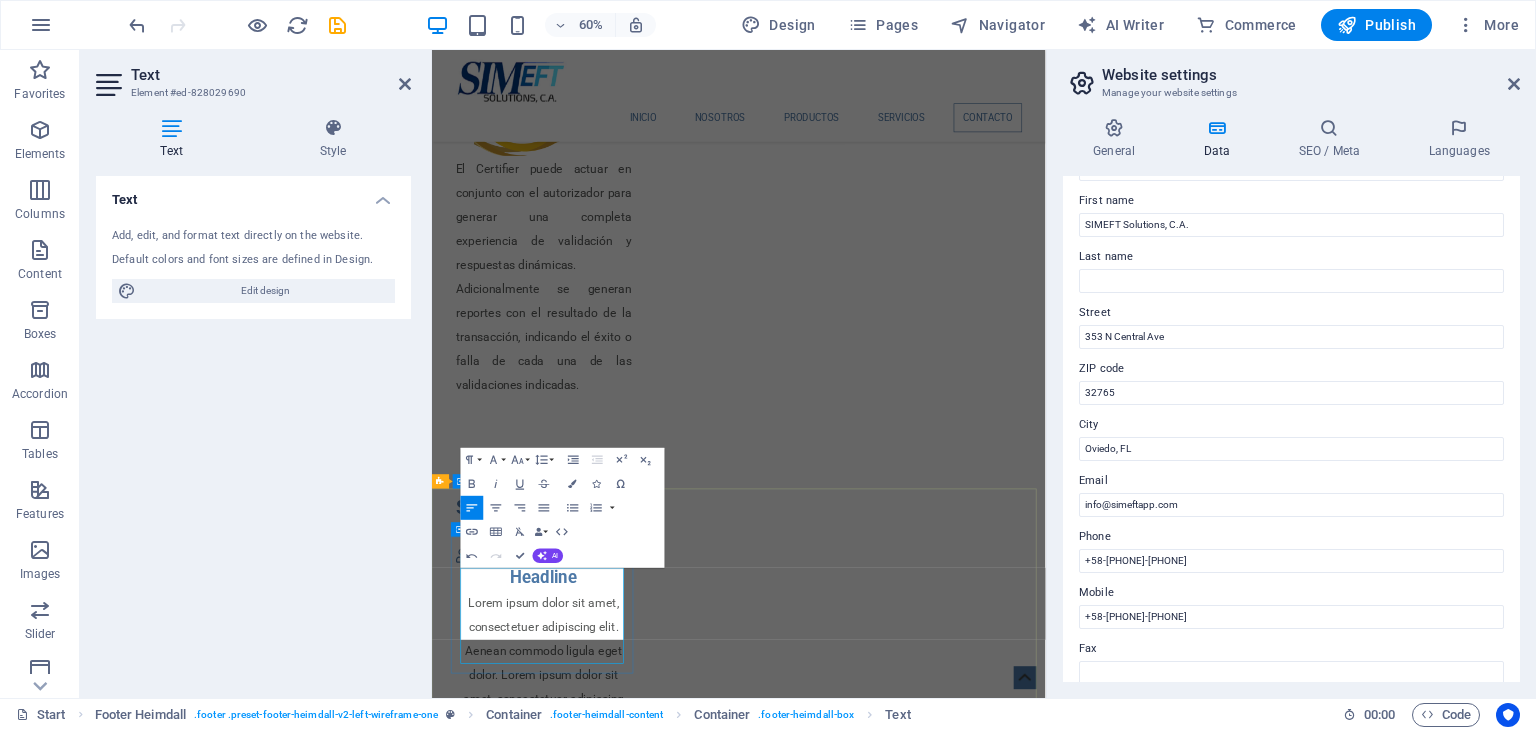 scroll, scrollTop: 3879, scrollLeft: 0, axis: vertical 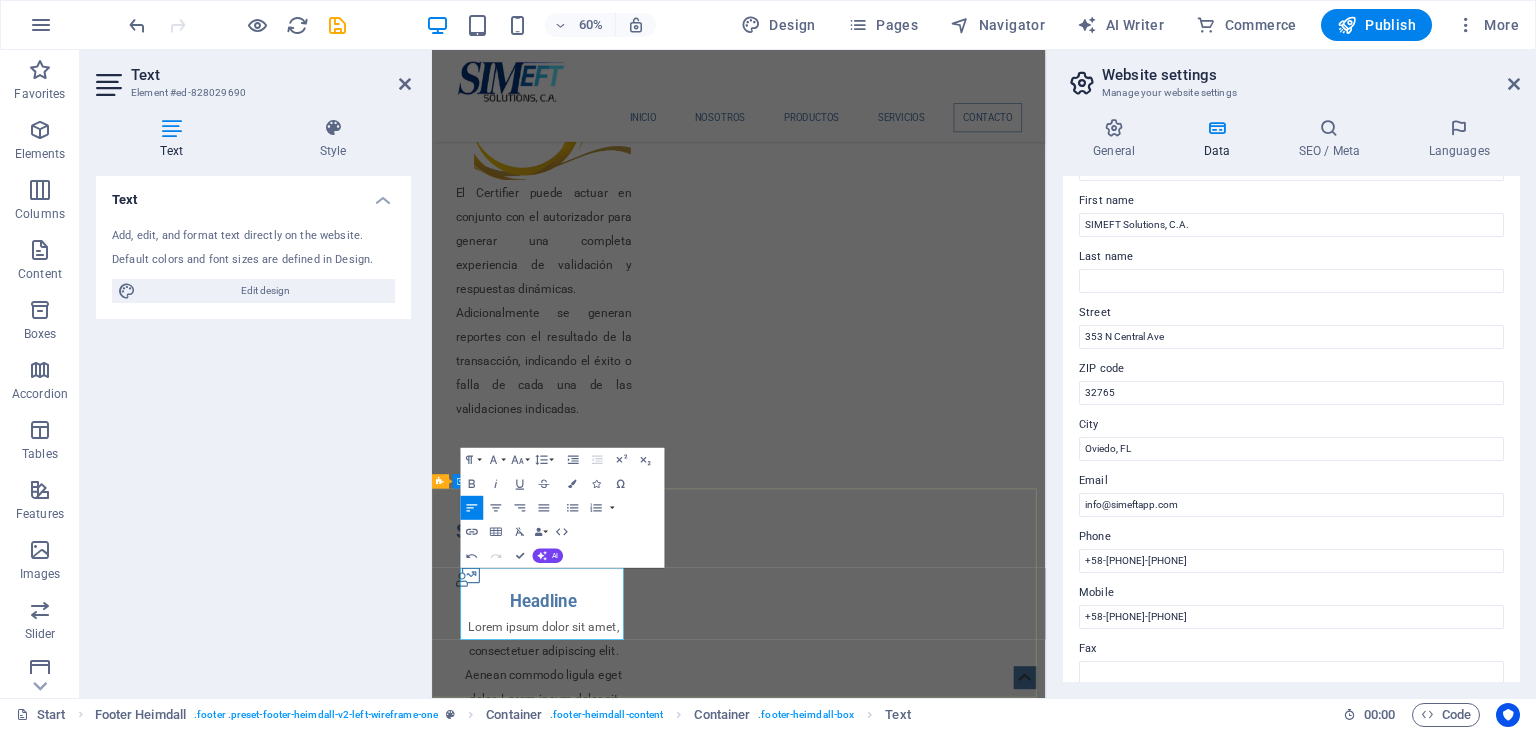 click on "Teléfonos +58-[PHONE]-[PHONE] +58-[PHONE]-[PHONE] Correo info@simeftapp.com" at bounding box center (943, 4062) 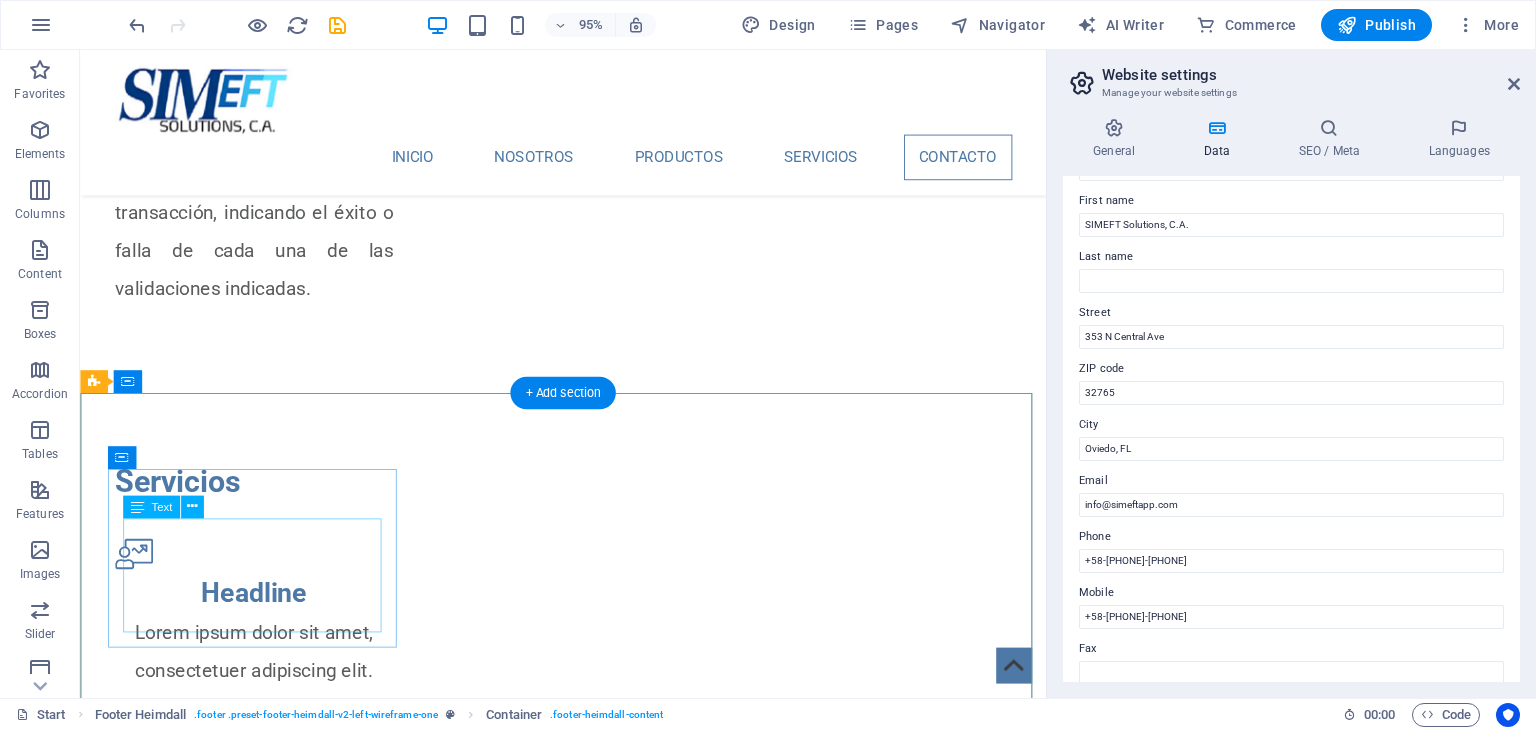 scroll, scrollTop: 3979, scrollLeft: 0, axis: vertical 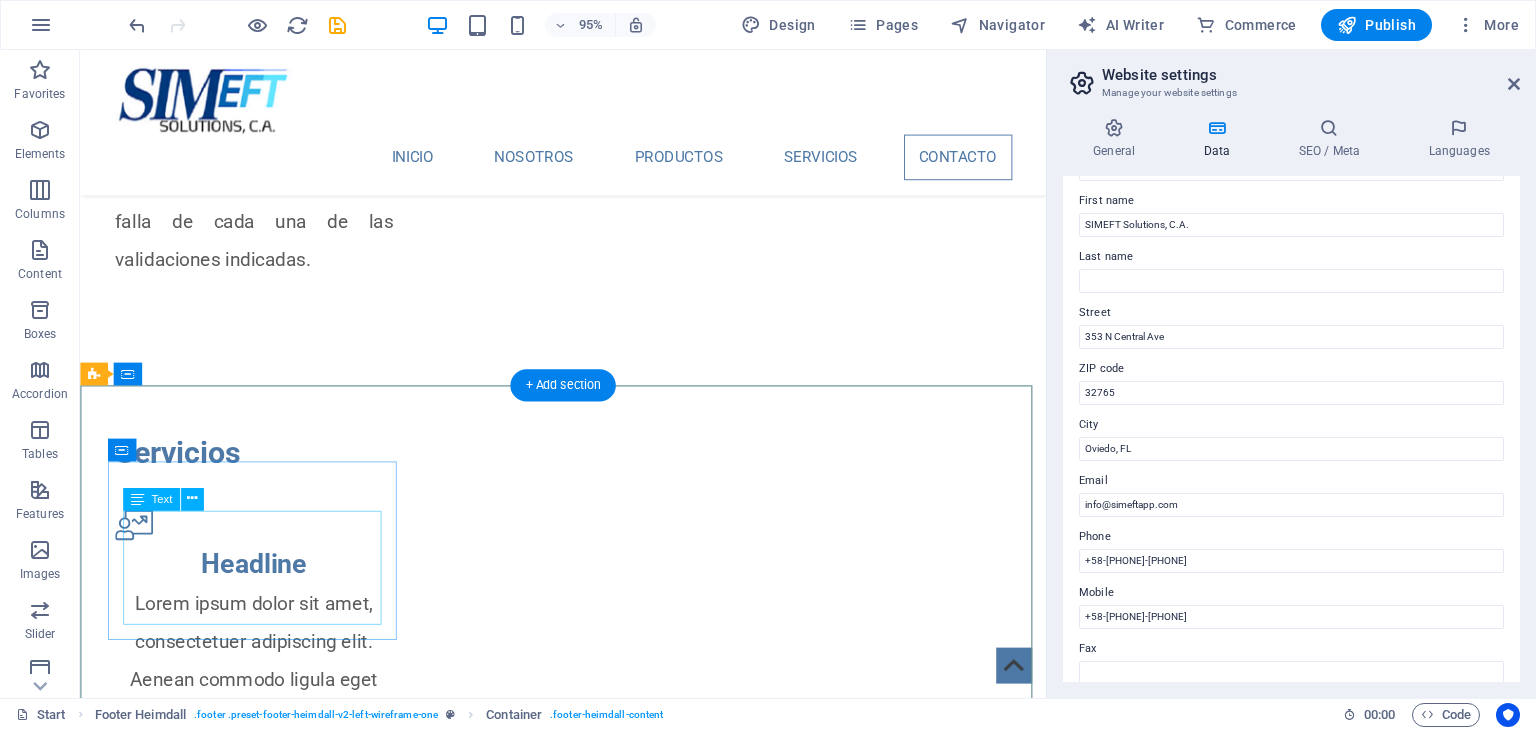 click on "+58-[PHONE]-[PHONE] +58-[PHONE]-[PHONE]" at bounding box center [248, 3545] 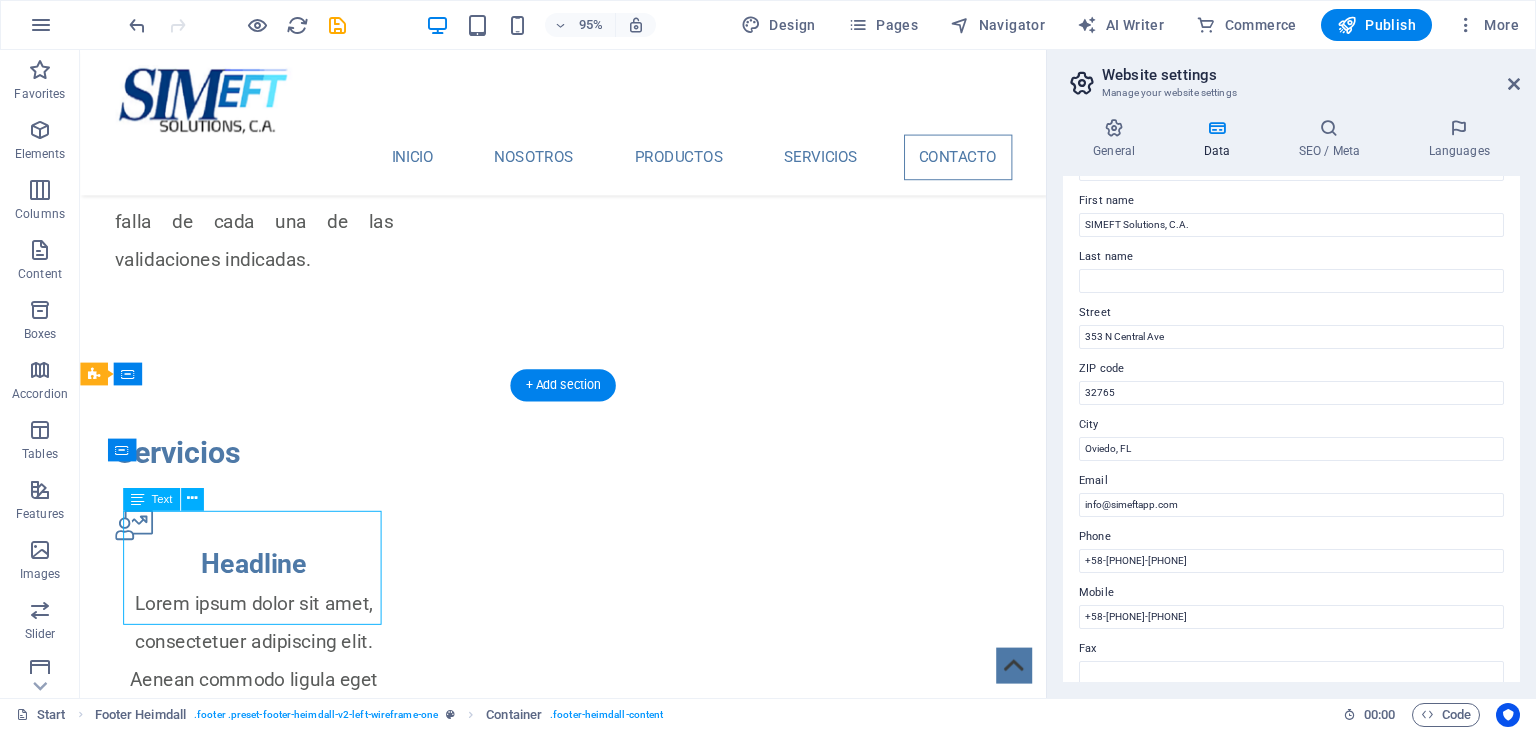 click on "+58-[PHONE]-[PHONE] +58-[PHONE]-[PHONE]" at bounding box center [248, 3545] 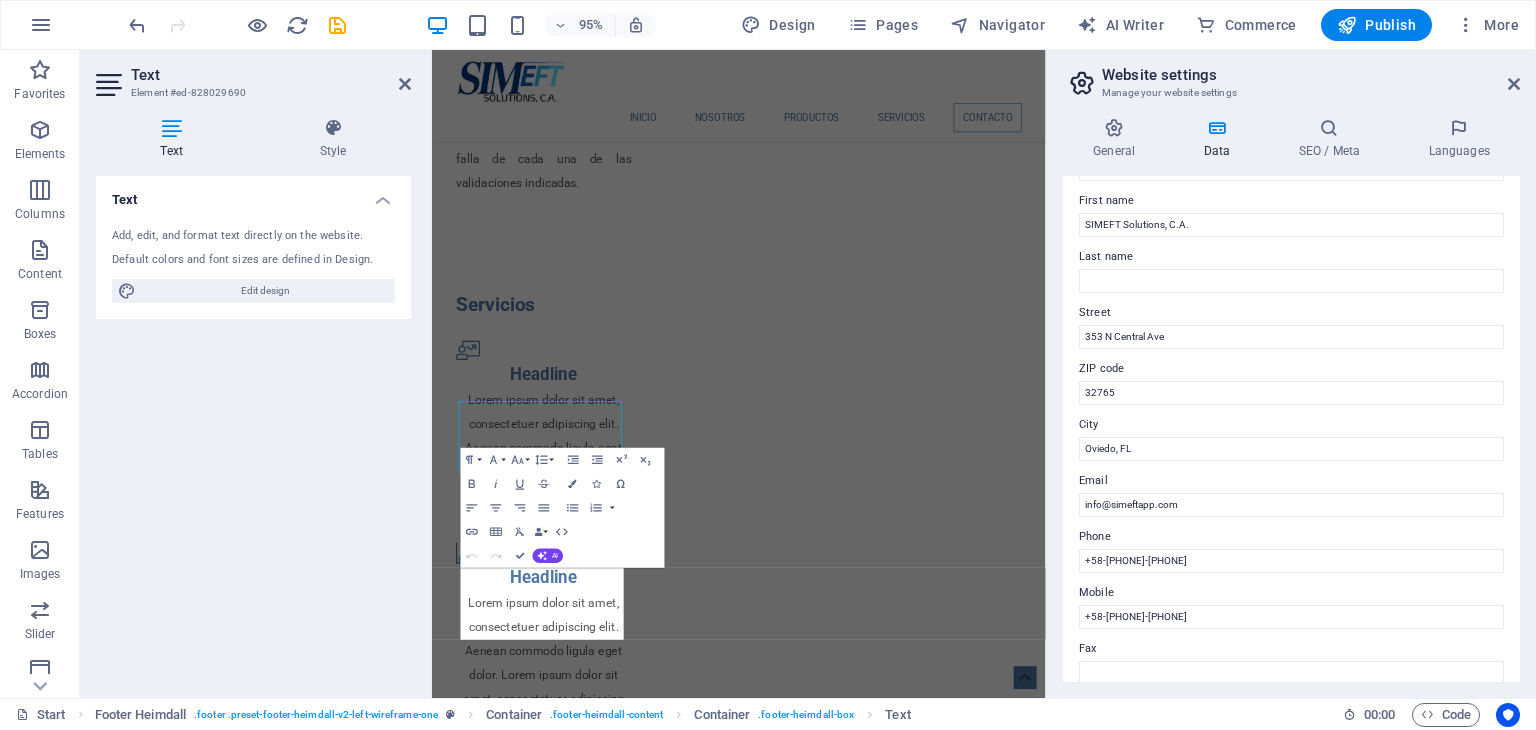 scroll, scrollTop: 3879, scrollLeft: 0, axis: vertical 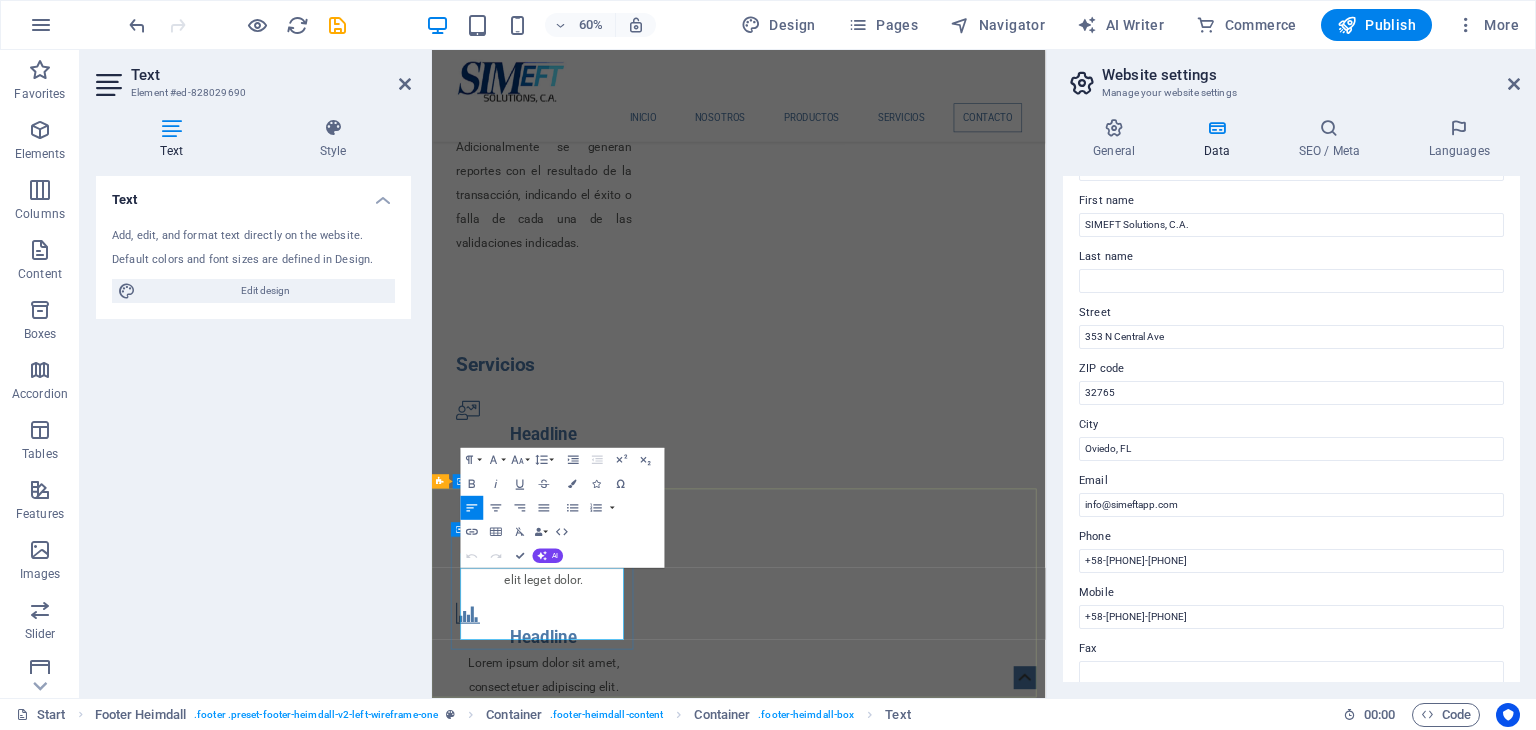 click at bounding box center (600, 3605) 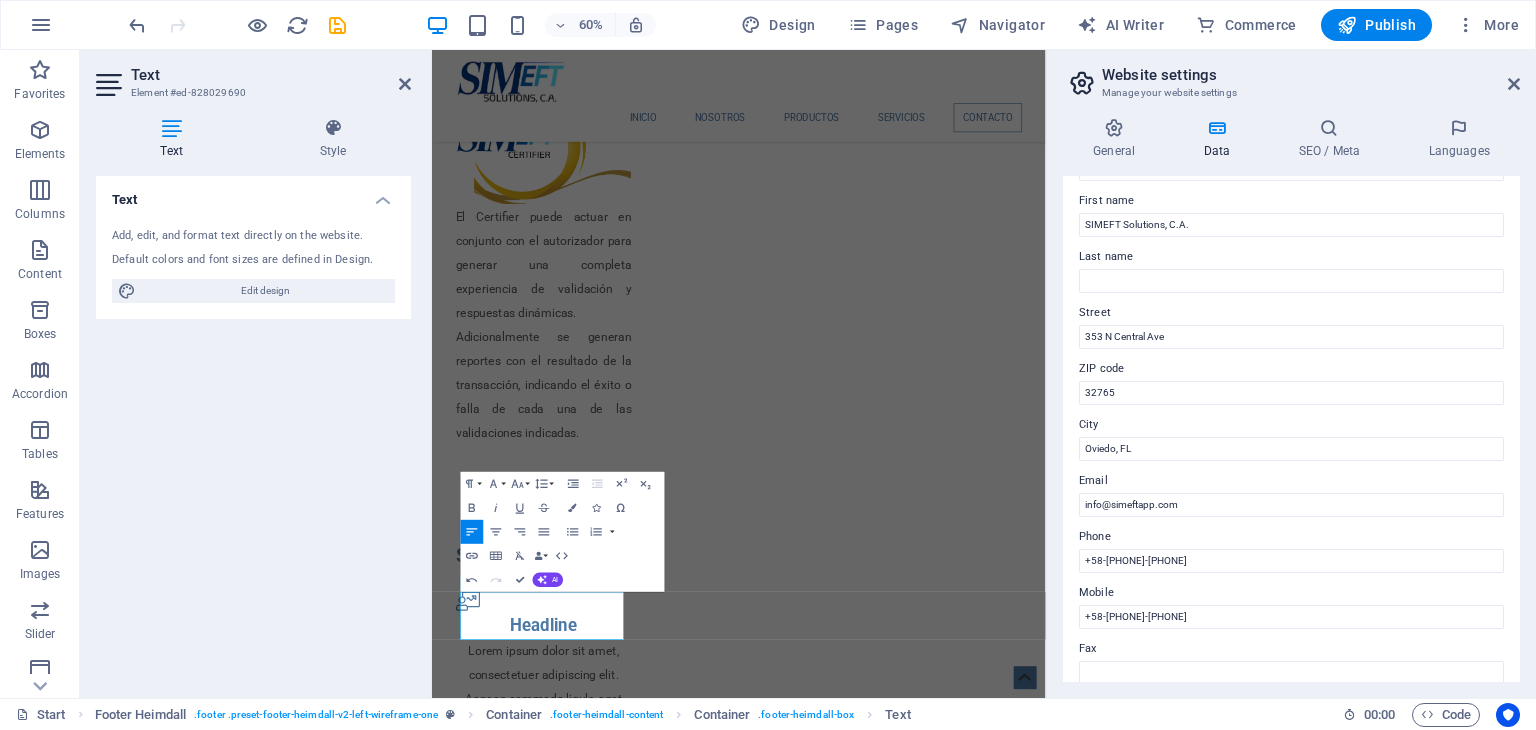 scroll, scrollTop: 3879, scrollLeft: 0, axis: vertical 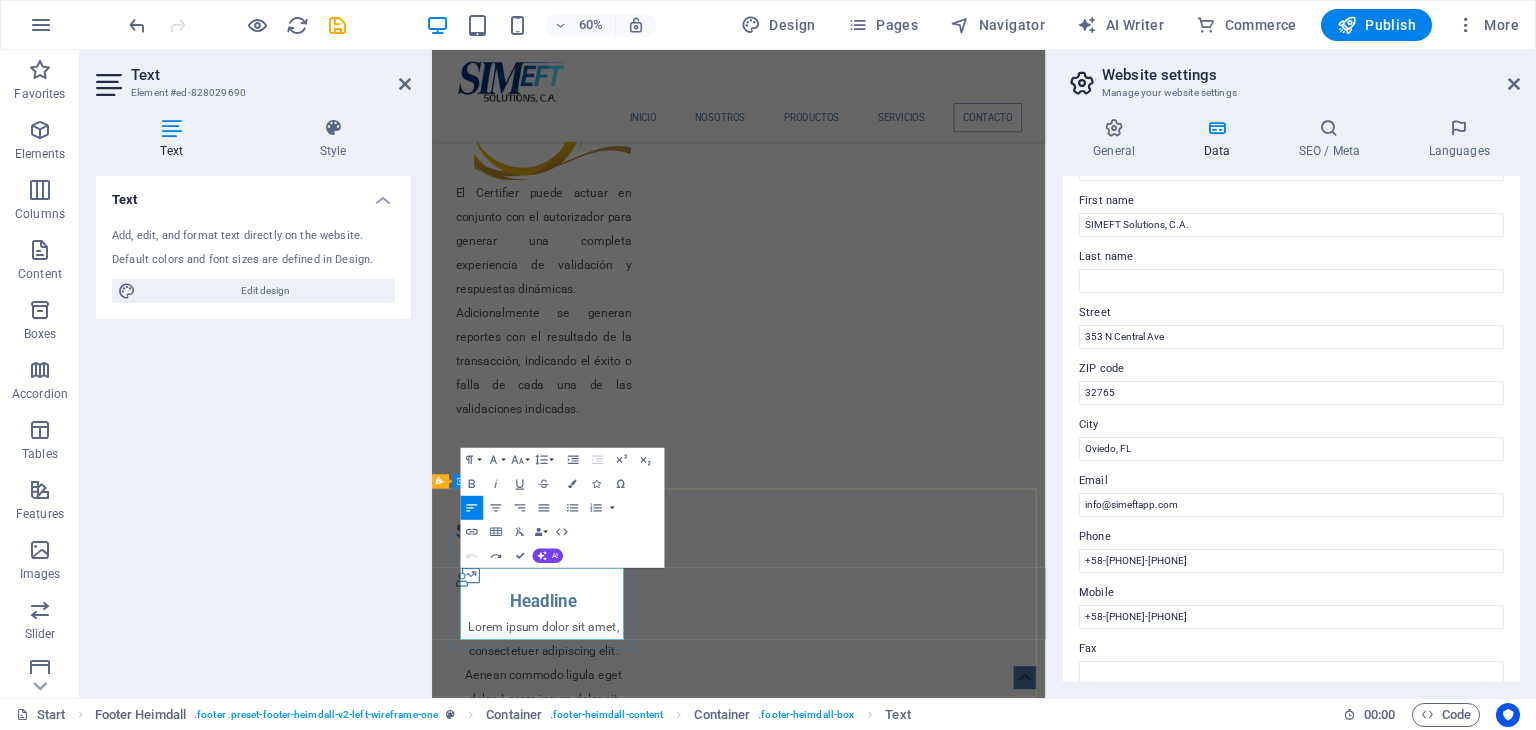 click at bounding box center (600, 3962) 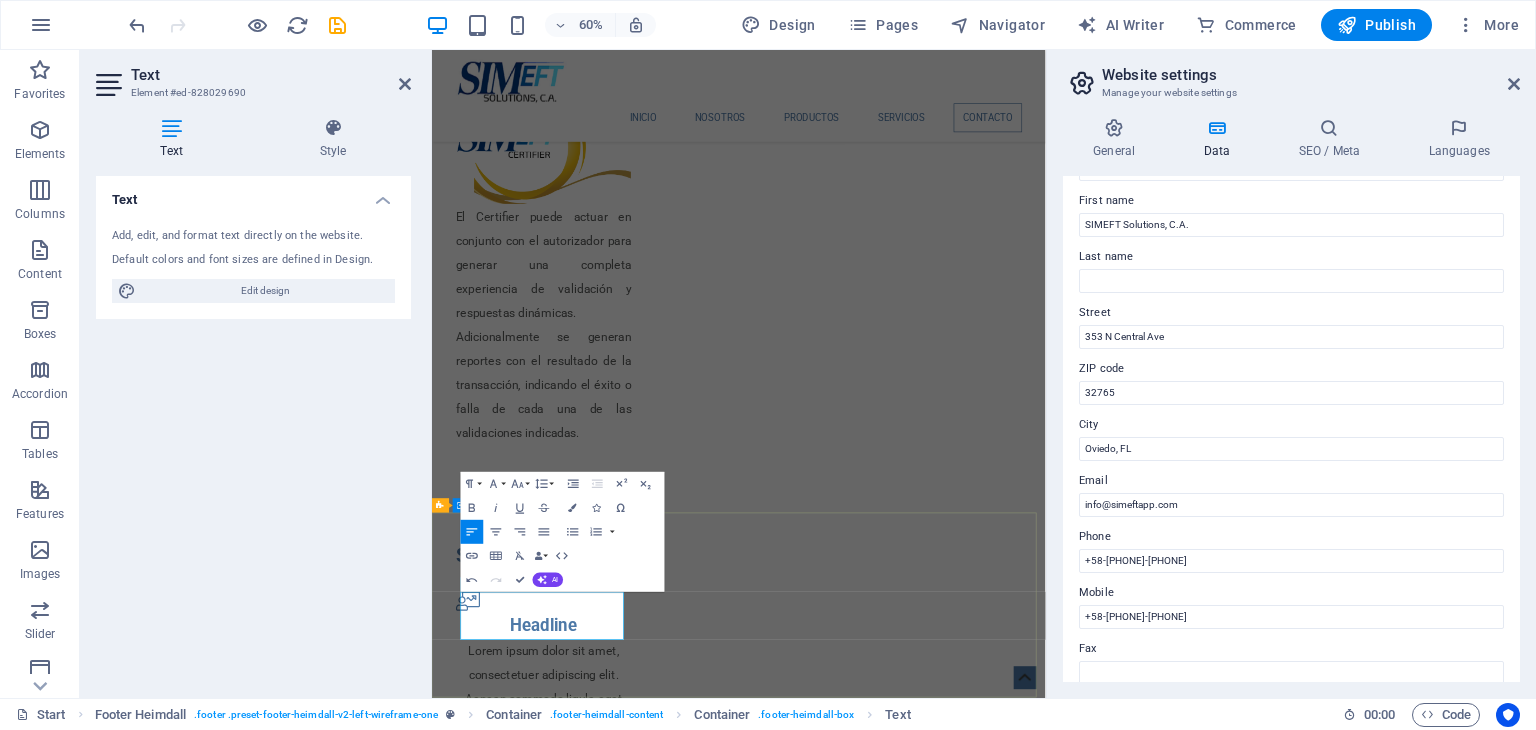 click on "Teléfonos +58-[PHONE]-[PHONE] +58-[PHONE]-[PHONE] Correo info@simeftapp.com" at bounding box center [943, 4082] 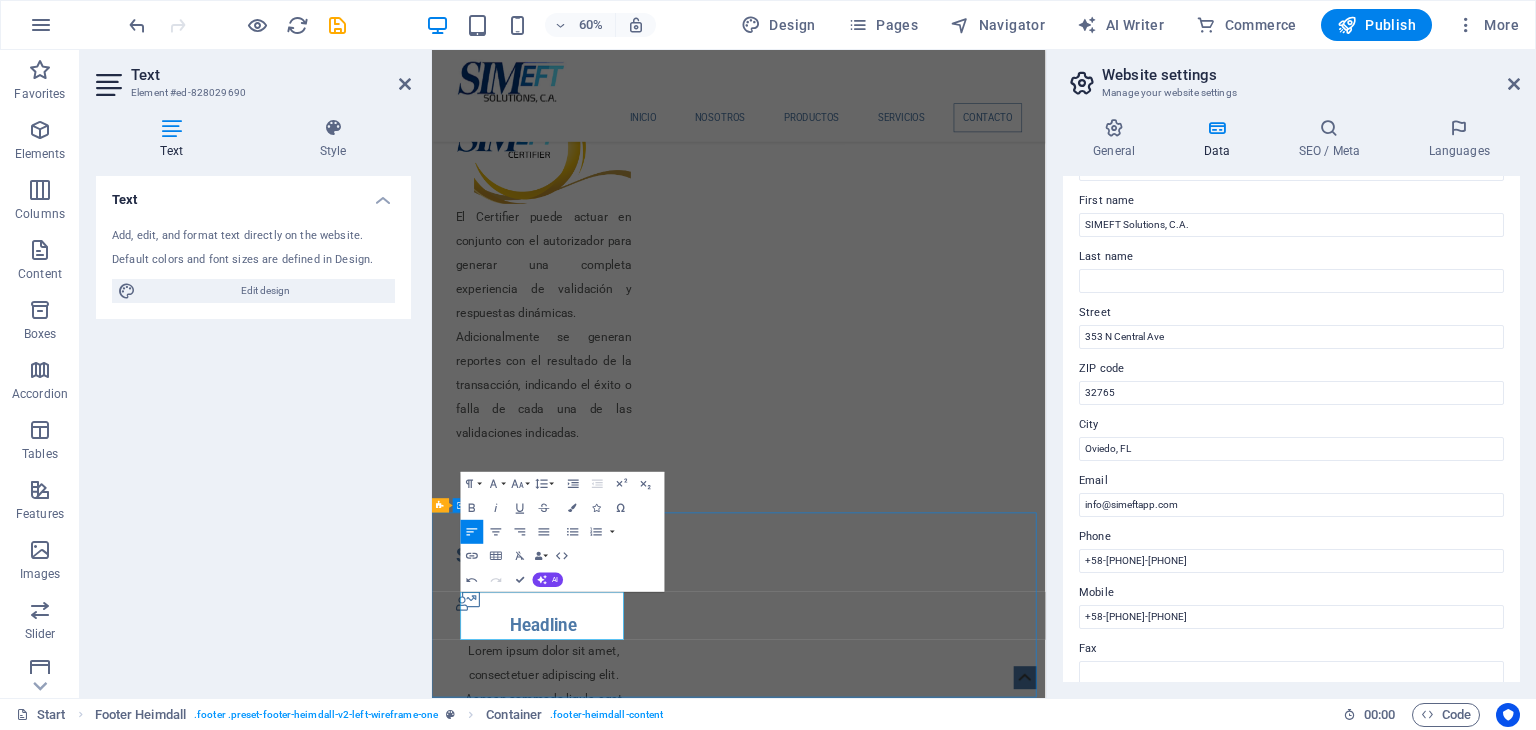 click on "Teléfonos +58-[PHONE]-[PHONE] +58-[PHONE]-[PHONE] Correo info@simeftapp.com" at bounding box center [943, 4082] 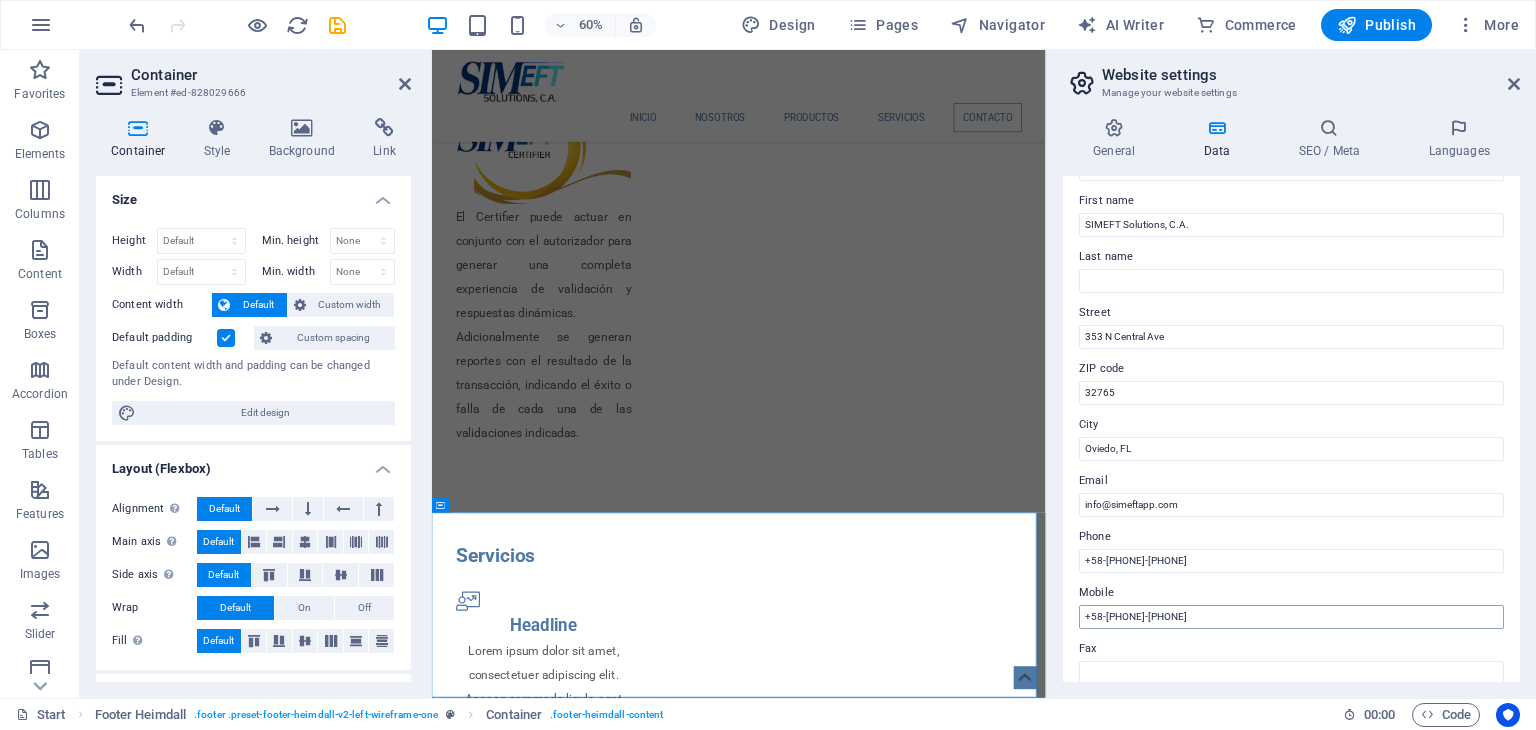 scroll, scrollTop: 0, scrollLeft: 0, axis: both 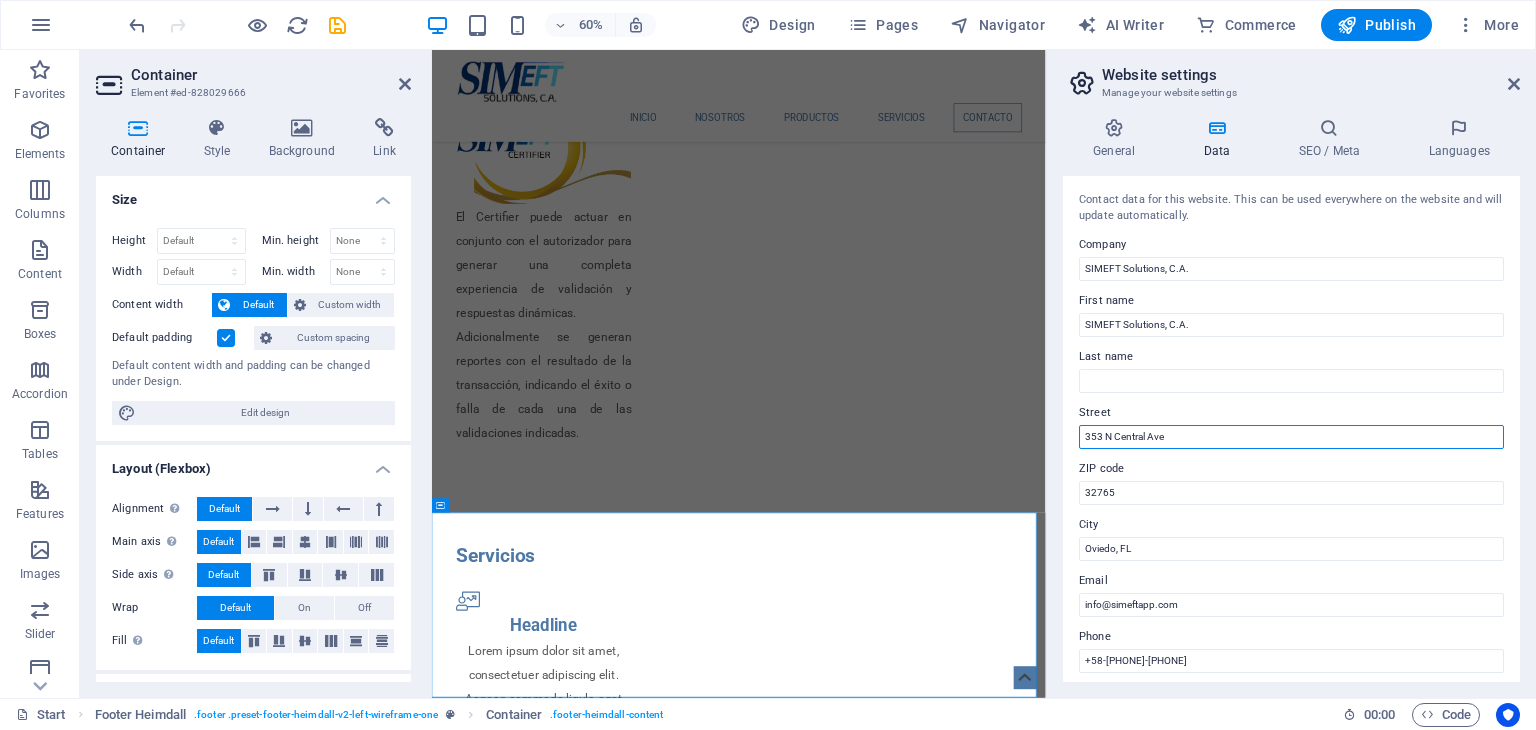 drag, startPoint x: 1183, startPoint y: 437, endPoint x: 1046, endPoint y: 442, distance: 137.09122 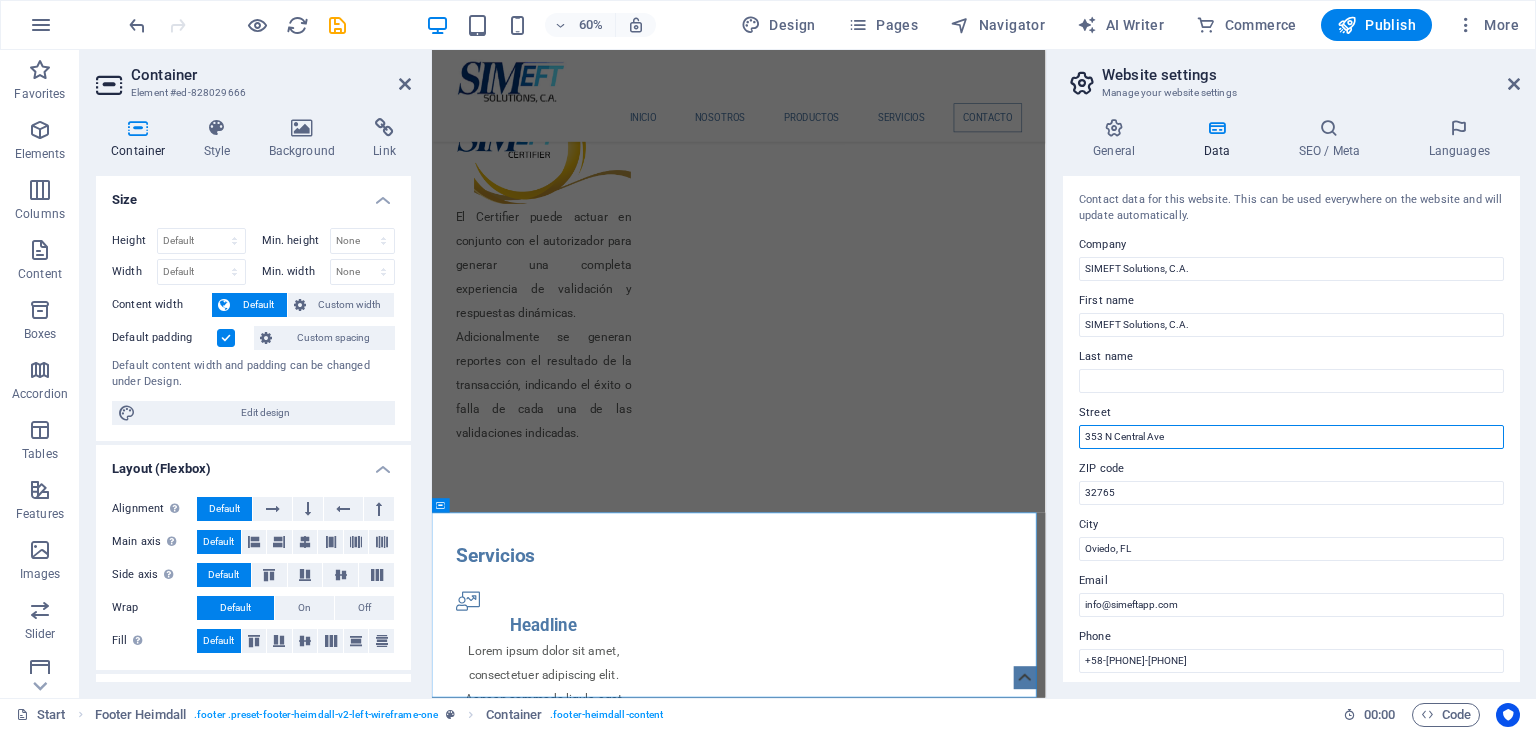 click on "Website settings Manage your website settings General Data SEO / Meta Languages Website name simeft.com Logo Drag files here, click to choose files or select files from Files or our free stock photos & videos Select files from the file manager, stock photos, or upload file(s) Upload Favicon Set the favicon of your website here. A favicon is a small icon shown in the browser tab next to your website title. It helps visitors identify your website. Drag files here, click to choose files or select files from Files or our free stock photos & videos Select files from the file manager, stock photos, or upload file(s) Upload Preview Image (Open Graph) This image will be shown when the website is shared on social networks Drag files here, click to choose files or select files from Files or our free stock photos & videos Select files from the file manager, stock photos, or upload file(s) Upload Contact data for this website. This can be used everywhere on the website and will update automatically. Company Last name" at bounding box center (1291, 374) 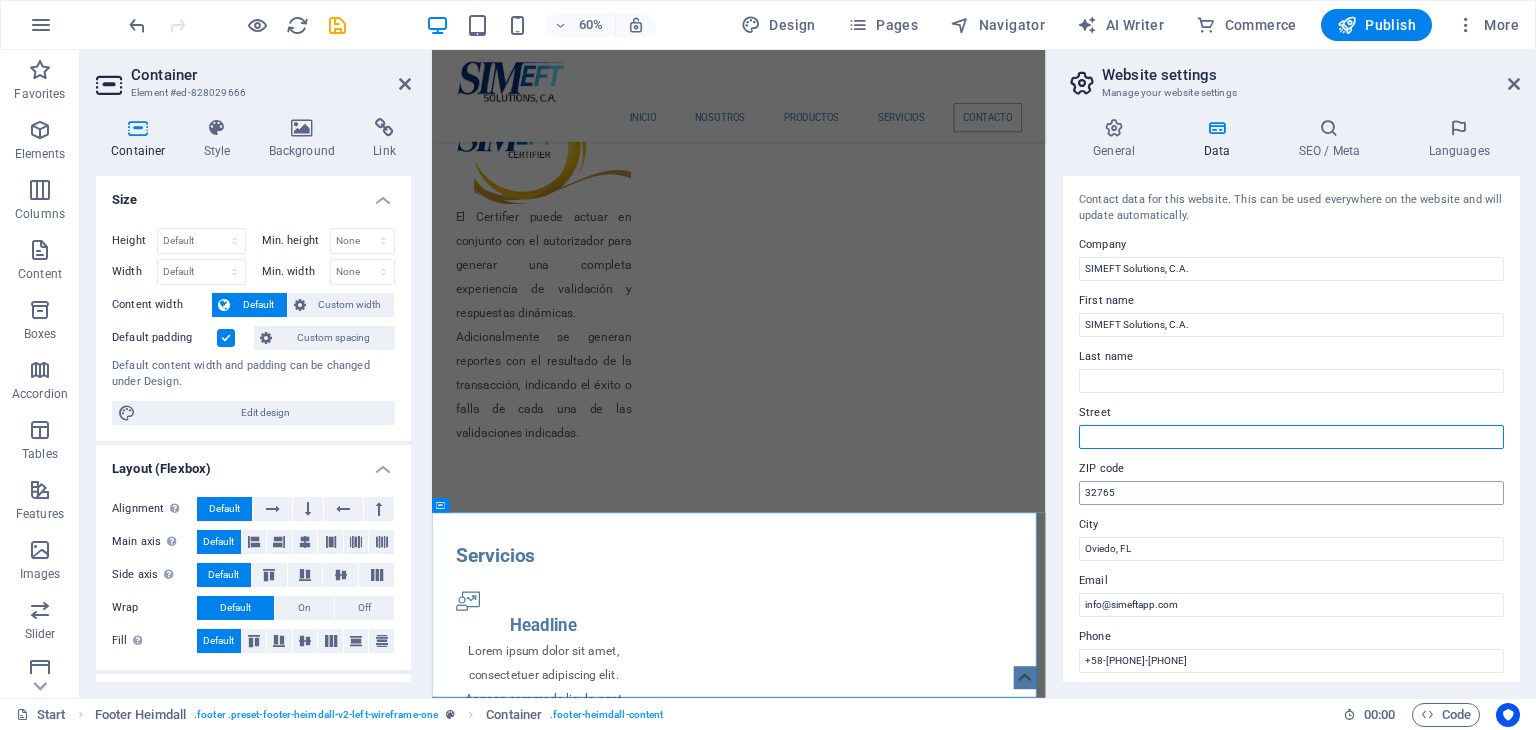 type 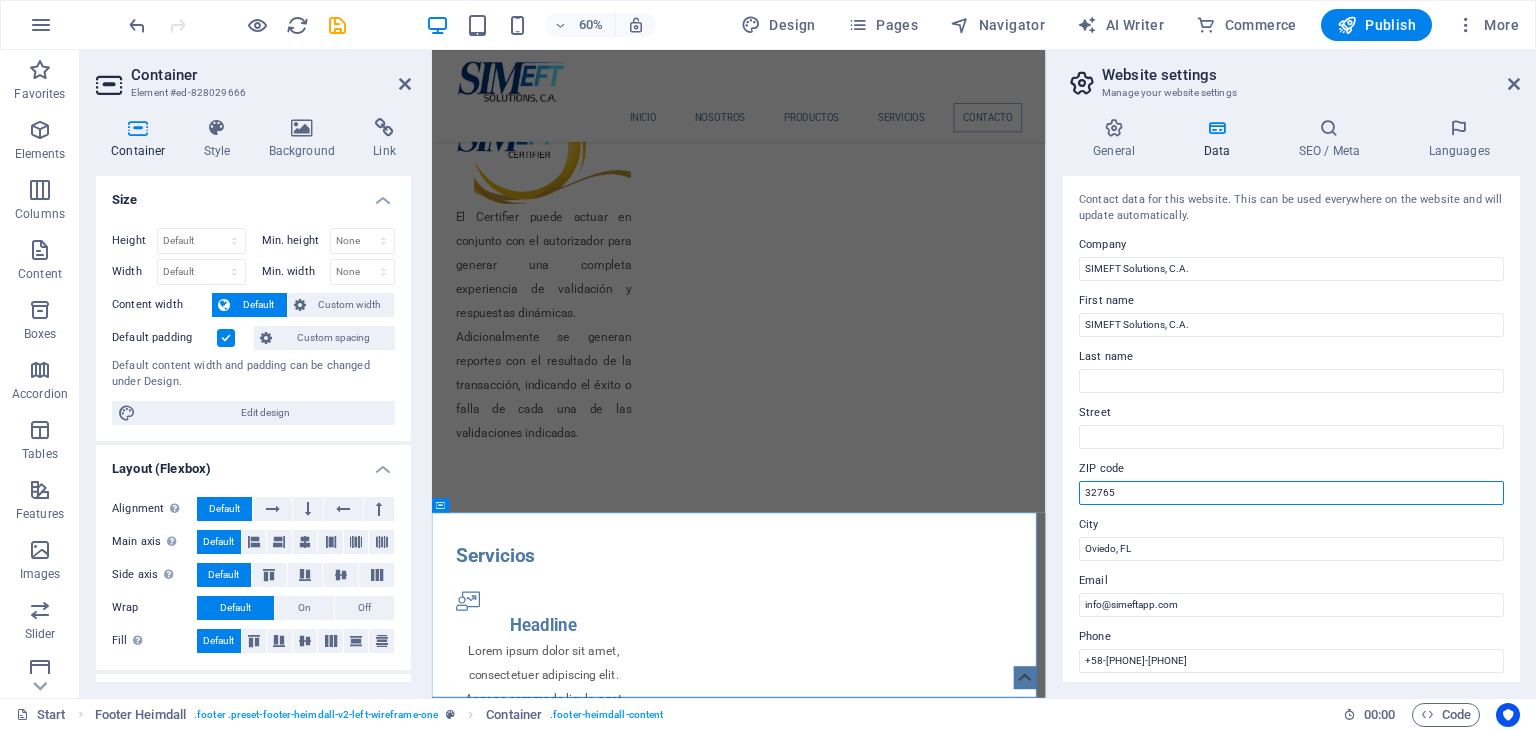 drag, startPoint x: 1119, startPoint y: 484, endPoint x: 1052, endPoint y: 497, distance: 68.24954 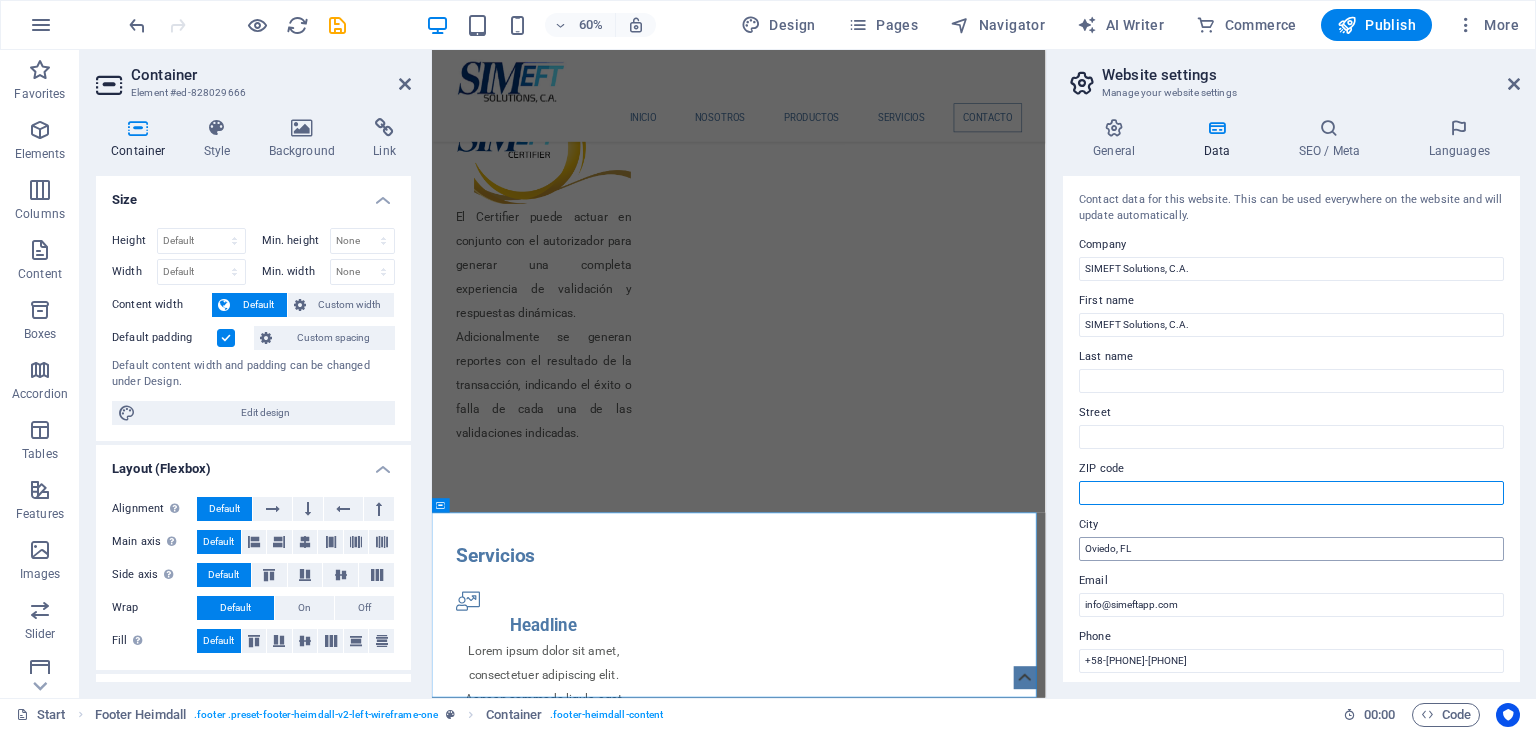 type 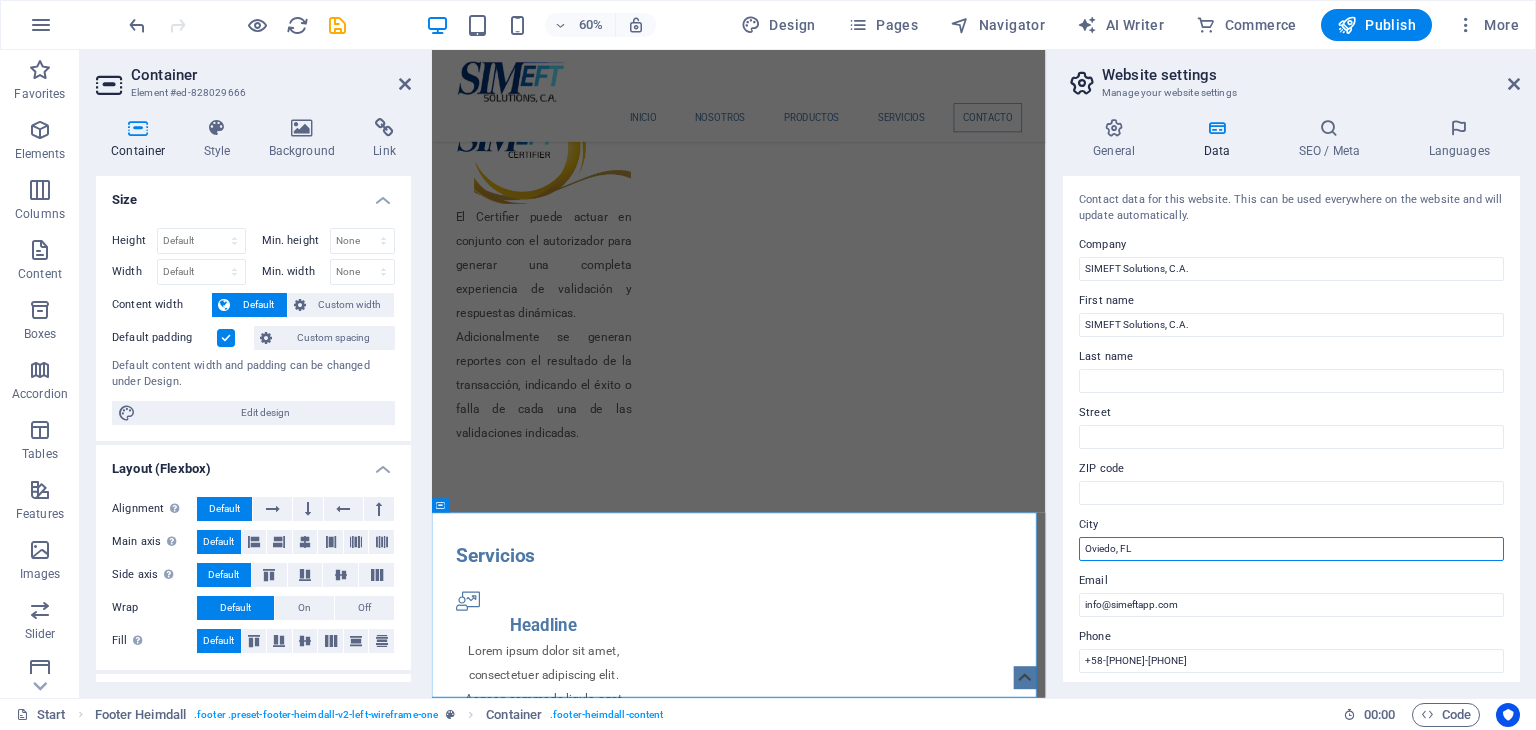 drag, startPoint x: 1145, startPoint y: 541, endPoint x: 1063, endPoint y: 538, distance: 82.05486 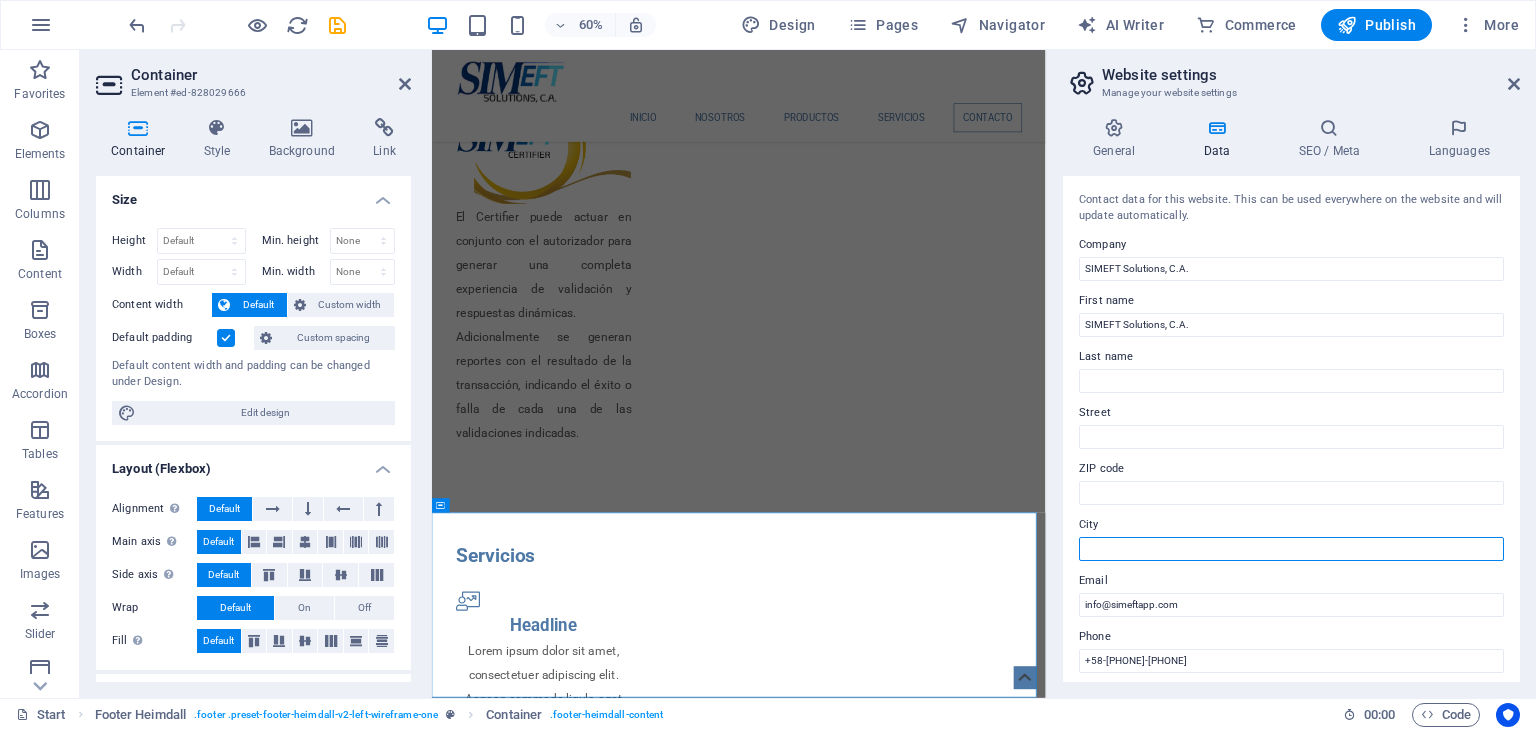 type 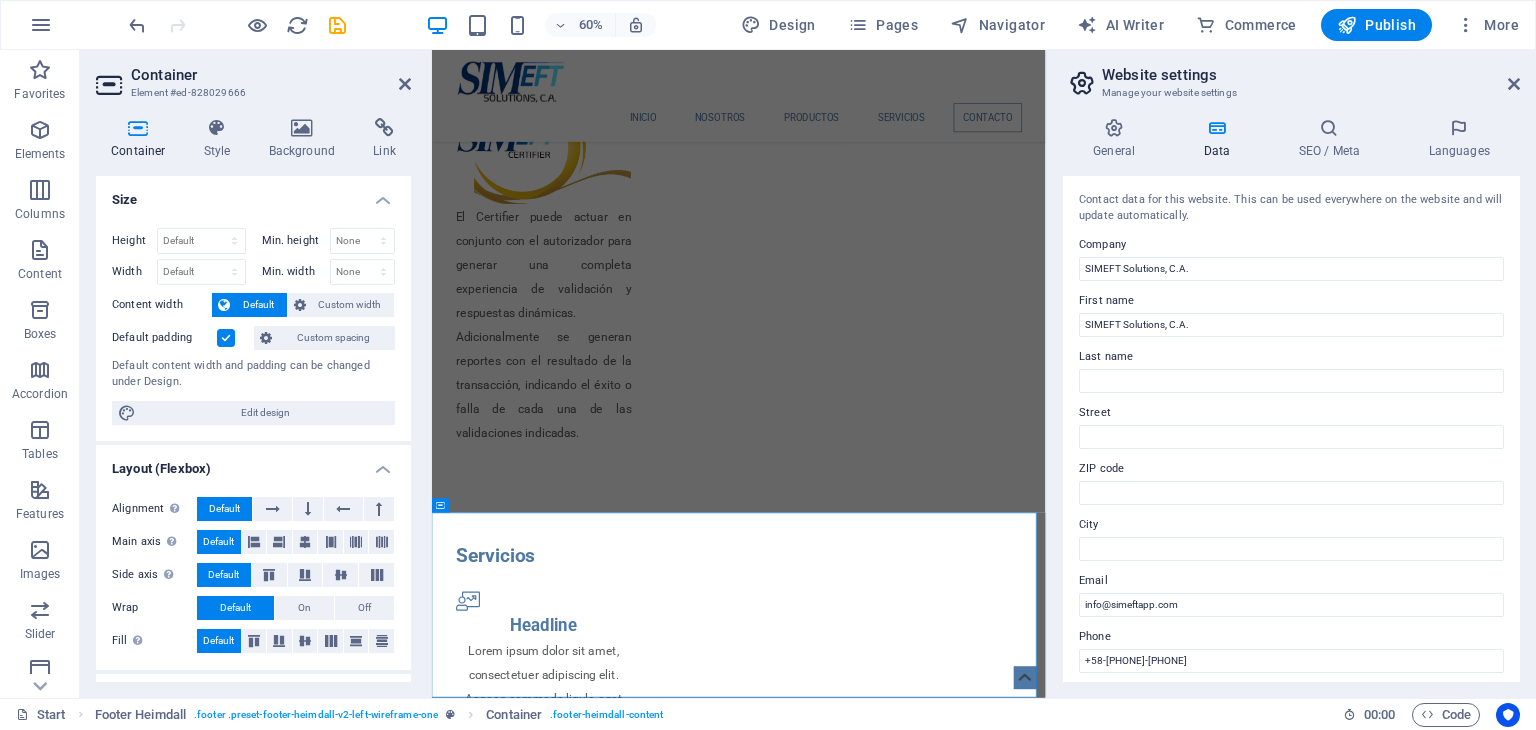 click on "Contact data for this website. This can be used everywhere on the website and will update automatically. Company SIMEFT Solutions, C.A. First name SIMEFT Solutions, C.A. Last name Street ZIP code City Email info@simeftapp.com Phone +58-[PHONE]-[PHONE] Mobile +58-[PHONE]-[PHONE] Fax Custom field 1 Custom field 2 Custom field 3 Custom field 4 Custom field 5 Custom field 6" at bounding box center [1291, 429] 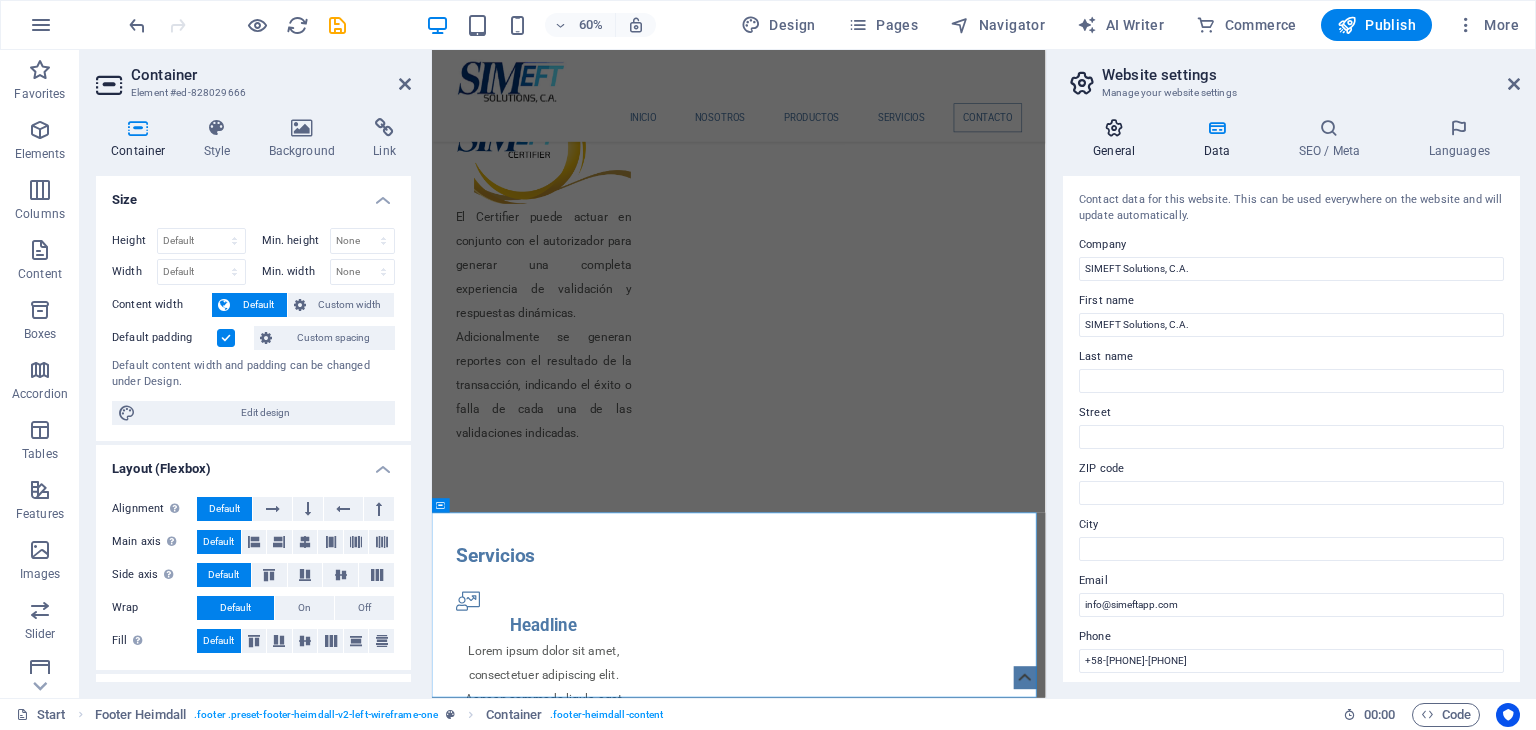 click on "General" at bounding box center [1118, 139] 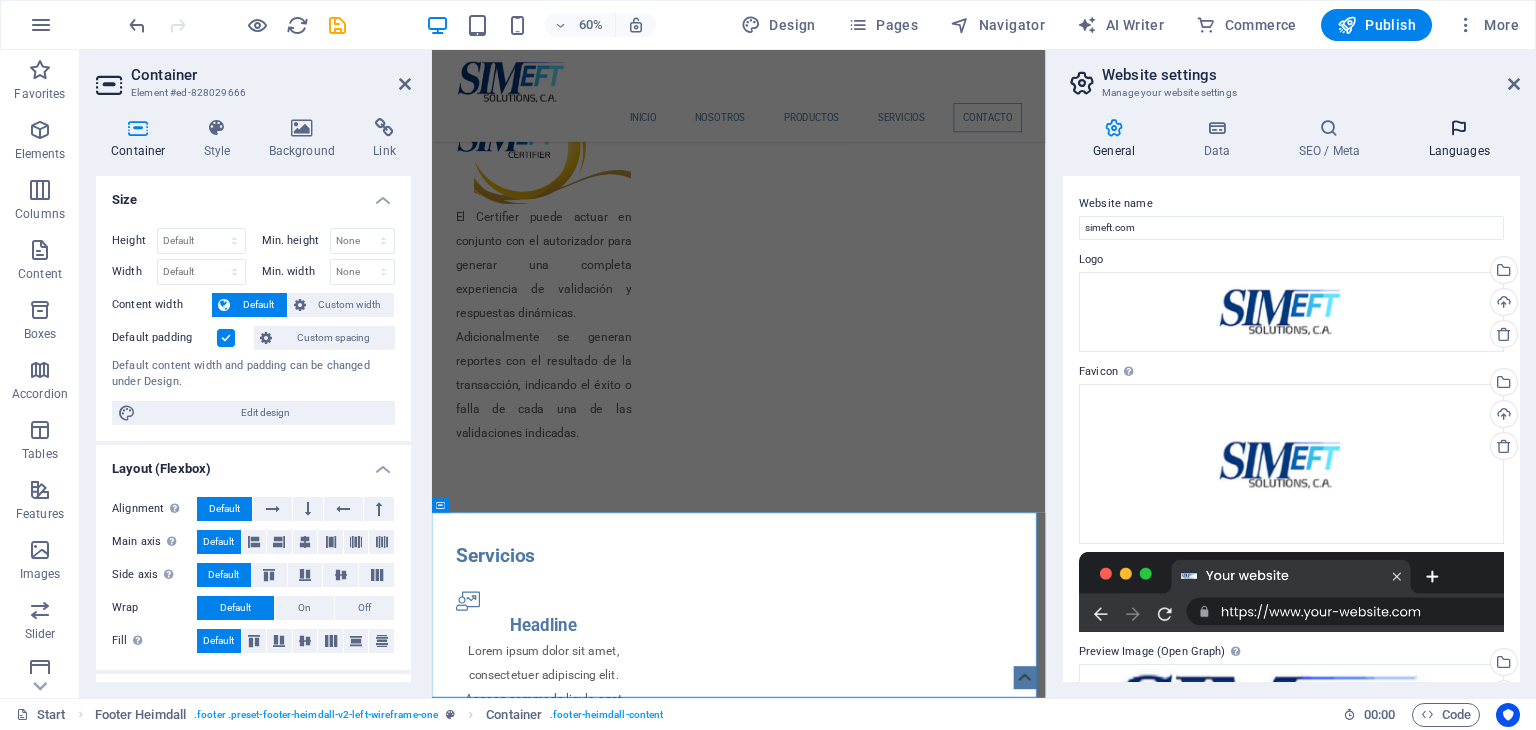 click at bounding box center (1459, 128) 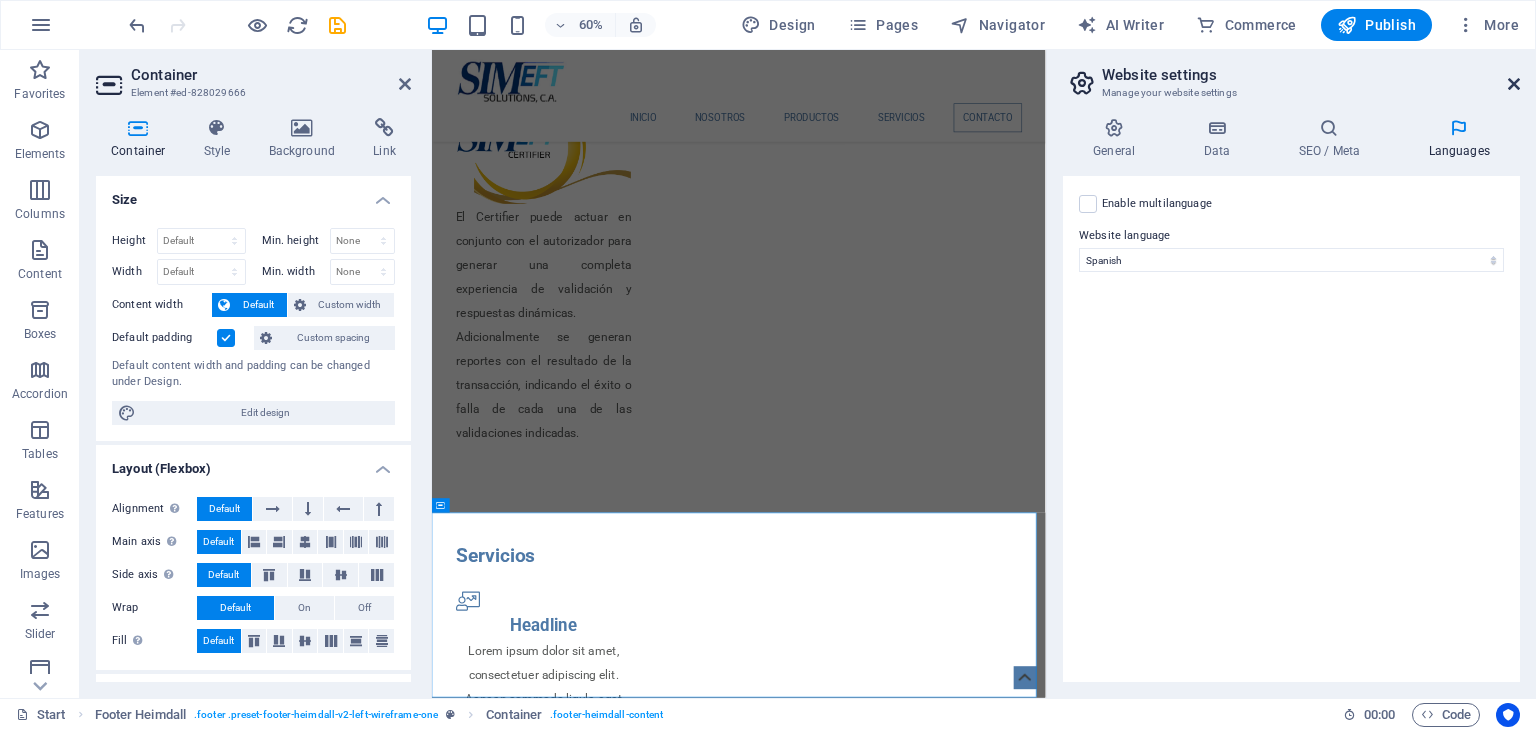 click at bounding box center (1514, 84) 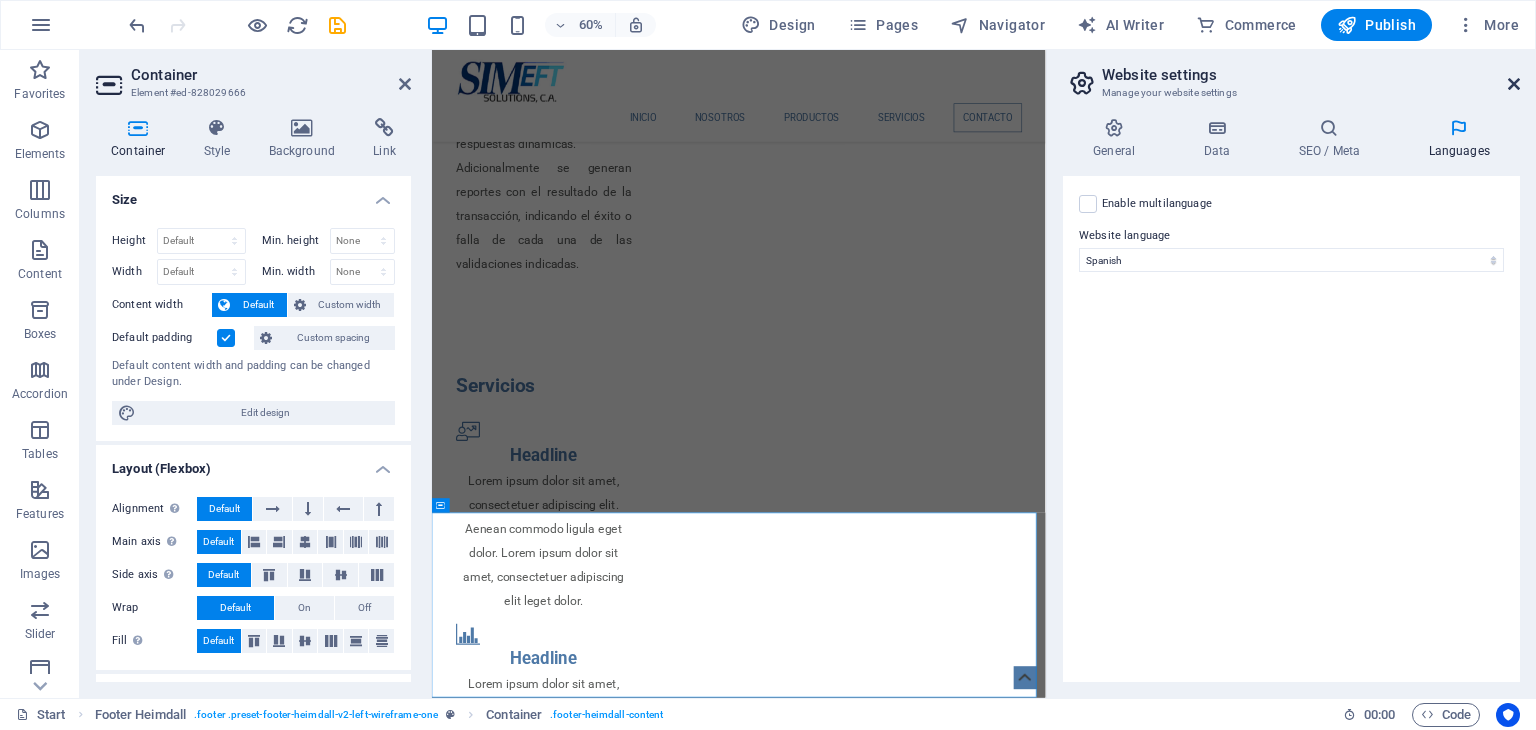 scroll, scrollTop: 3953, scrollLeft: 0, axis: vertical 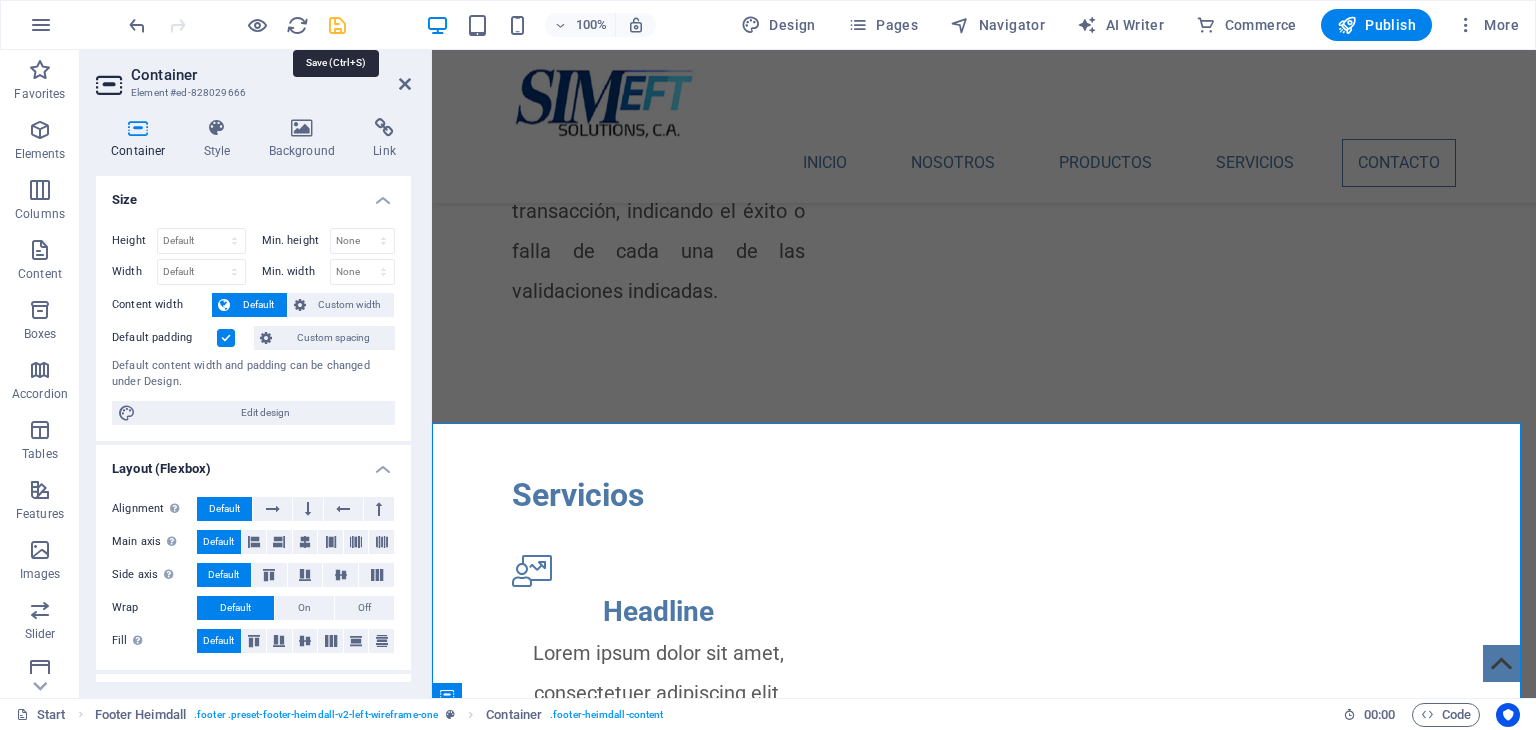 click at bounding box center (337, 25) 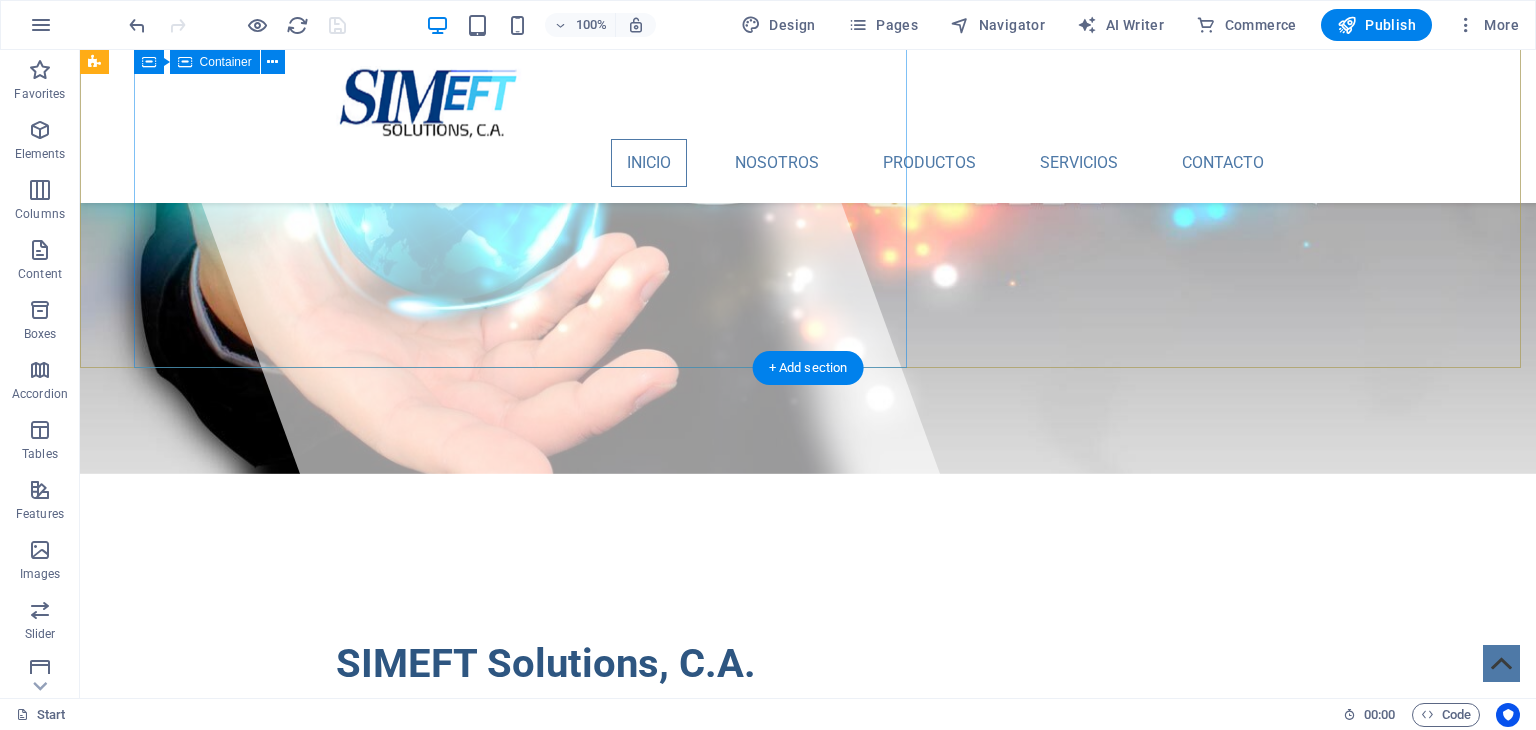 scroll, scrollTop: 253, scrollLeft: 0, axis: vertical 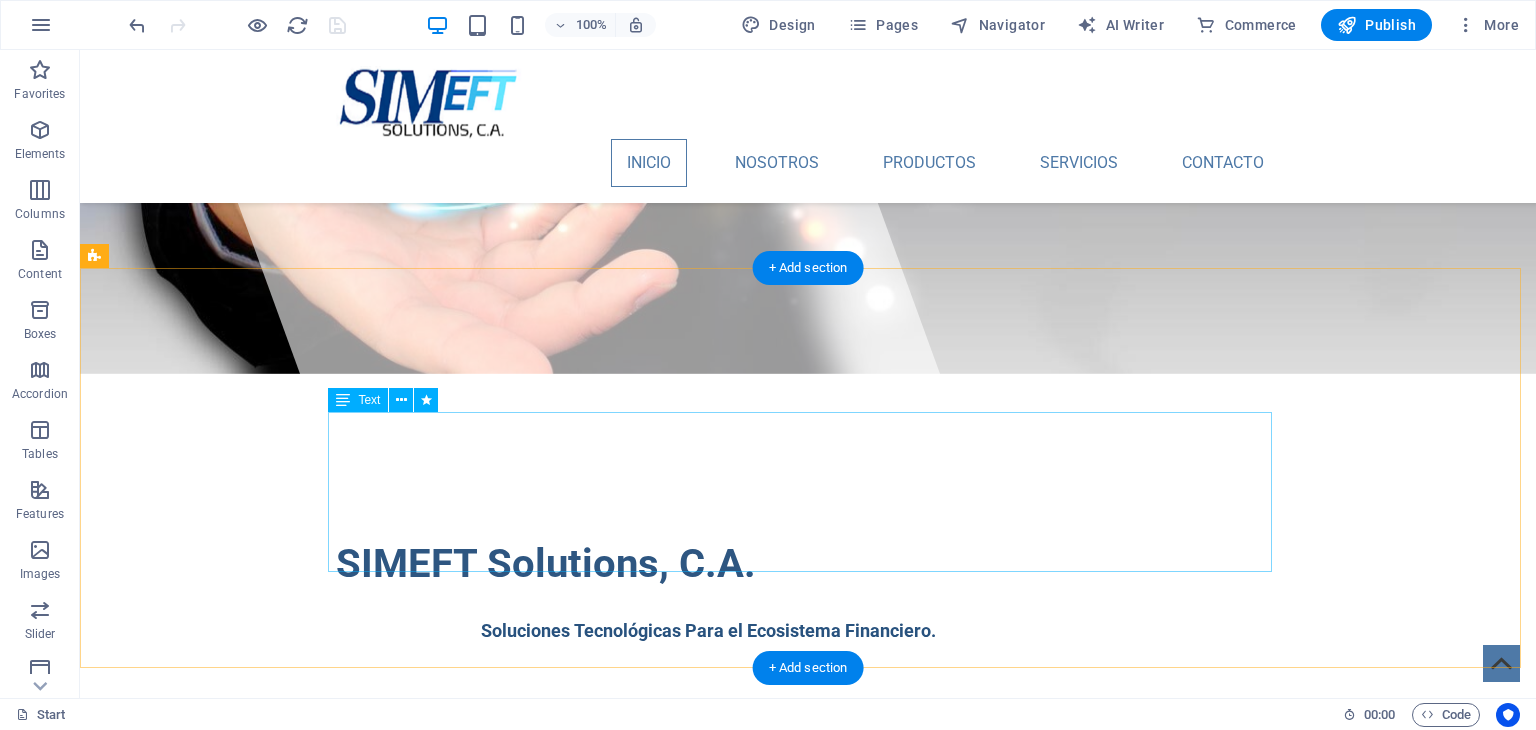 click on "En SIMEFT Solutions, C.A. nos dedicamos a ofrecer Productos Tecnológicos, así como servicios de desarrollo, integración y consultoría en soluciones tecnológicas y servicios empresariales. Contamos con profesionales con amplia experiencia en las áreas de Medios de Pago Electrónicos y Criptografía, lo que garantiza a sus clientes un alto nivel de calidad en las soluciones implantadas." at bounding box center [808, 965] 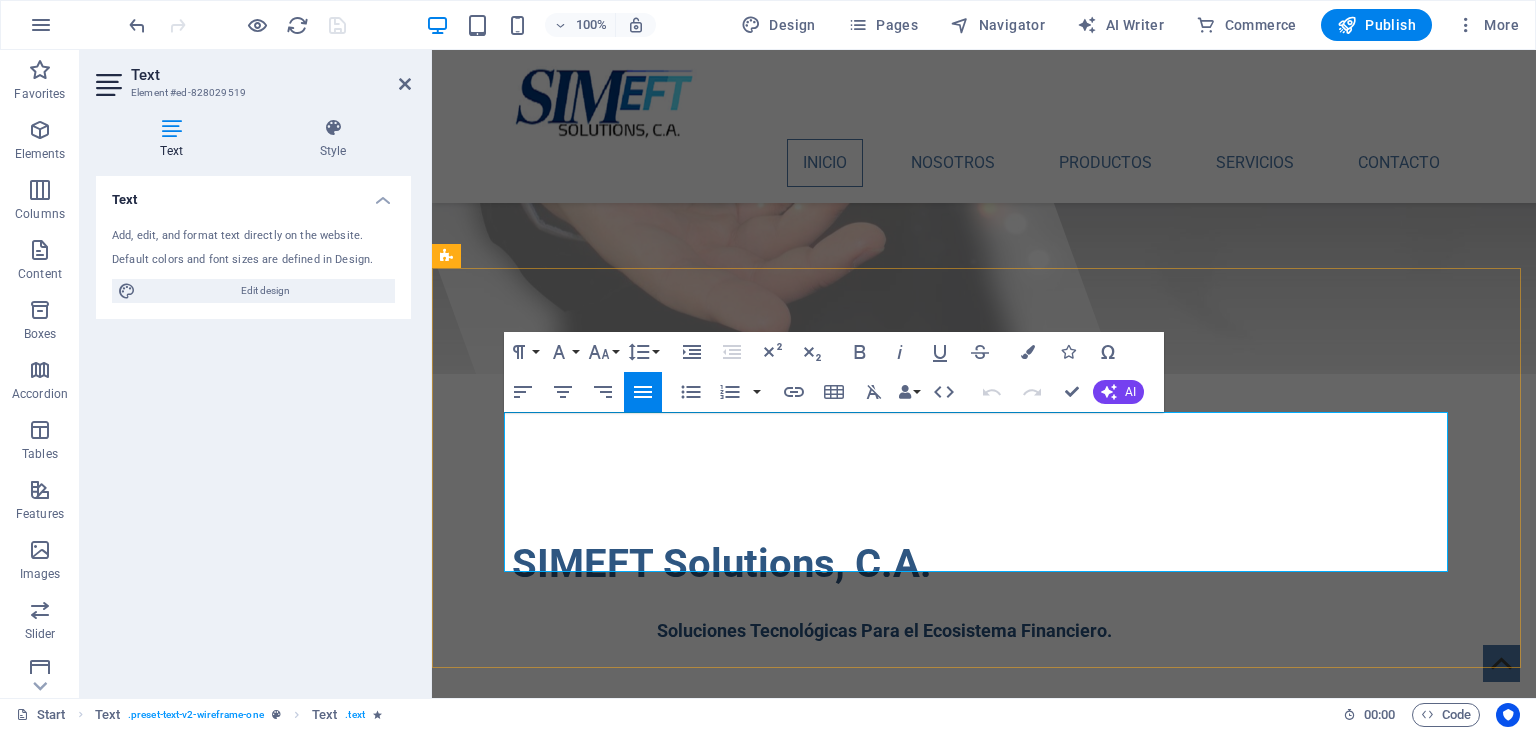 drag, startPoint x: 1124, startPoint y: 561, endPoint x: 1196, endPoint y: 559, distance: 72.02777 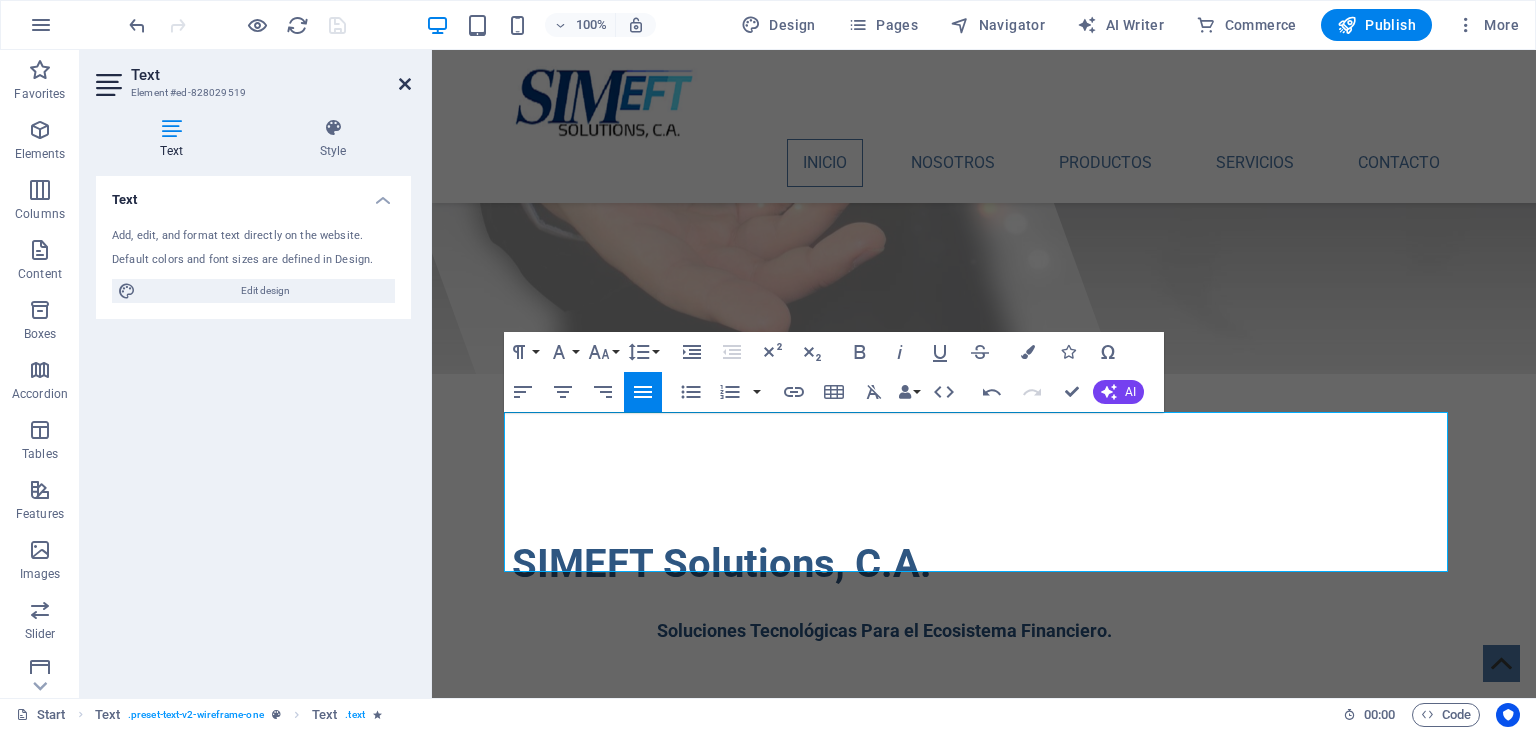 click at bounding box center [405, 84] 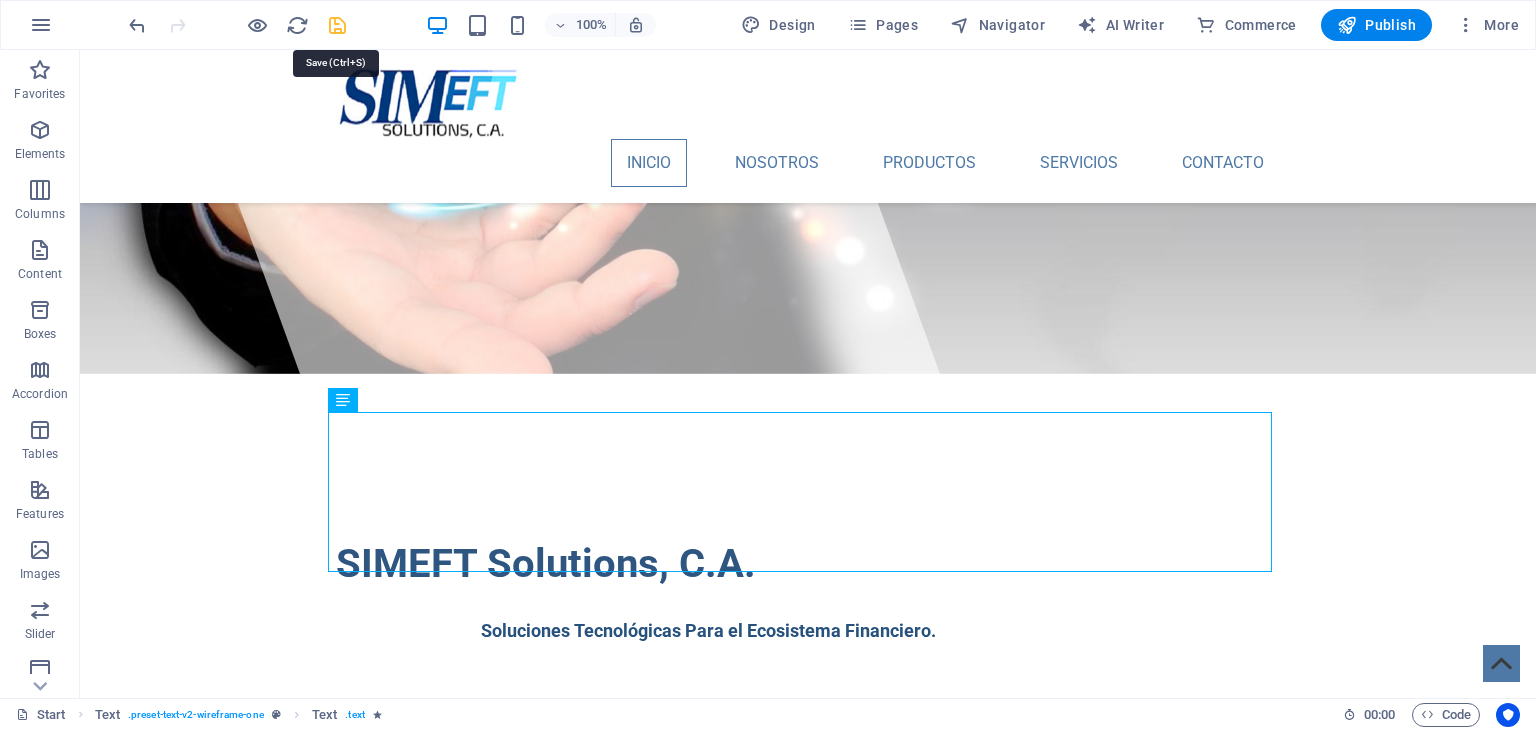 click at bounding box center (337, 25) 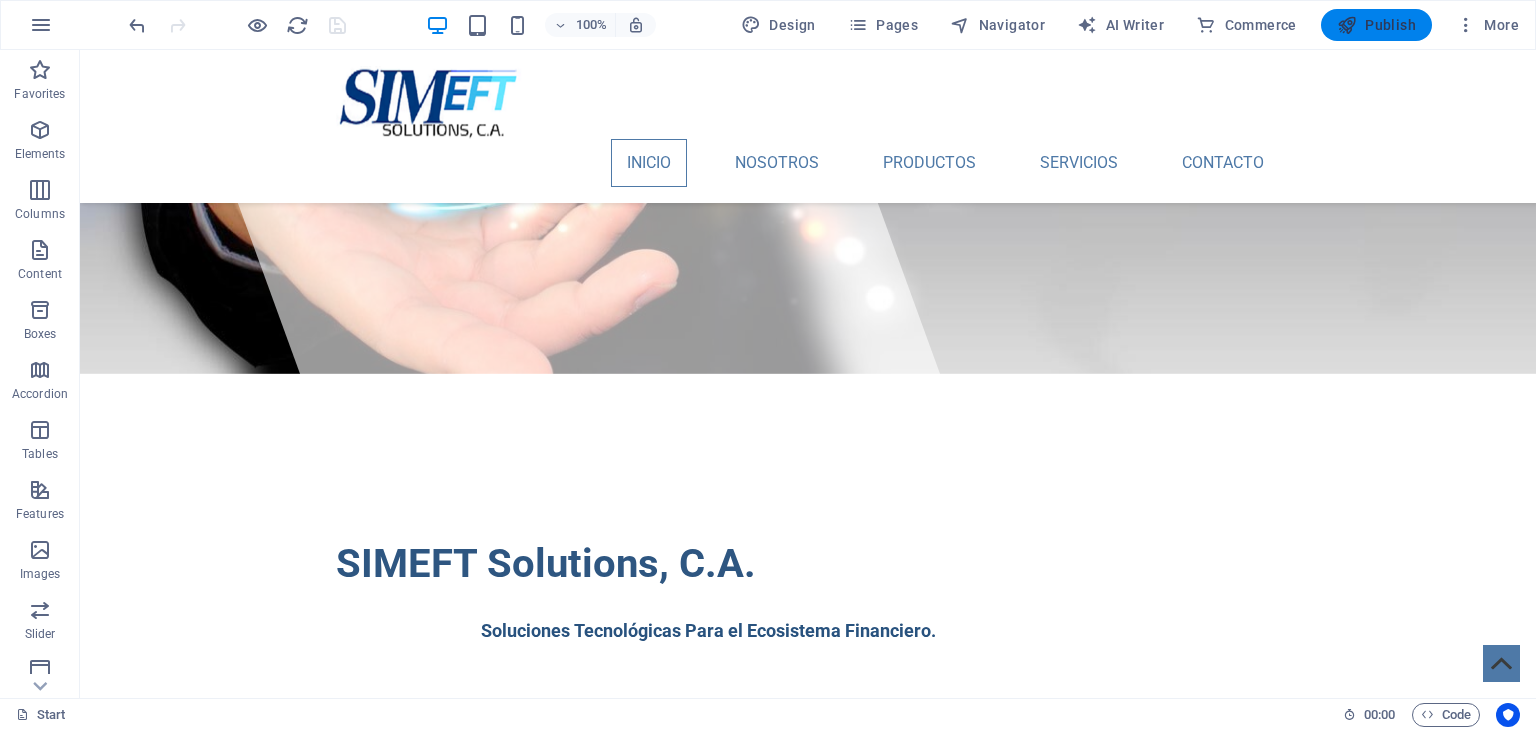 click on "Publish" at bounding box center [1376, 25] 